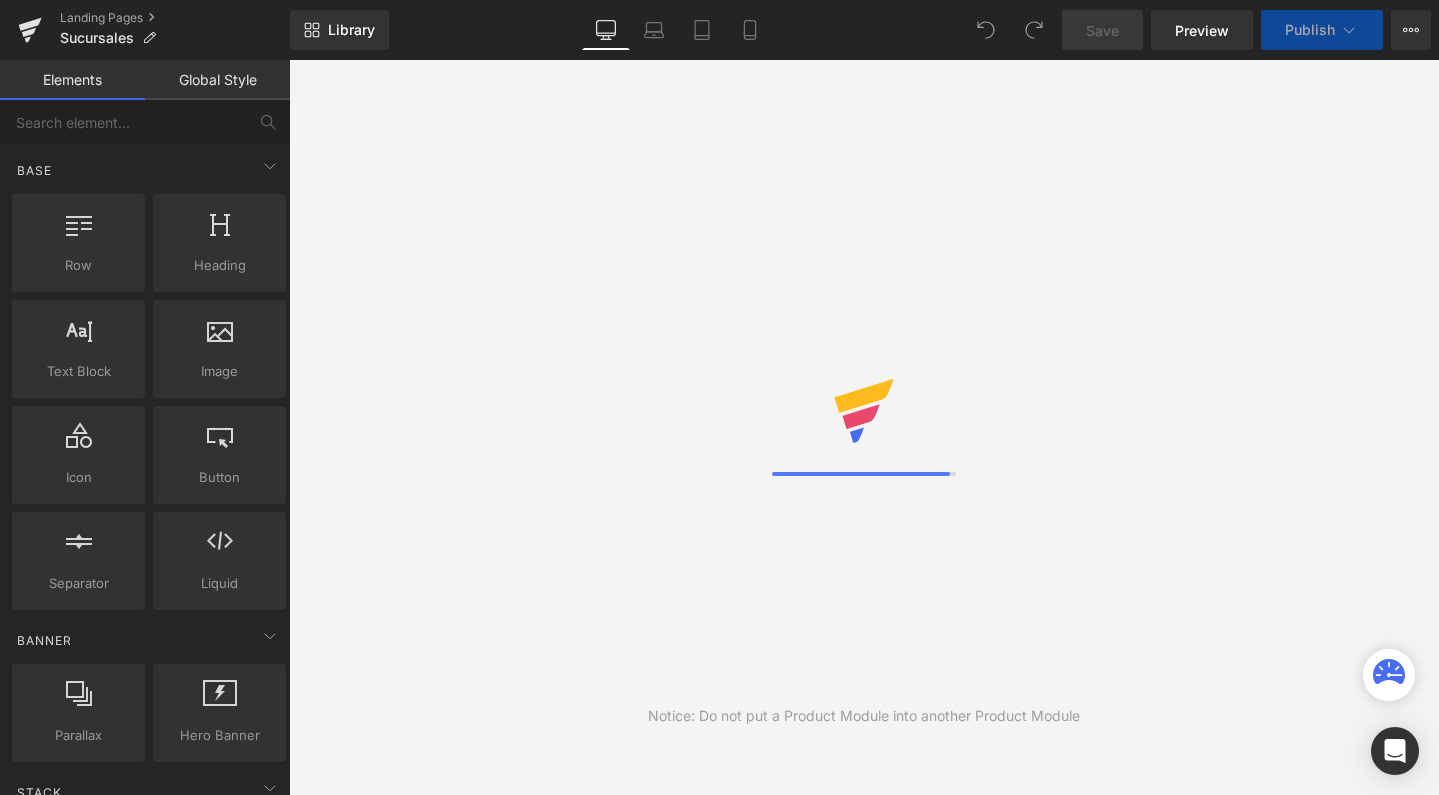 scroll, scrollTop: 0, scrollLeft: 0, axis: both 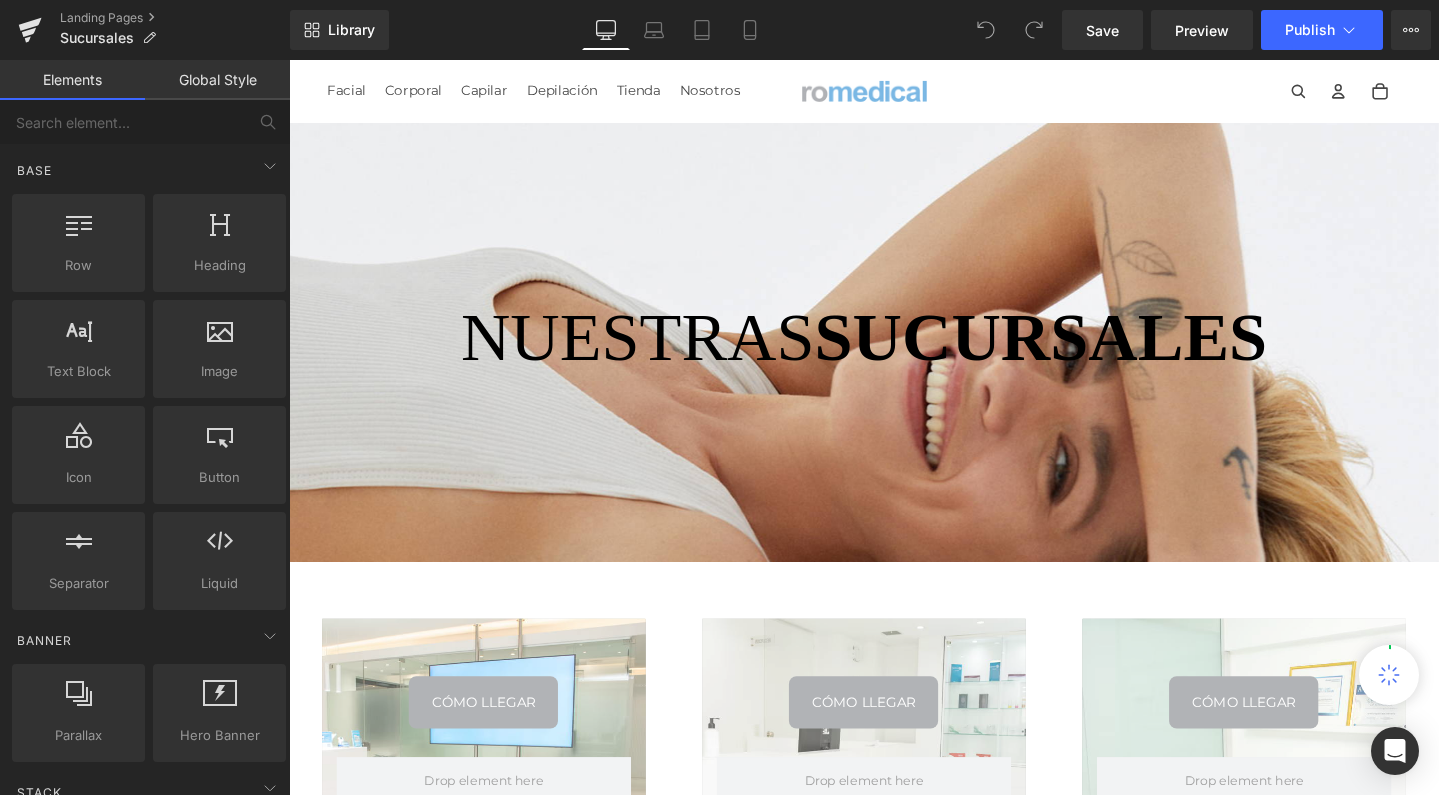 click at bounding box center (894, 446) 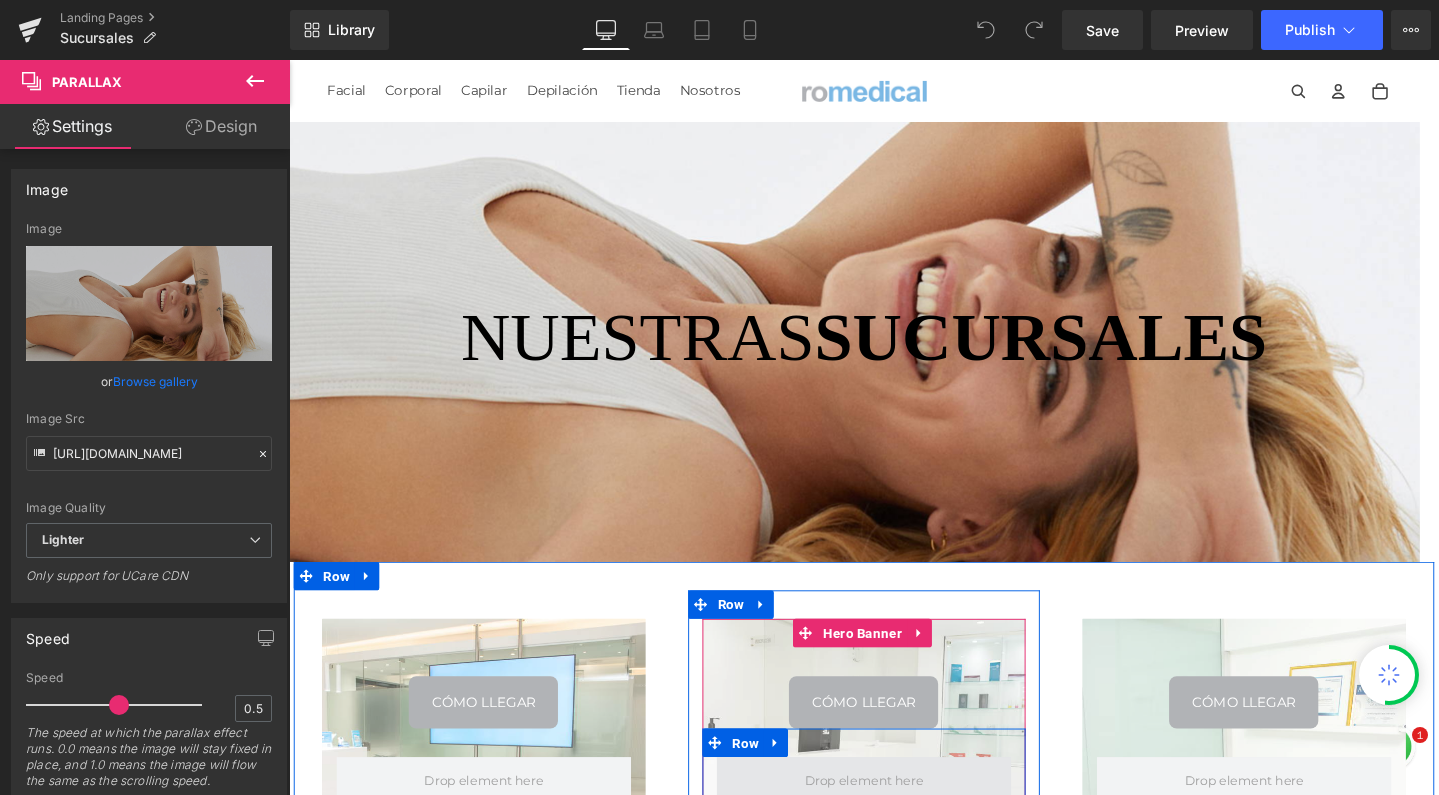 scroll, scrollTop: 0, scrollLeft: 0, axis: both 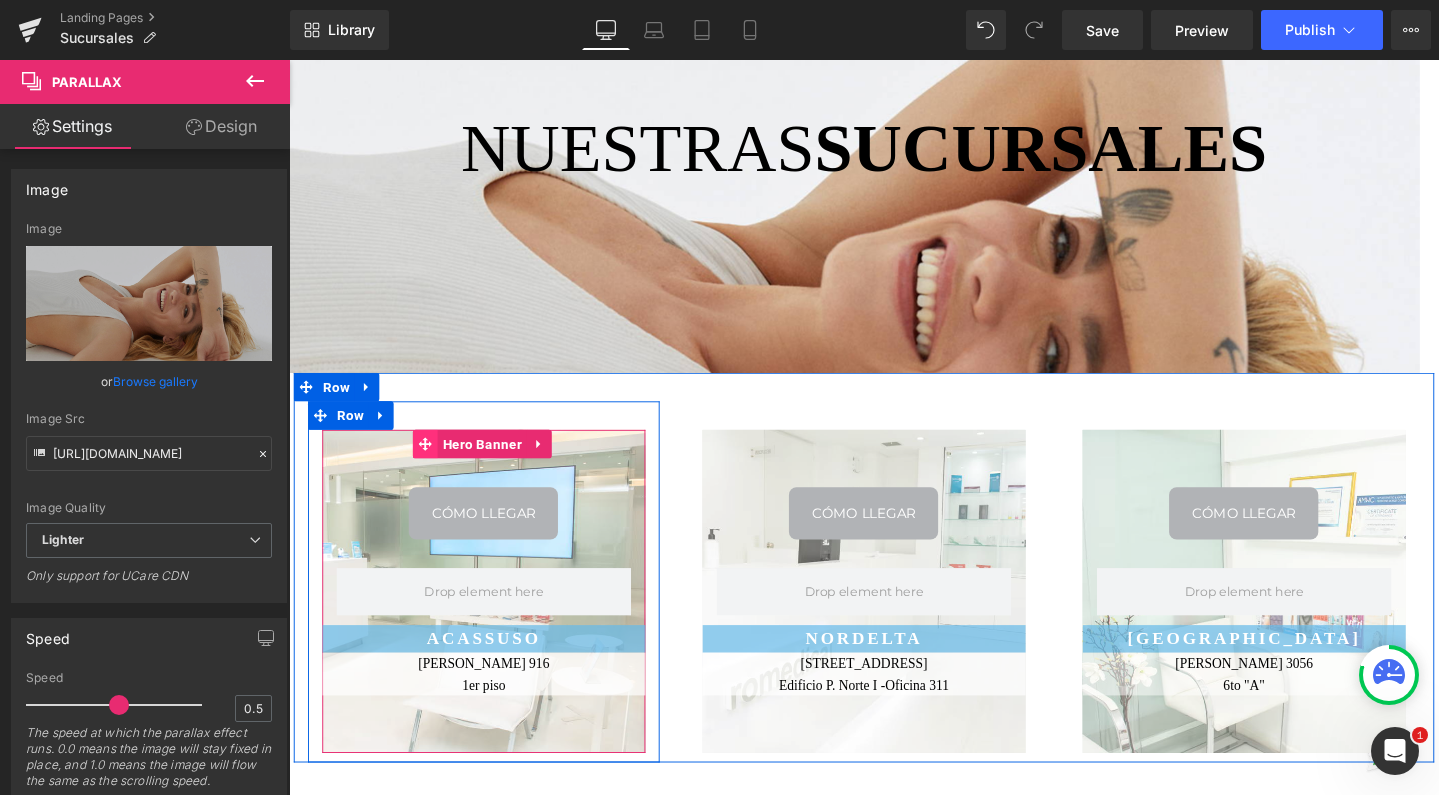 click at bounding box center [433, 464] 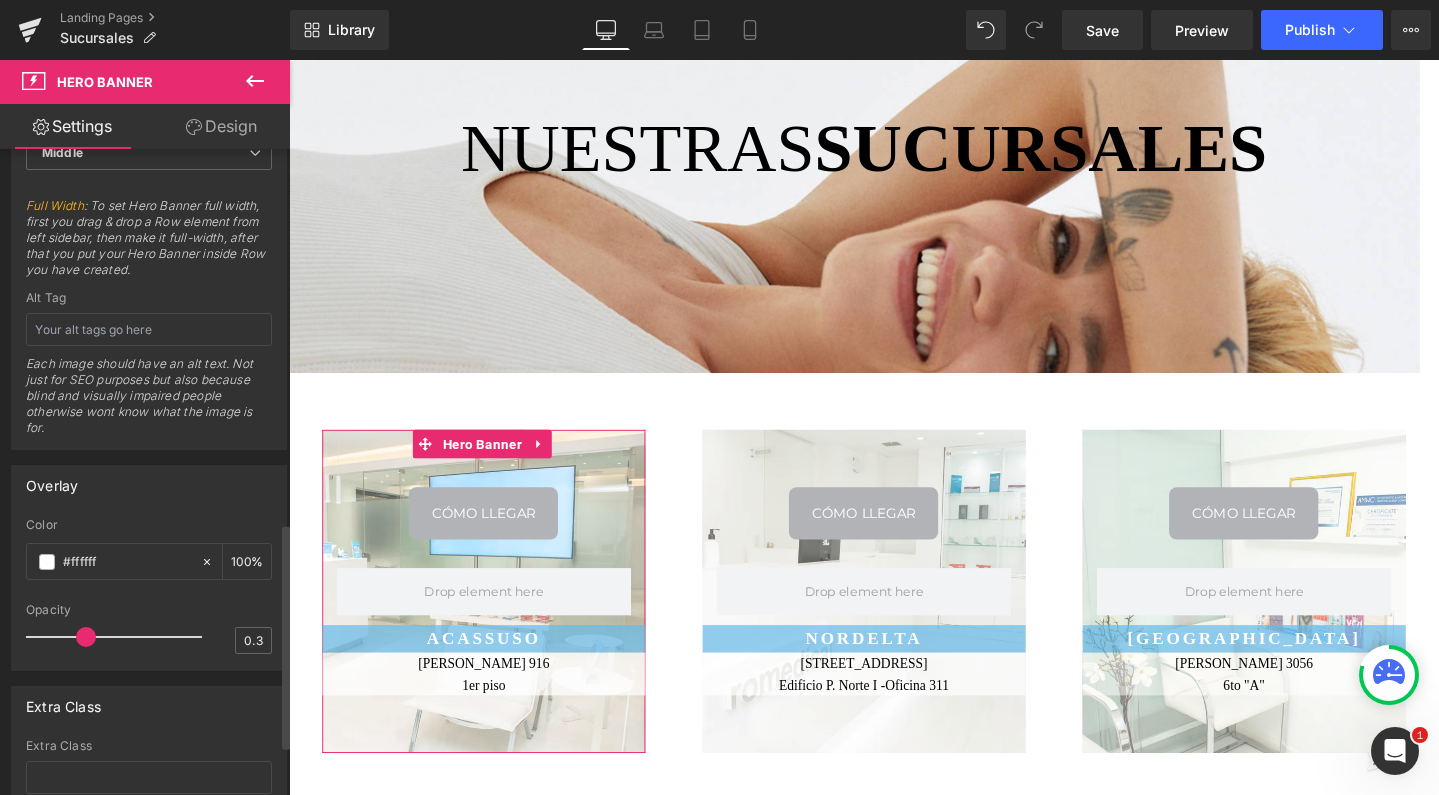 scroll, scrollTop: 1071, scrollLeft: 0, axis: vertical 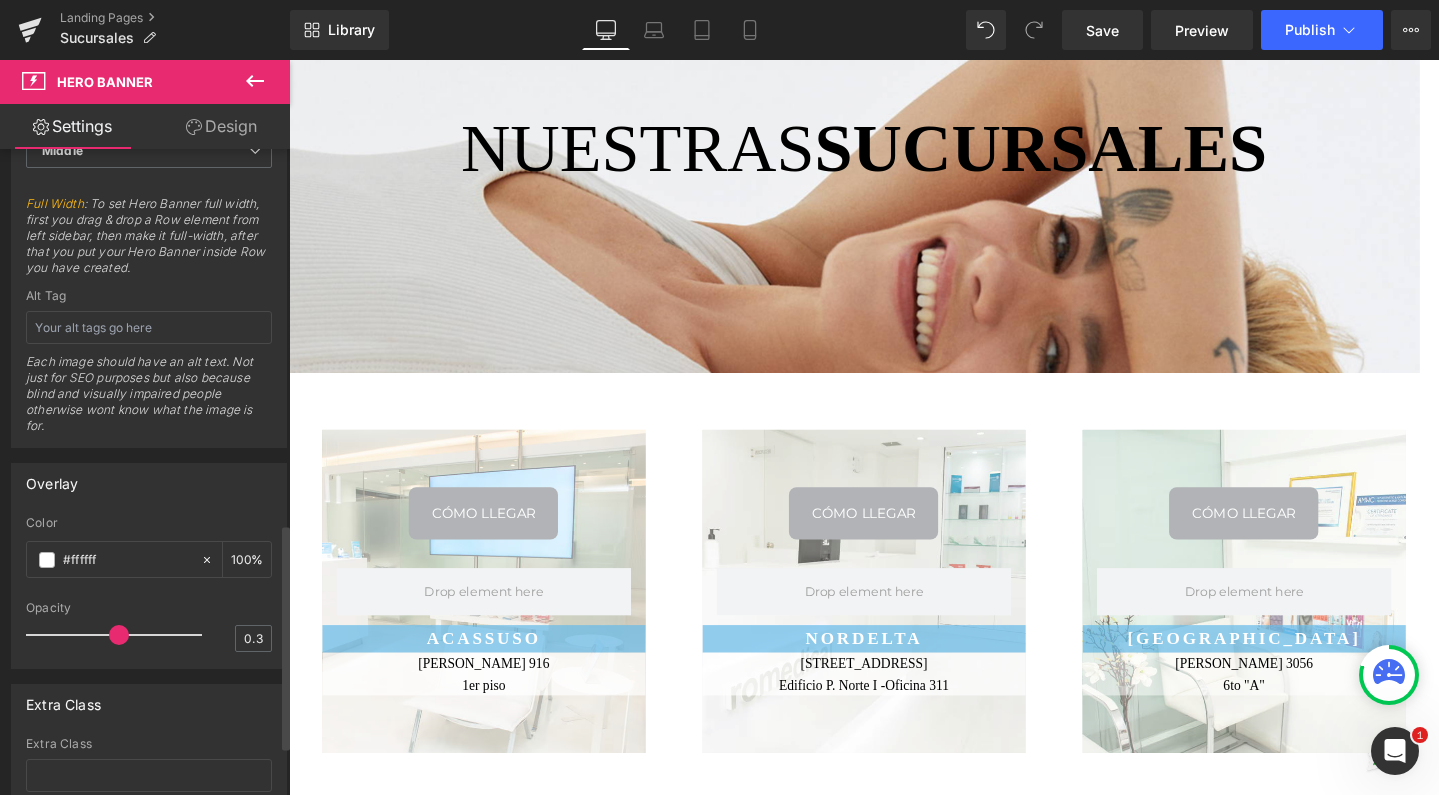 click at bounding box center [119, 635] 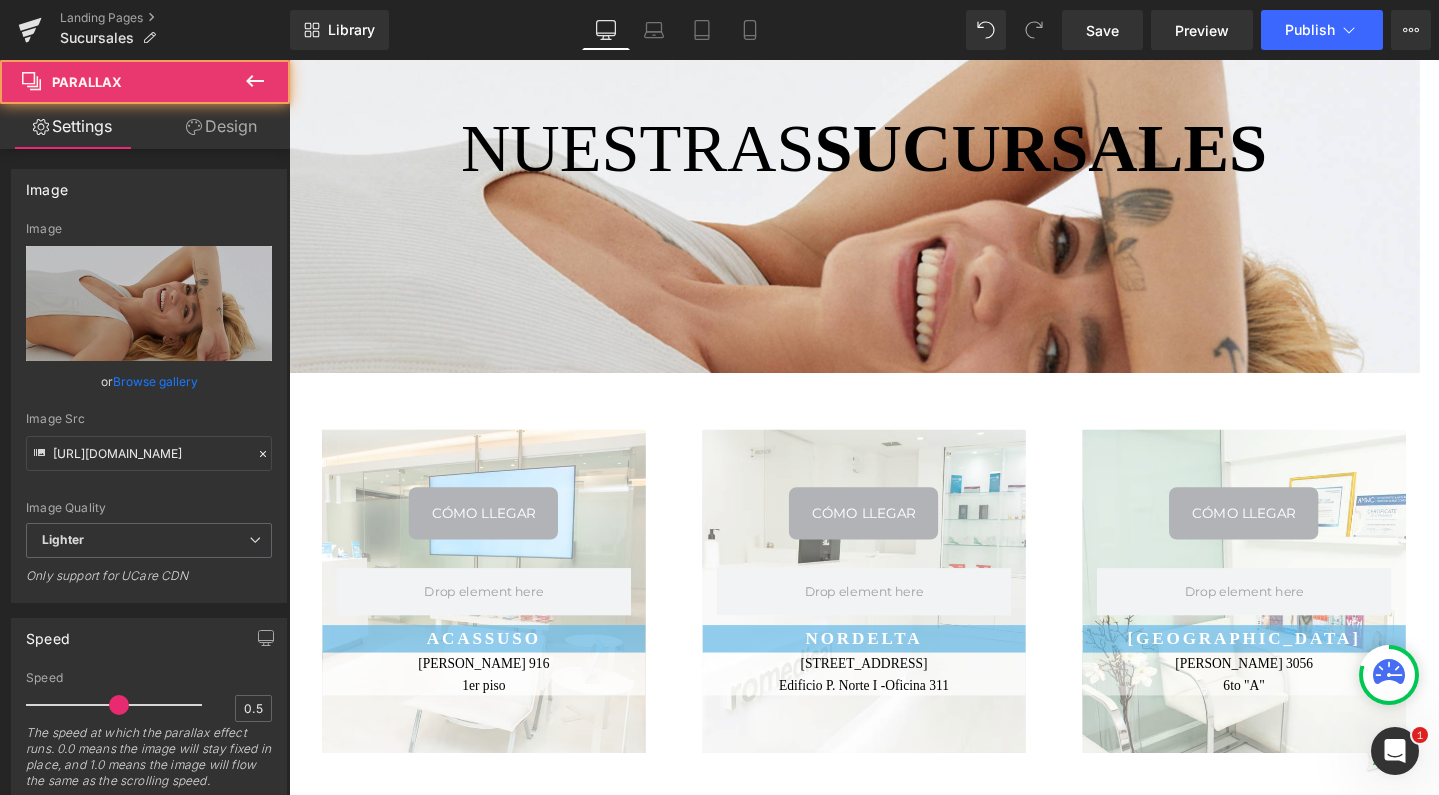click at bounding box center [884, 331] 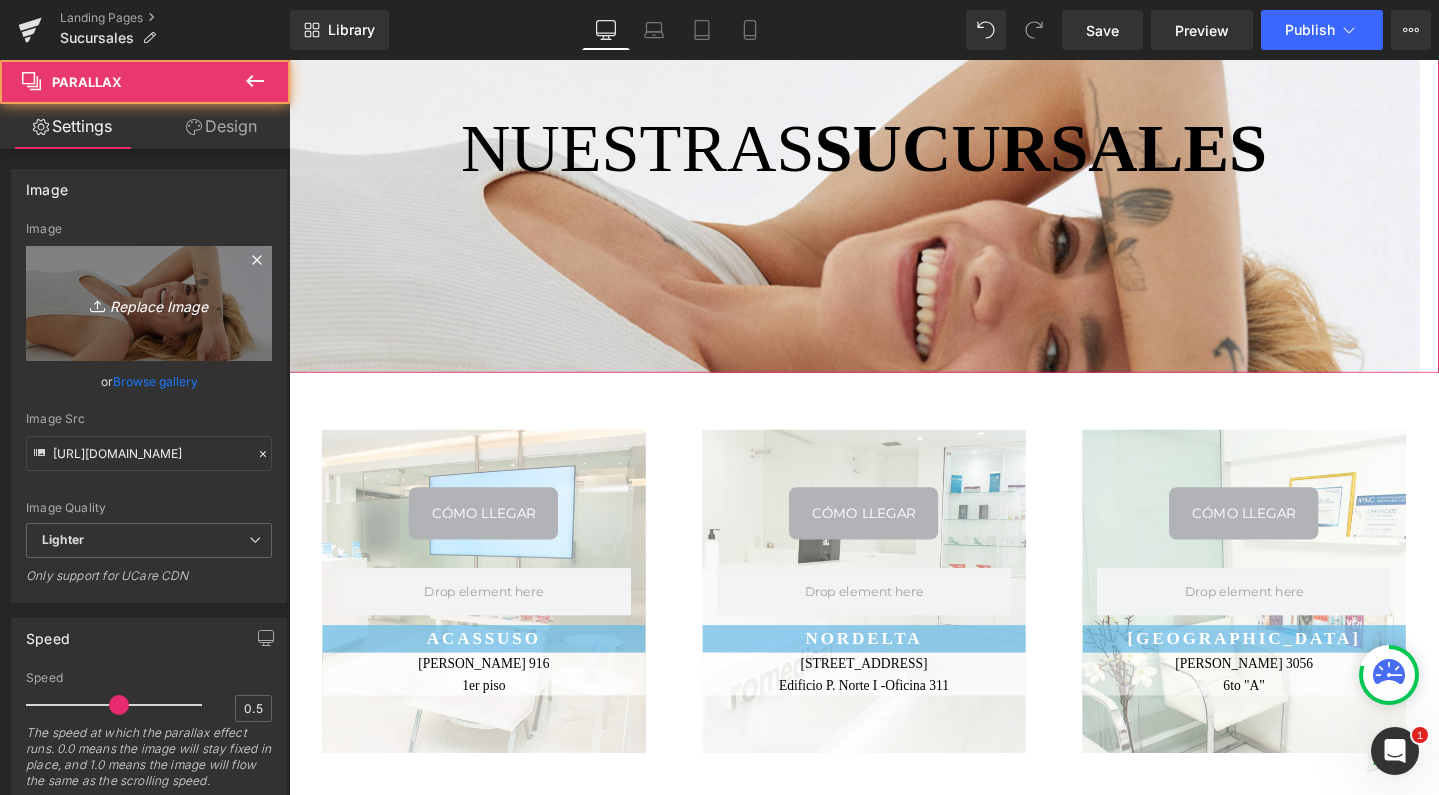 click on "Replace Image" at bounding box center (149, 303) 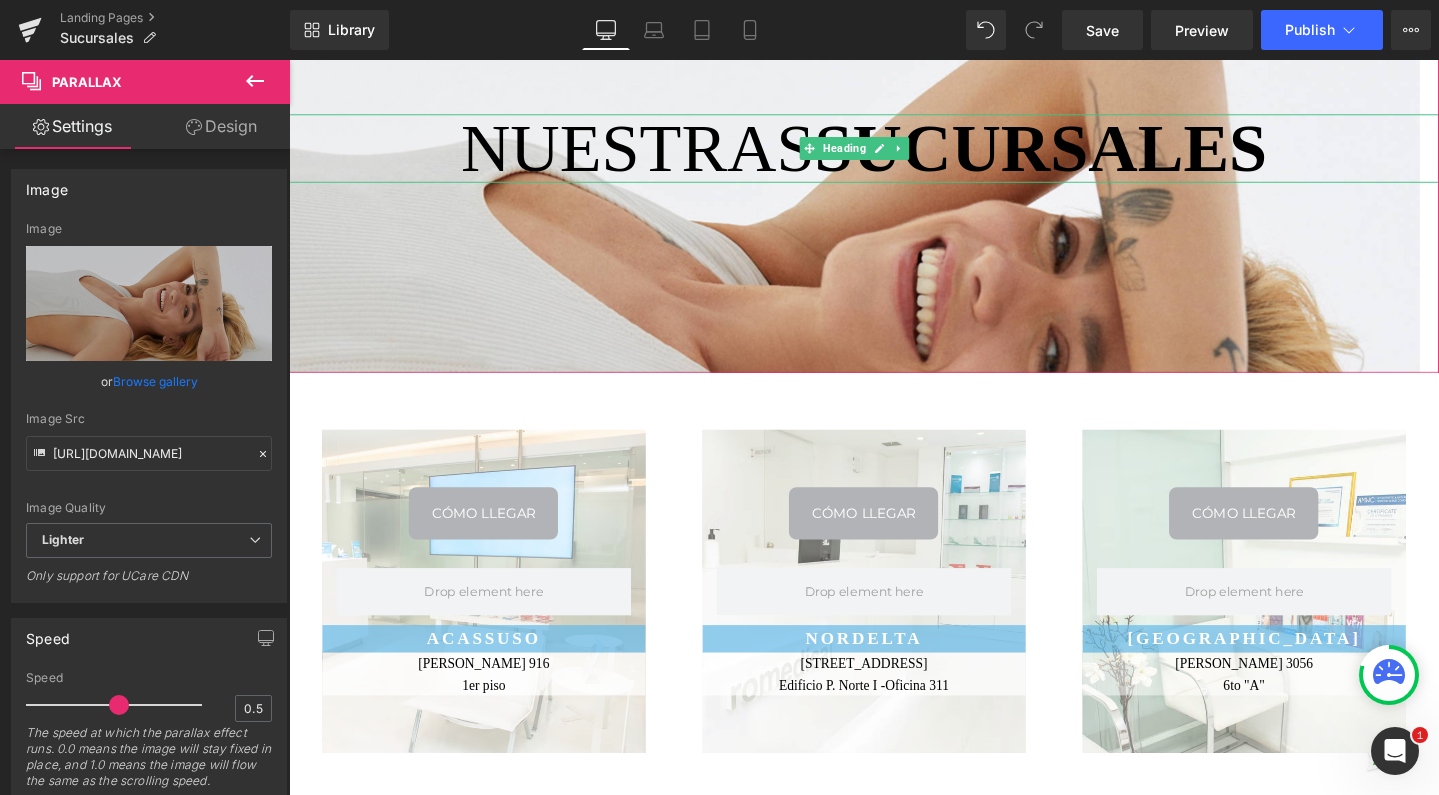 type on "C:\fakepath\parallaxdesktop.jpg" 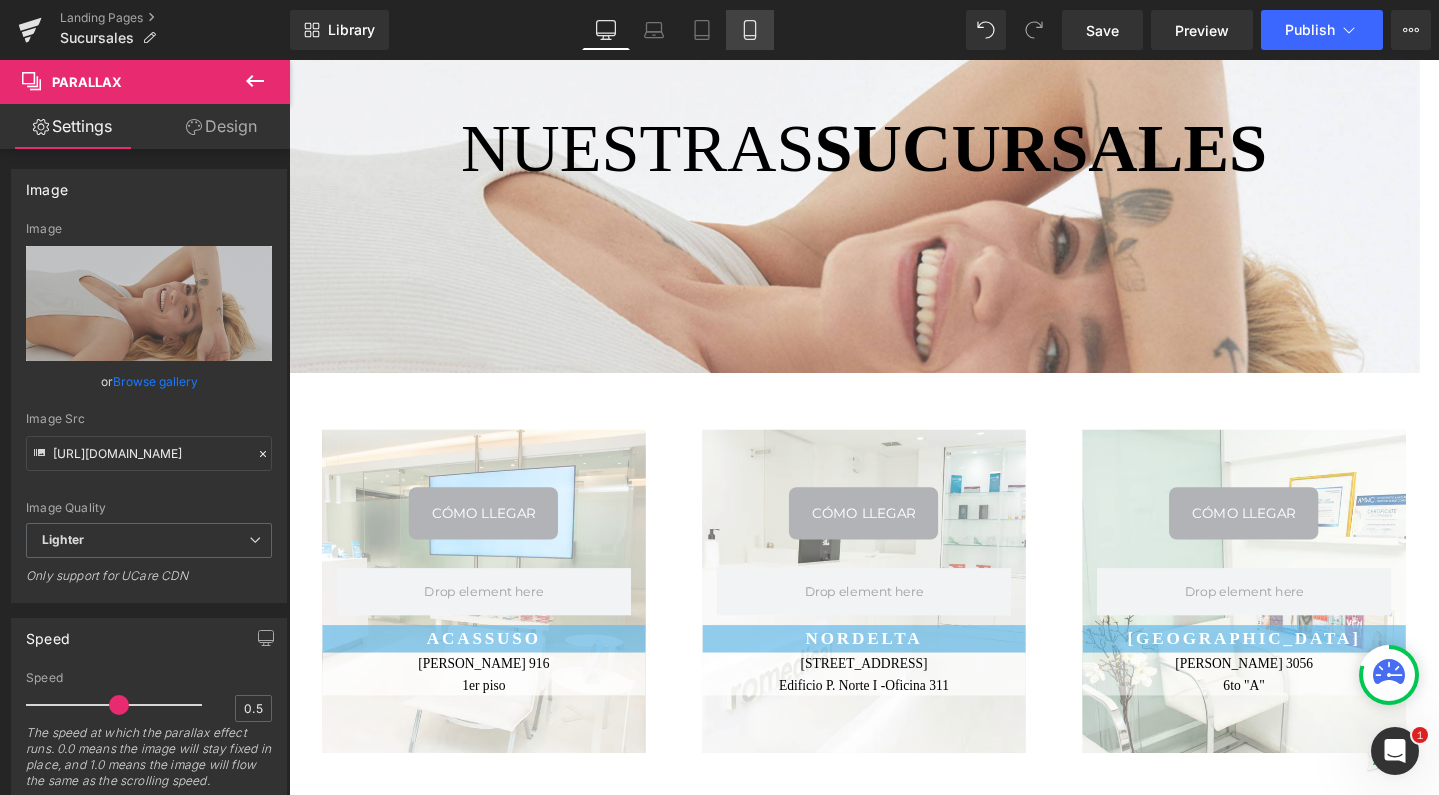 click 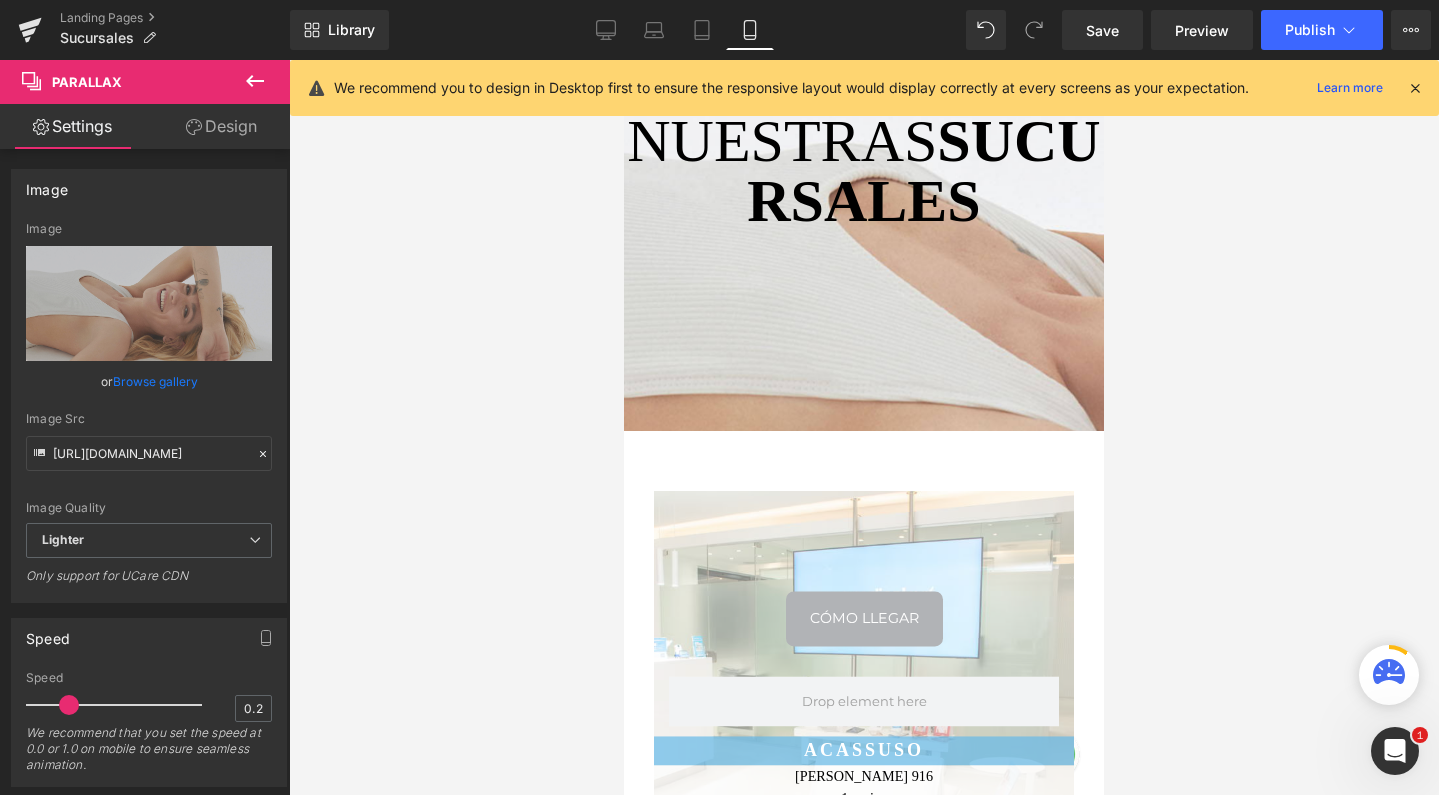scroll, scrollTop: 1, scrollLeft: 0, axis: vertical 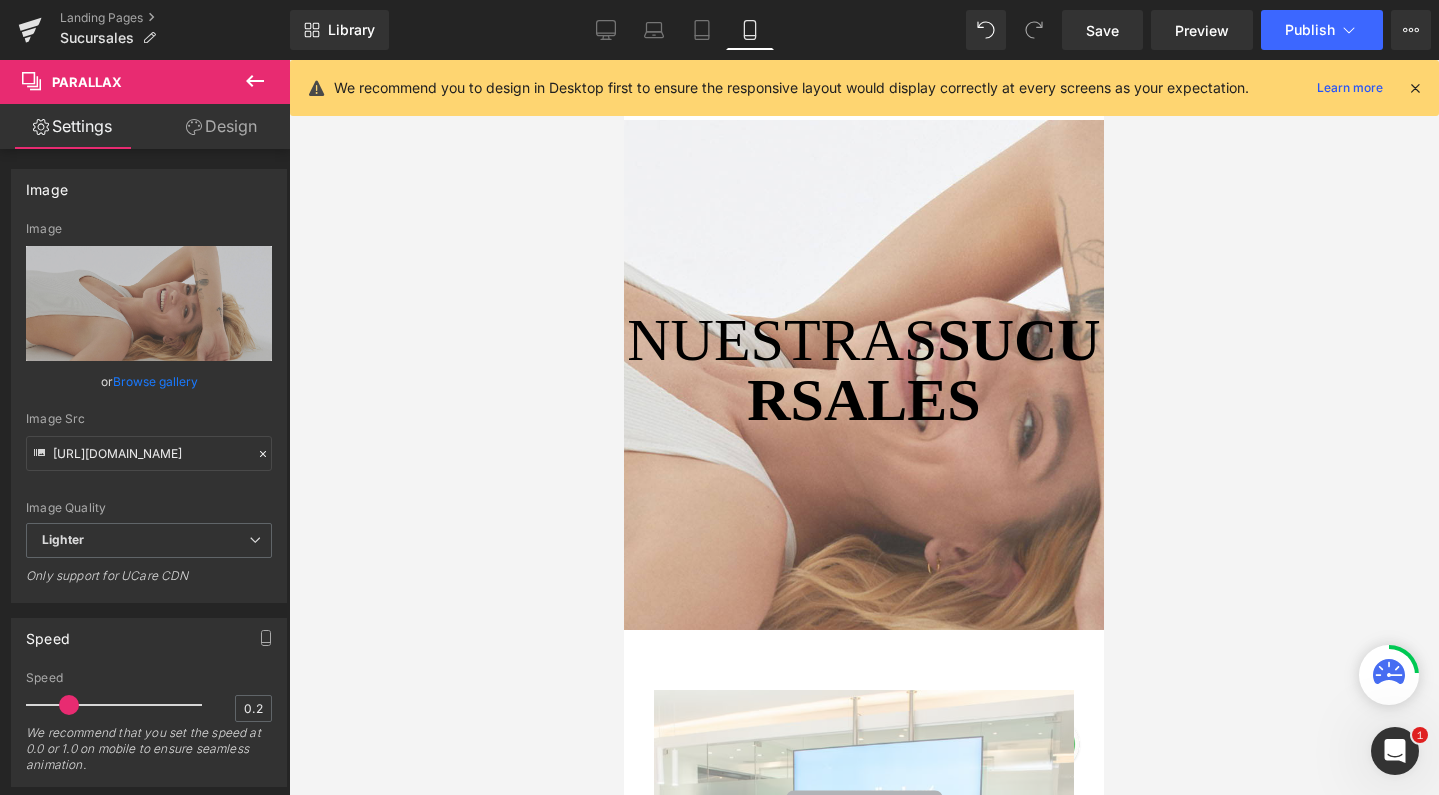 click at bounding box center (864, 395) 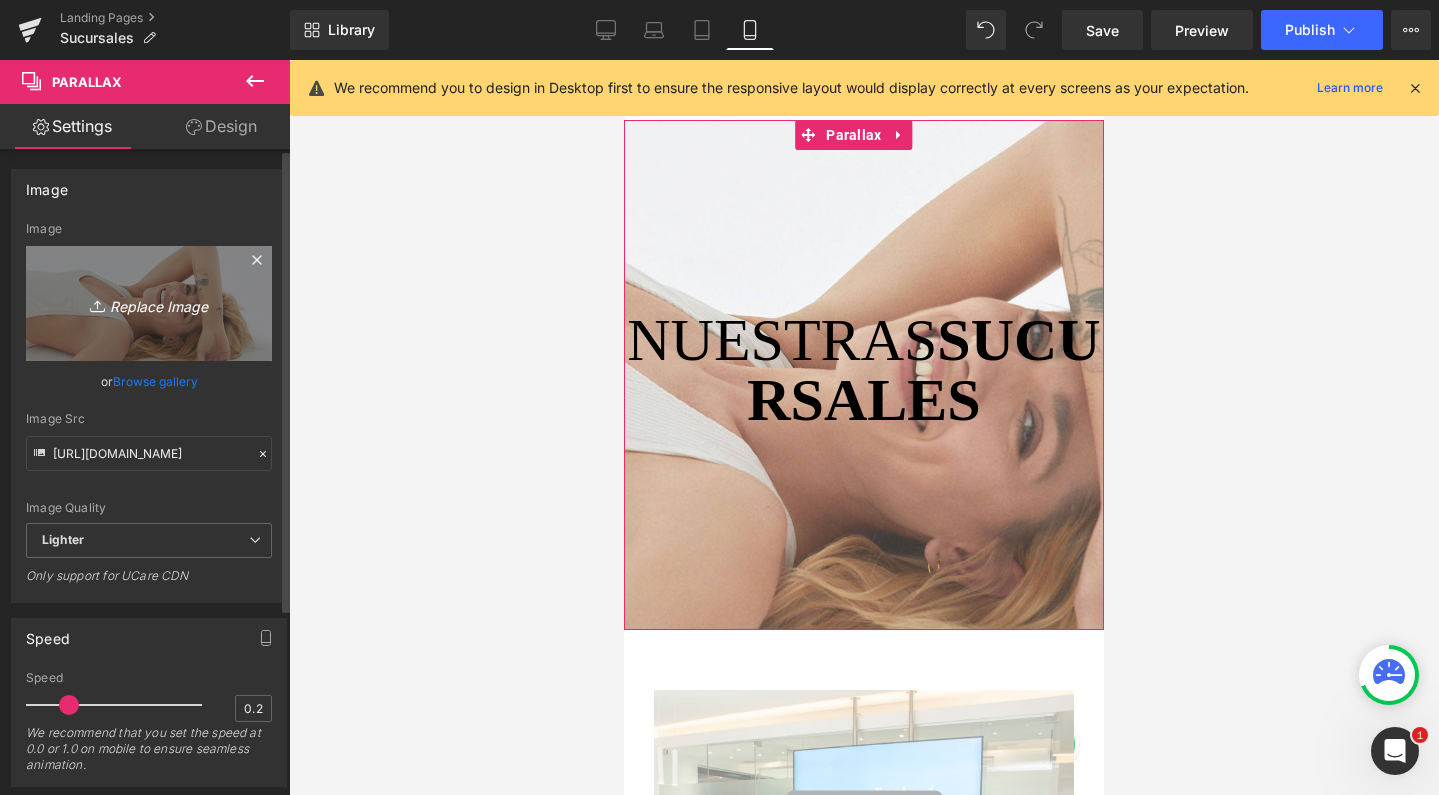 click on "Replace Image" at bounding box center (149, 303) 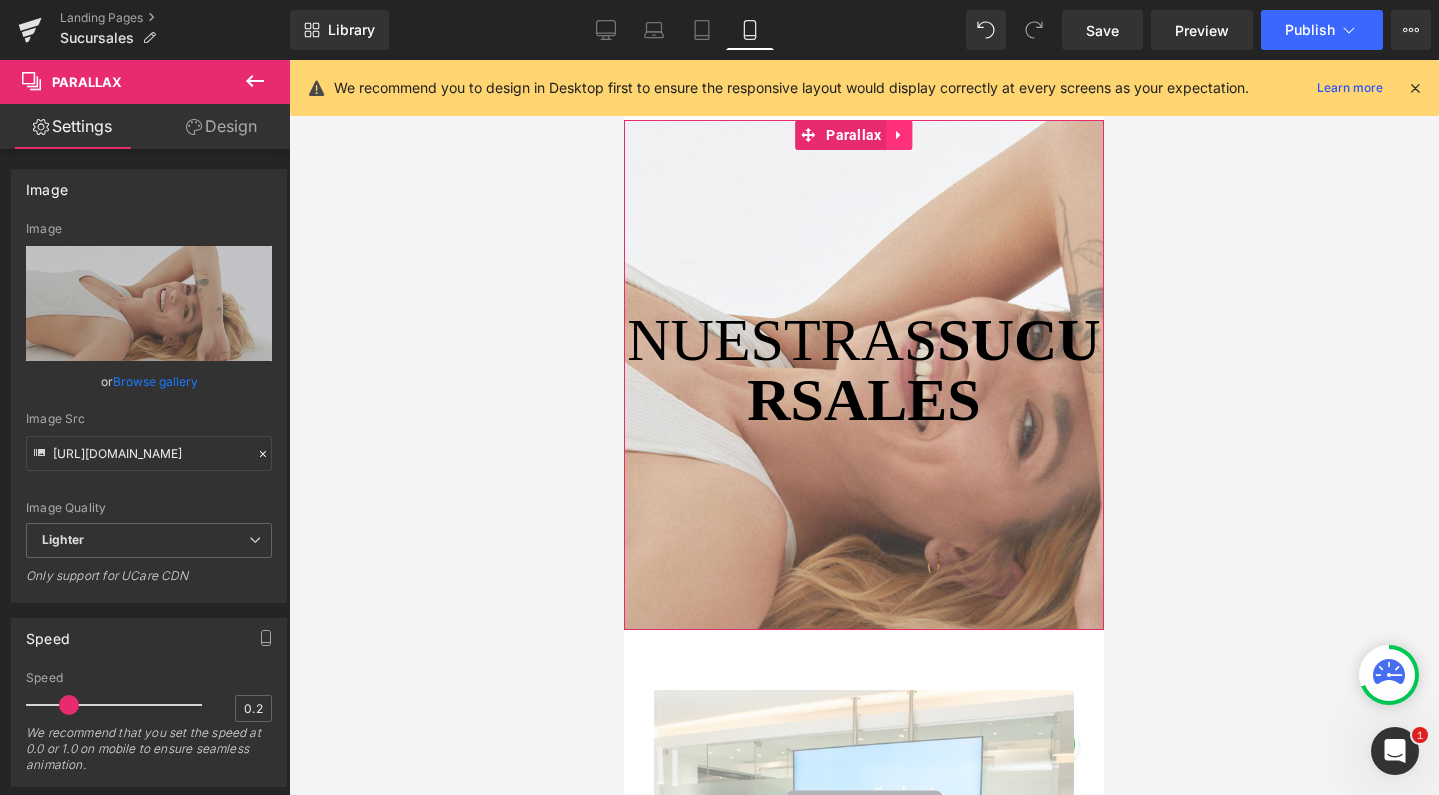 click 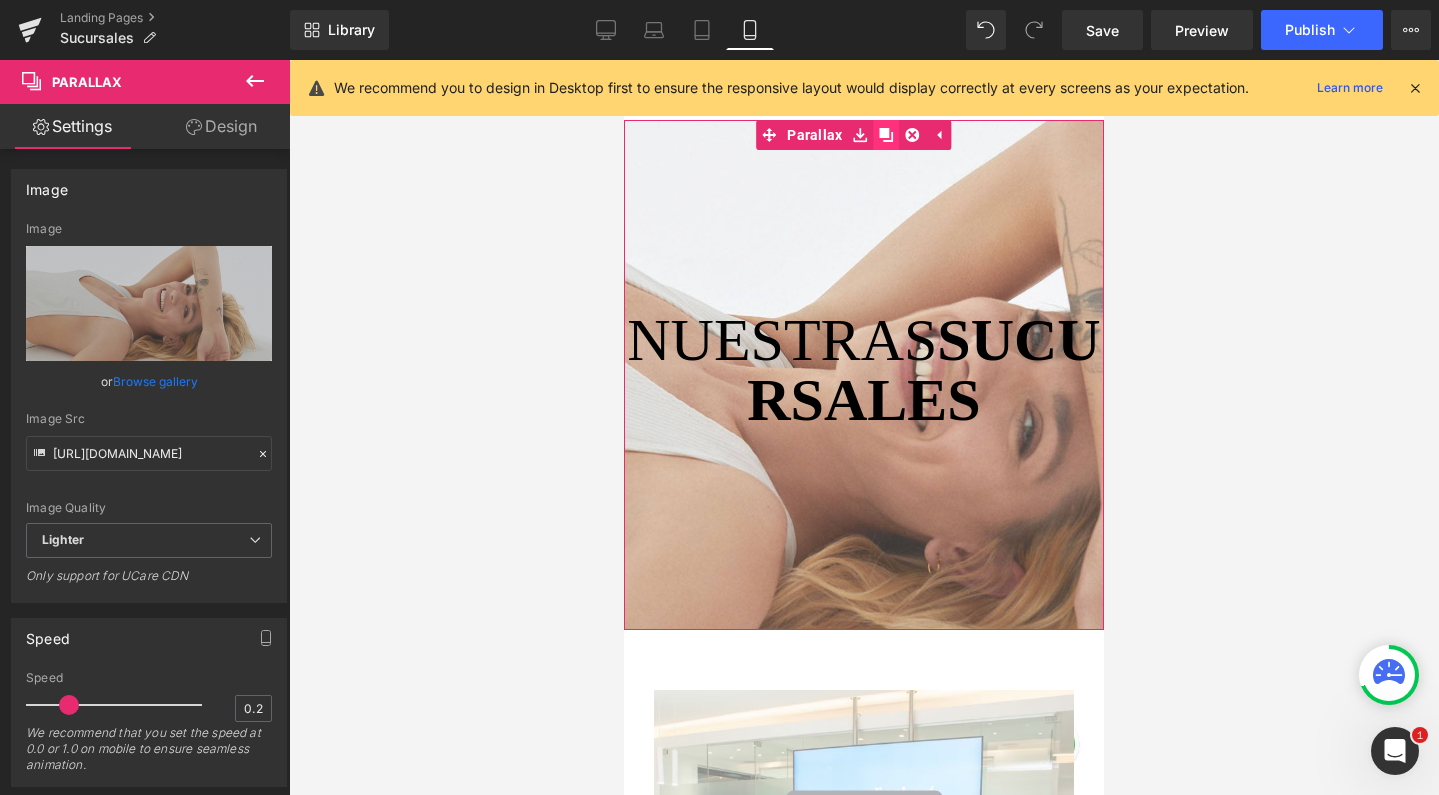 click 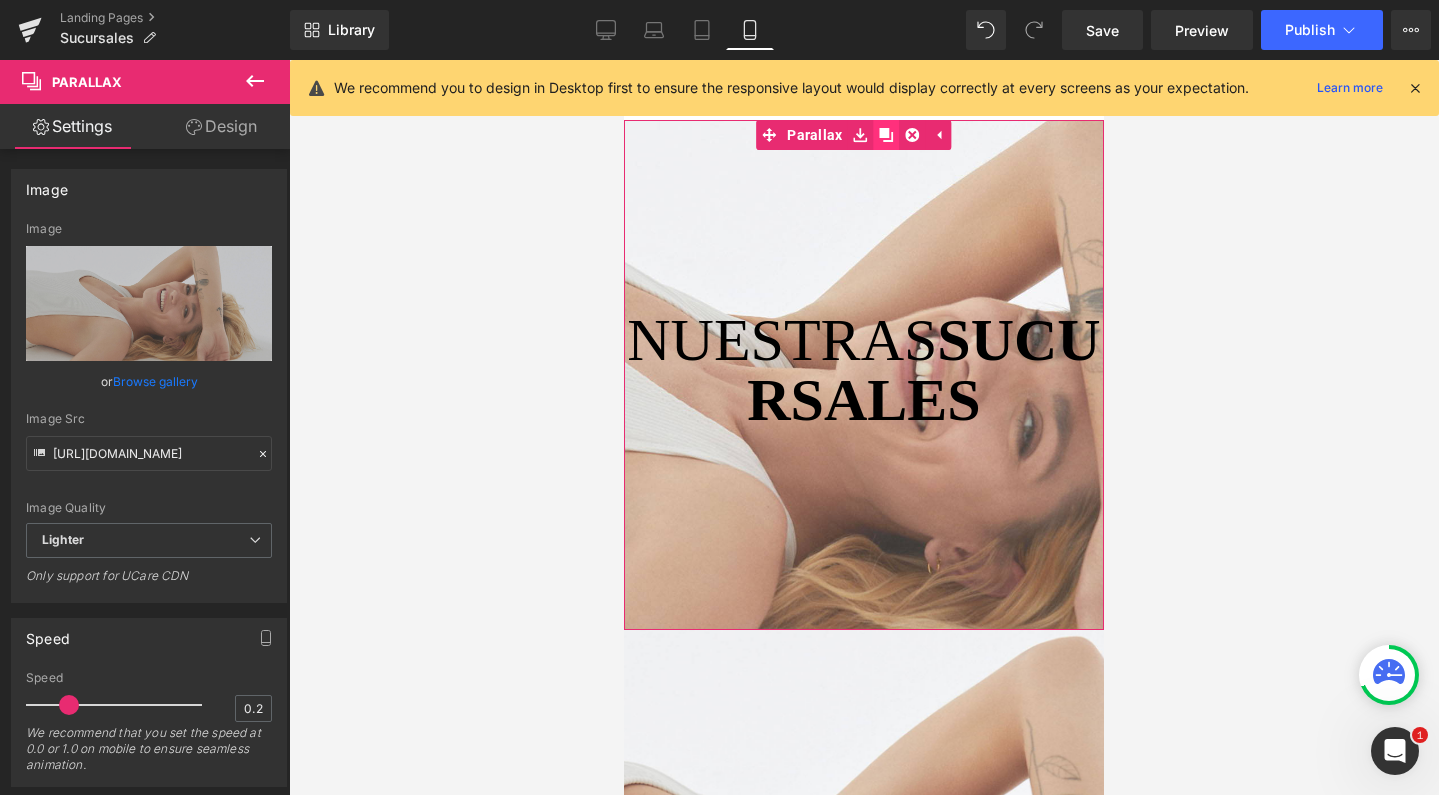 scroll, scrollTop: 48, scrollLeft: 0, axis: vertical 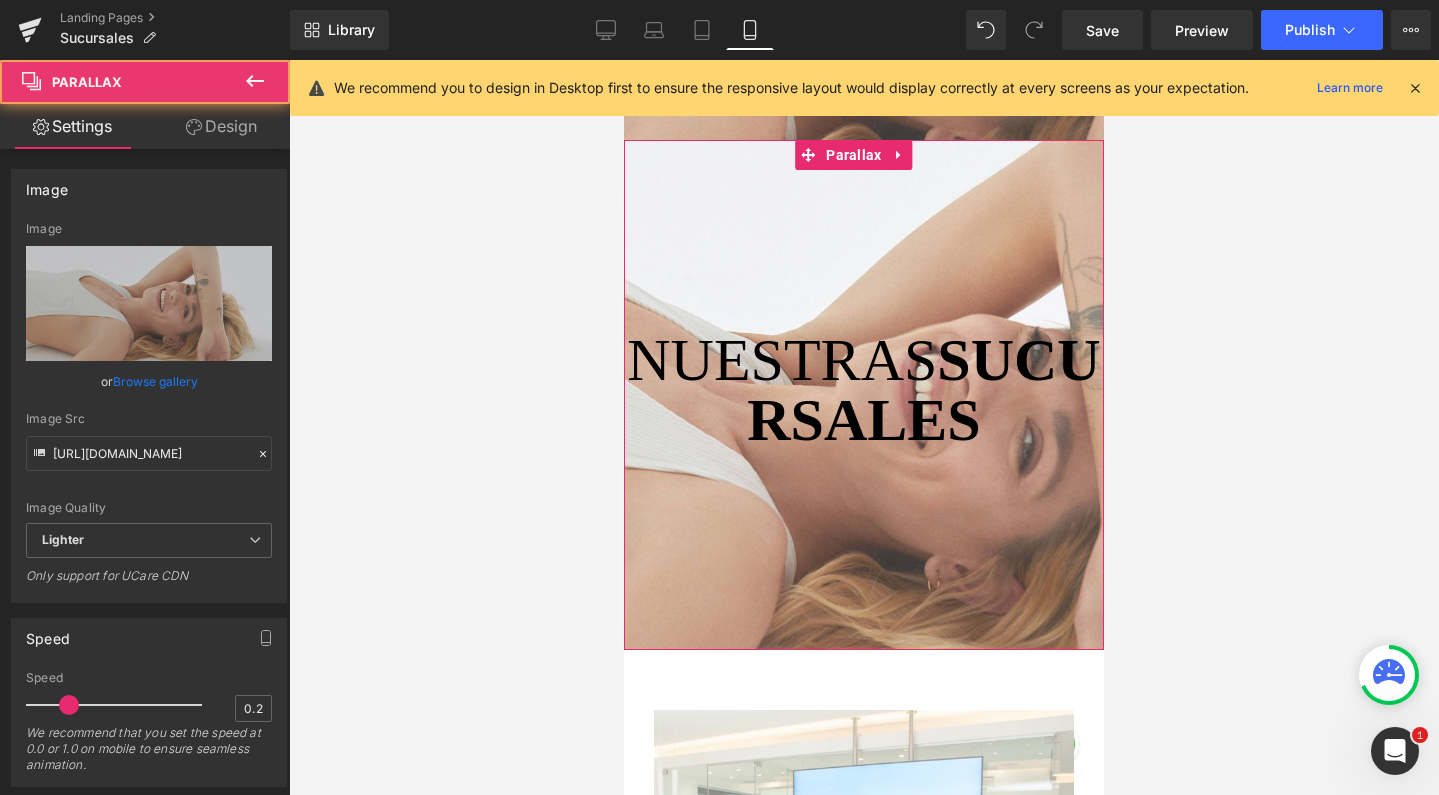 click at bounding box center [864, 412] 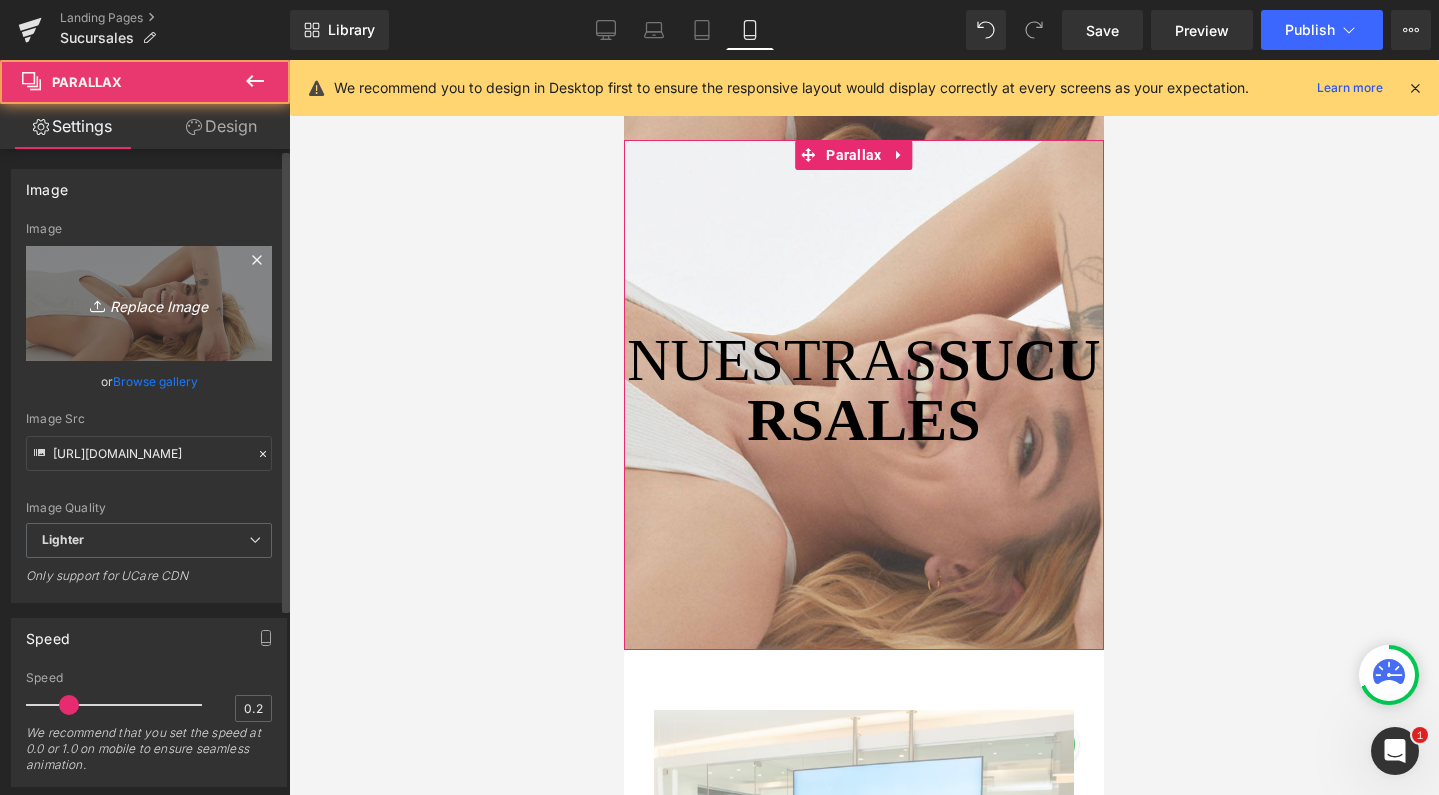 click on "Replace Image" at bounding box center (149, 303) 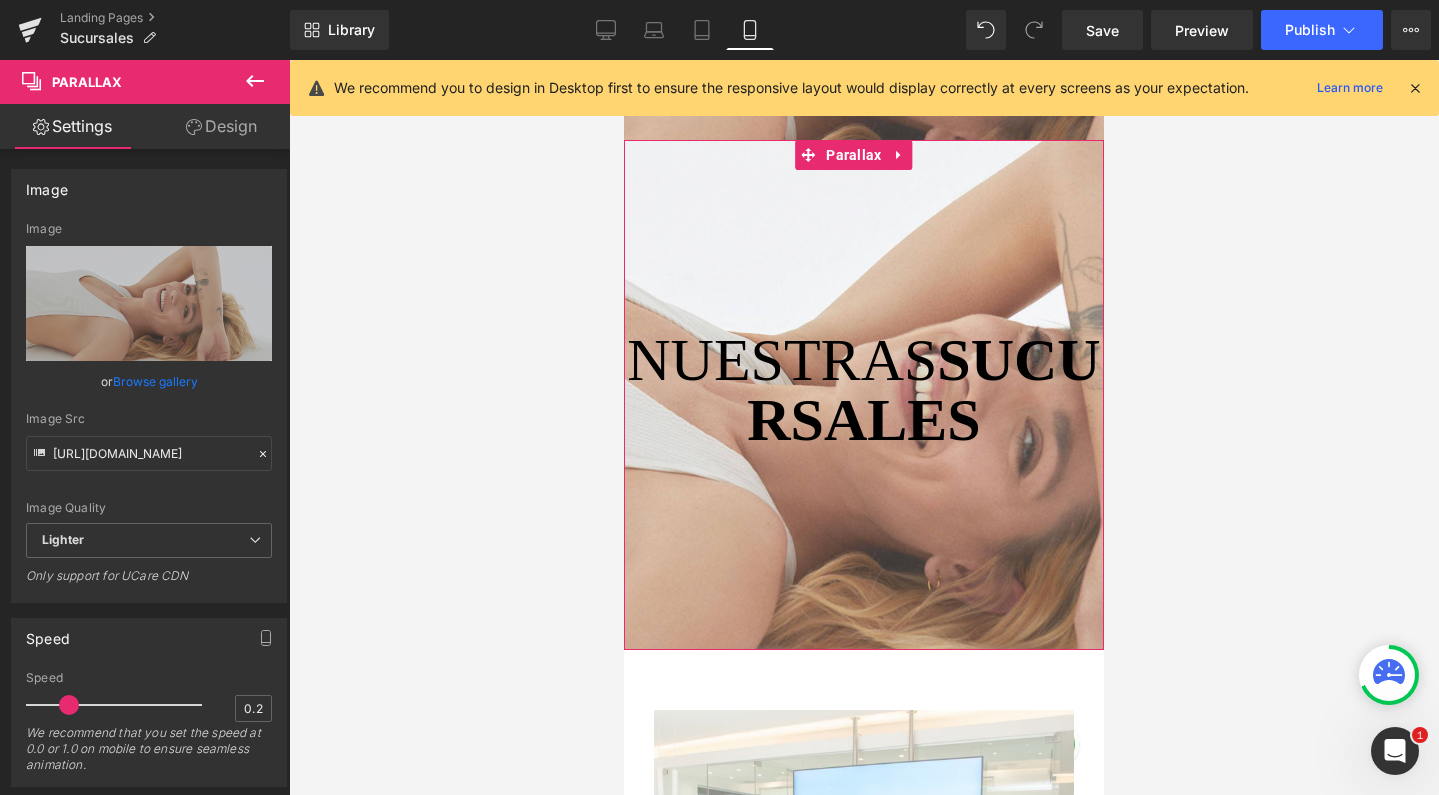 type on "C:\fakepath\parallaxmobile.jpg" 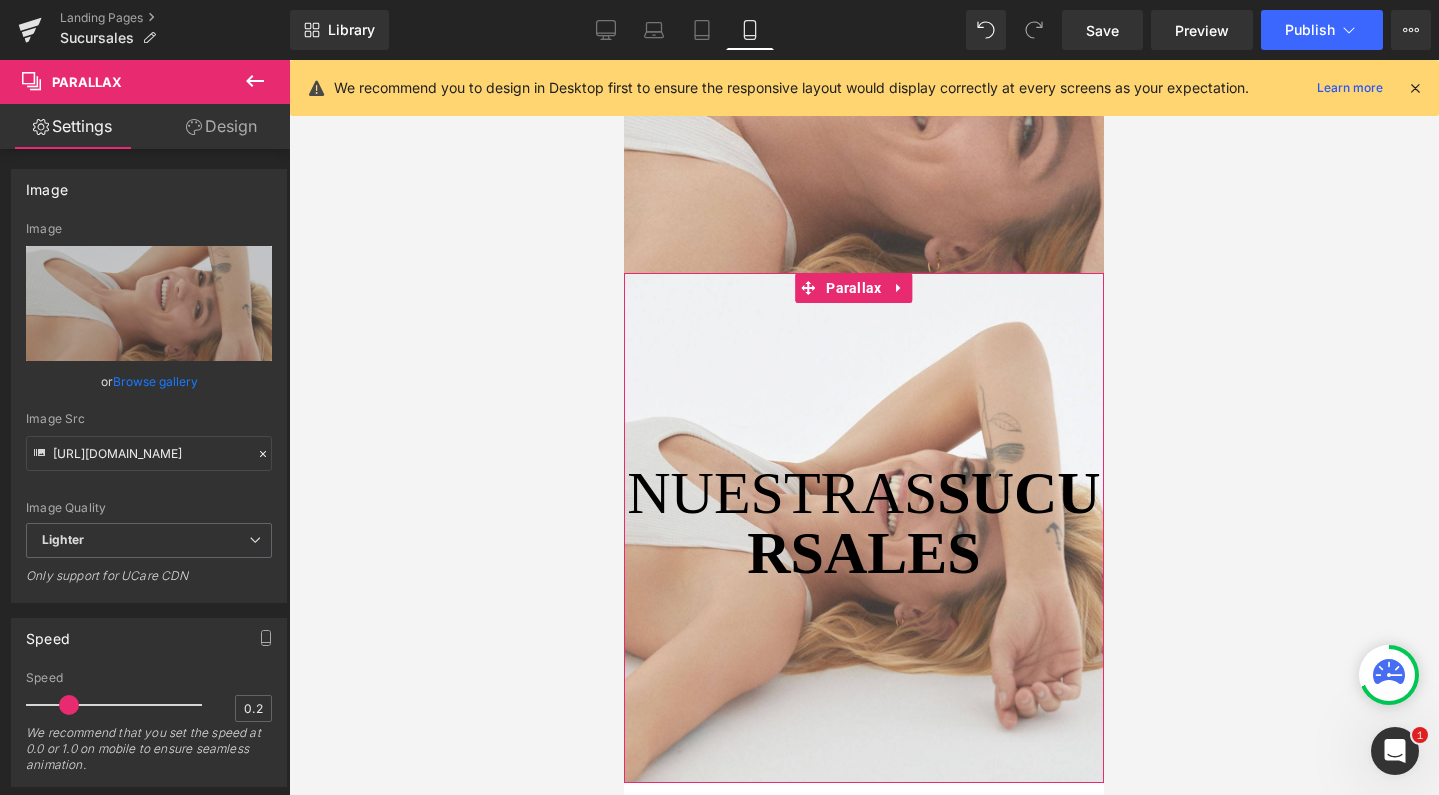 scroll, scrollTop: 358, scrollLeft: 0, axis: vertical 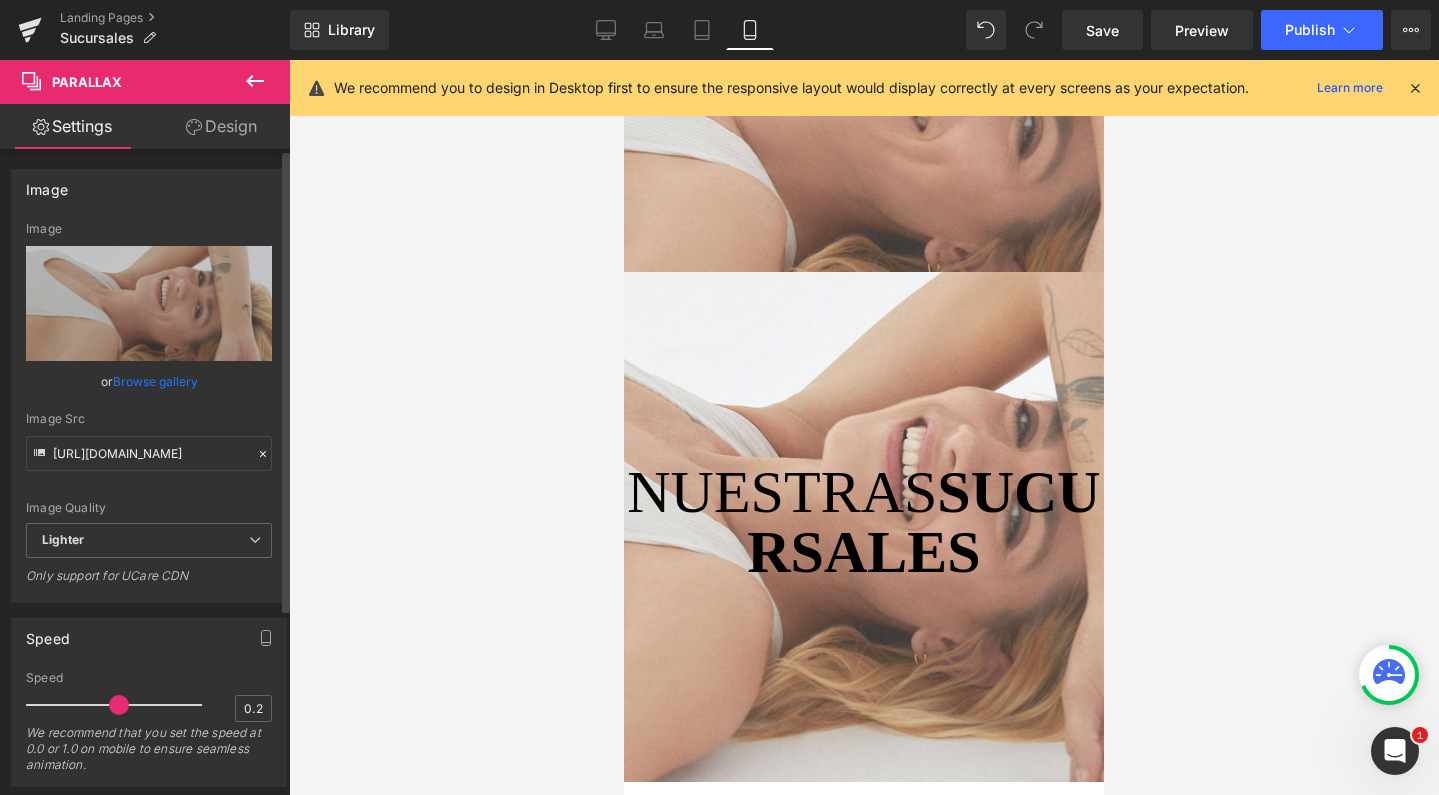 click at bounding box center (119, 705) 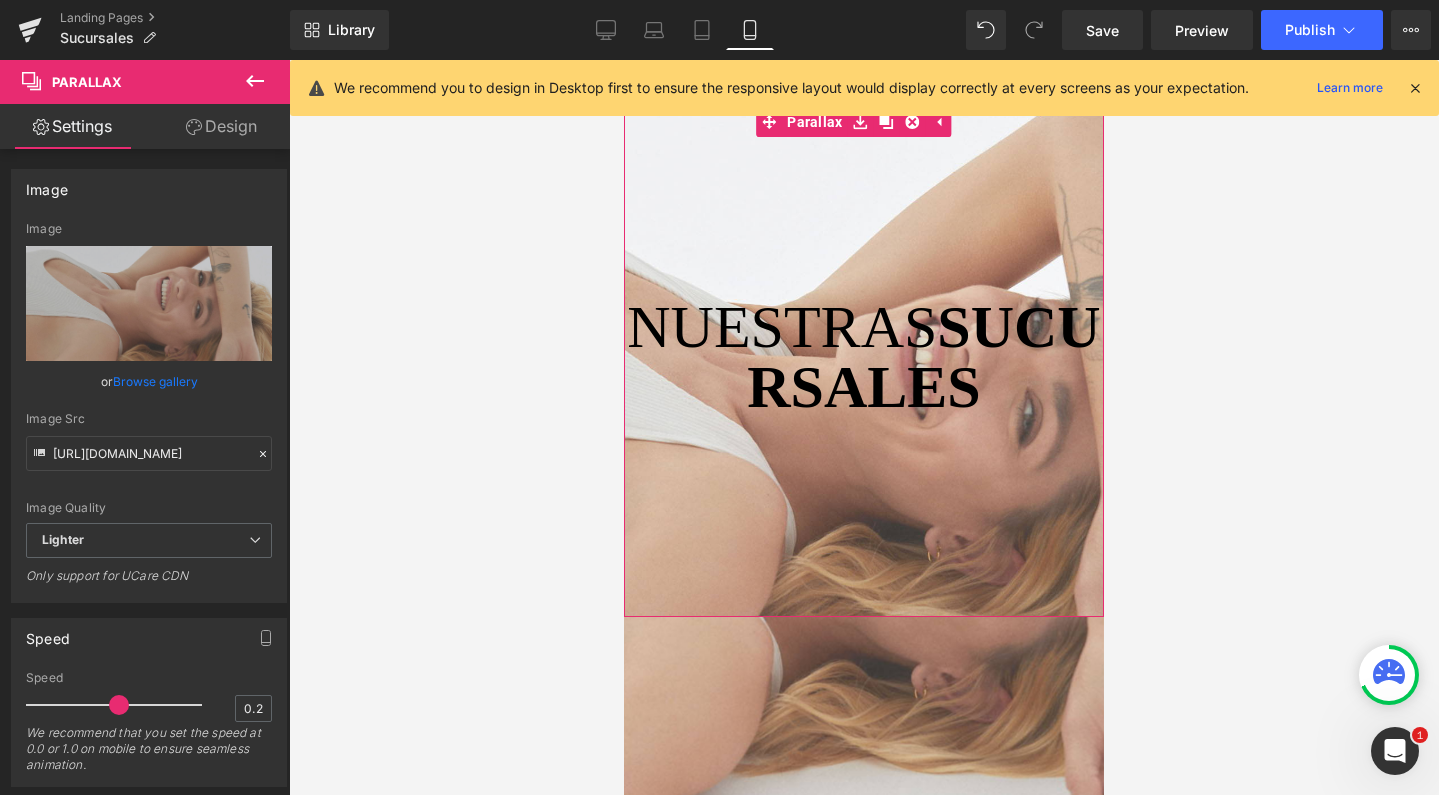 scroll, scrollTop: 3, scrollLeft: 0, axis: vertical 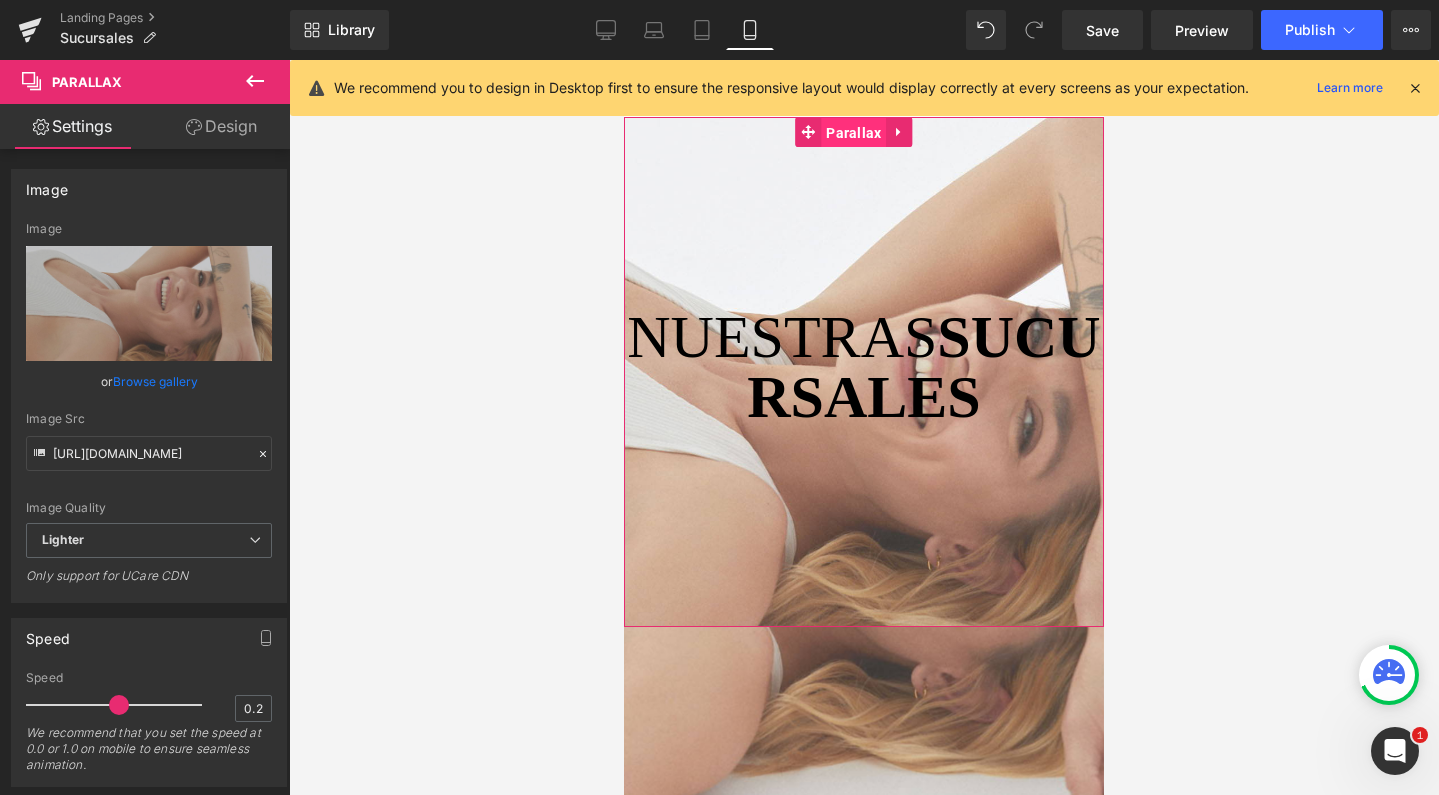 click on "Parallax" at bounding box center (840, 132) 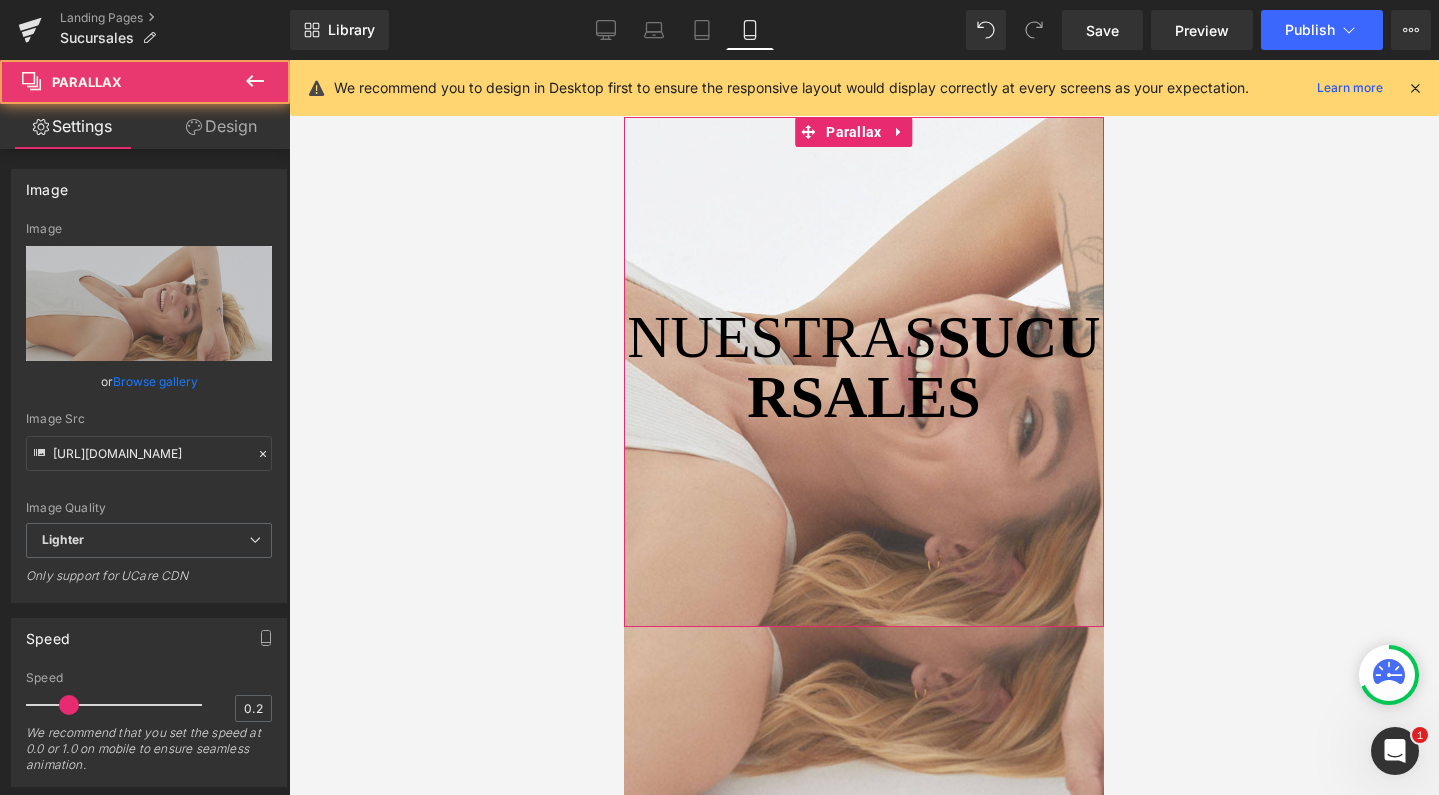 click on "Design" at bounding box center (221, 126) 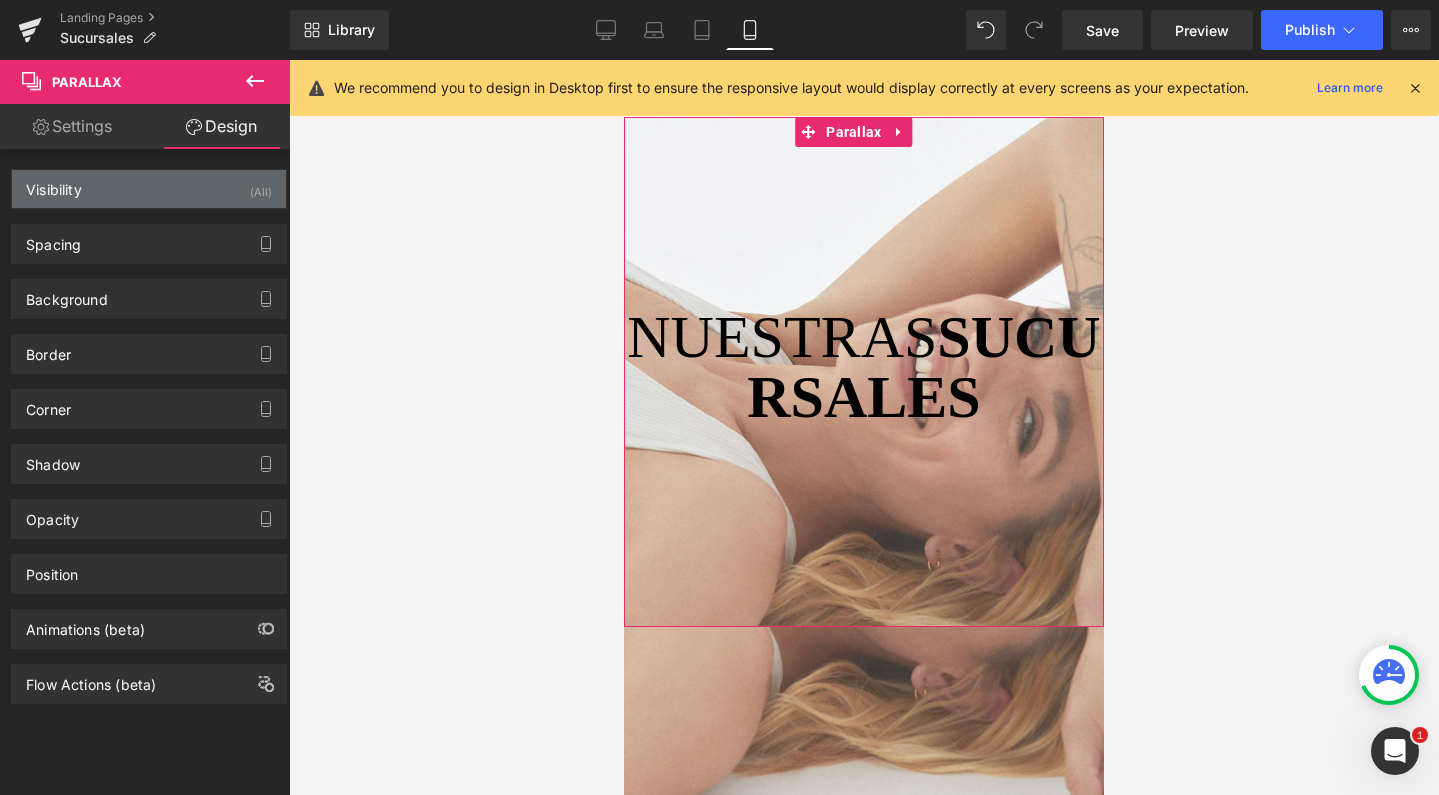 click on "Visibility
(All)" at bounding box center [149, 189] 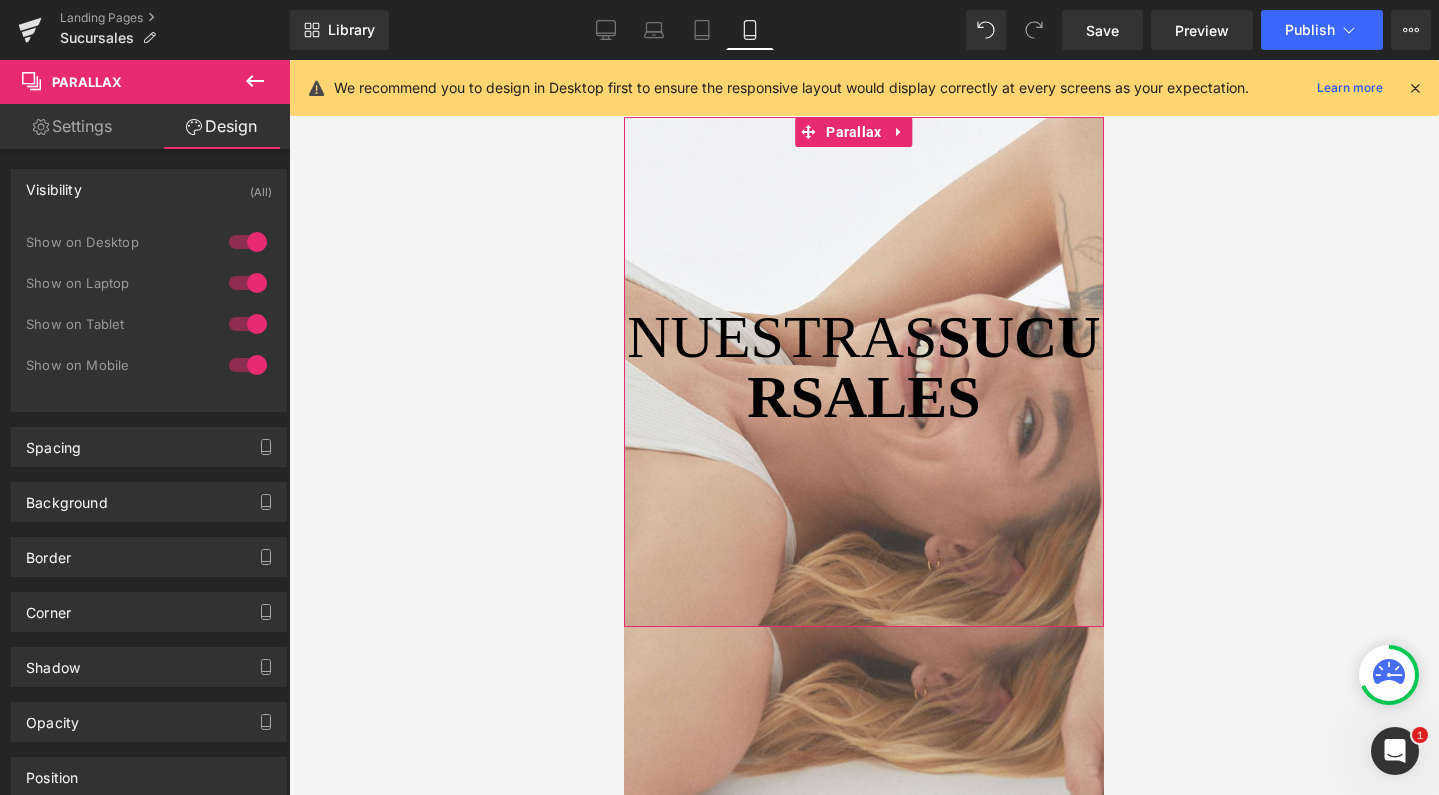 click at bounding box center (248, 365) 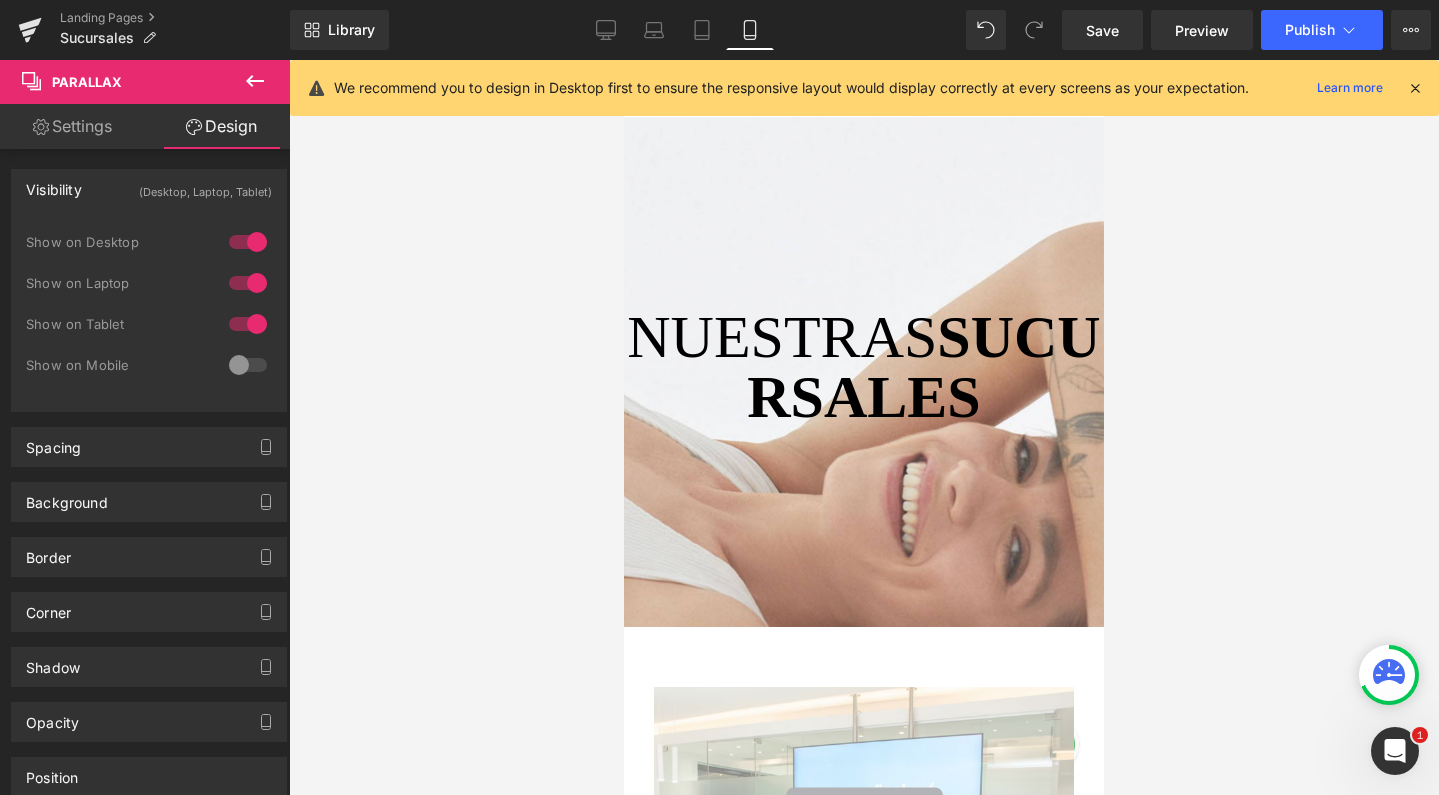 scroll, scrollTop: 7437, scrollLeft: 460, axis: both 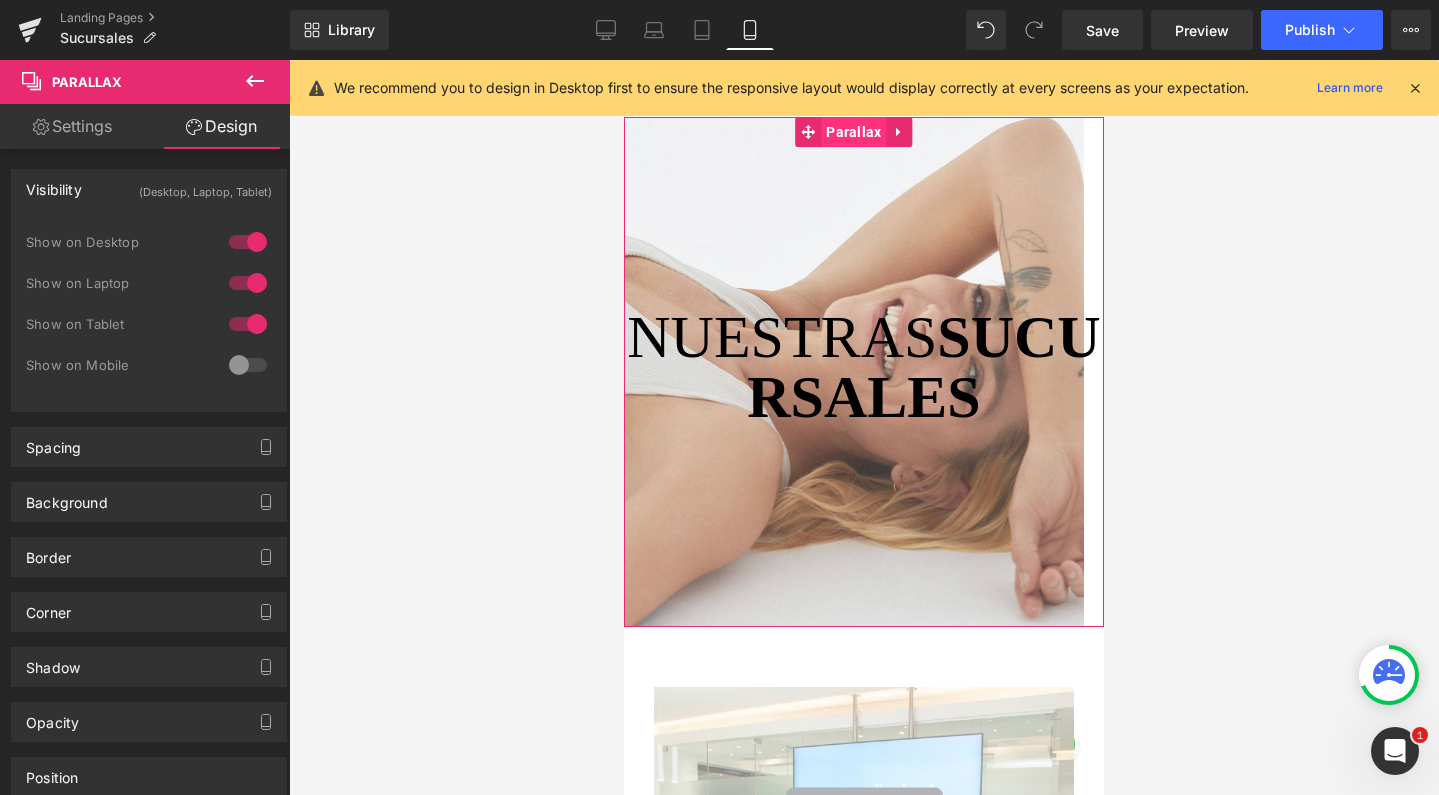 click on "Parallax" at bounding box center (853, 132) 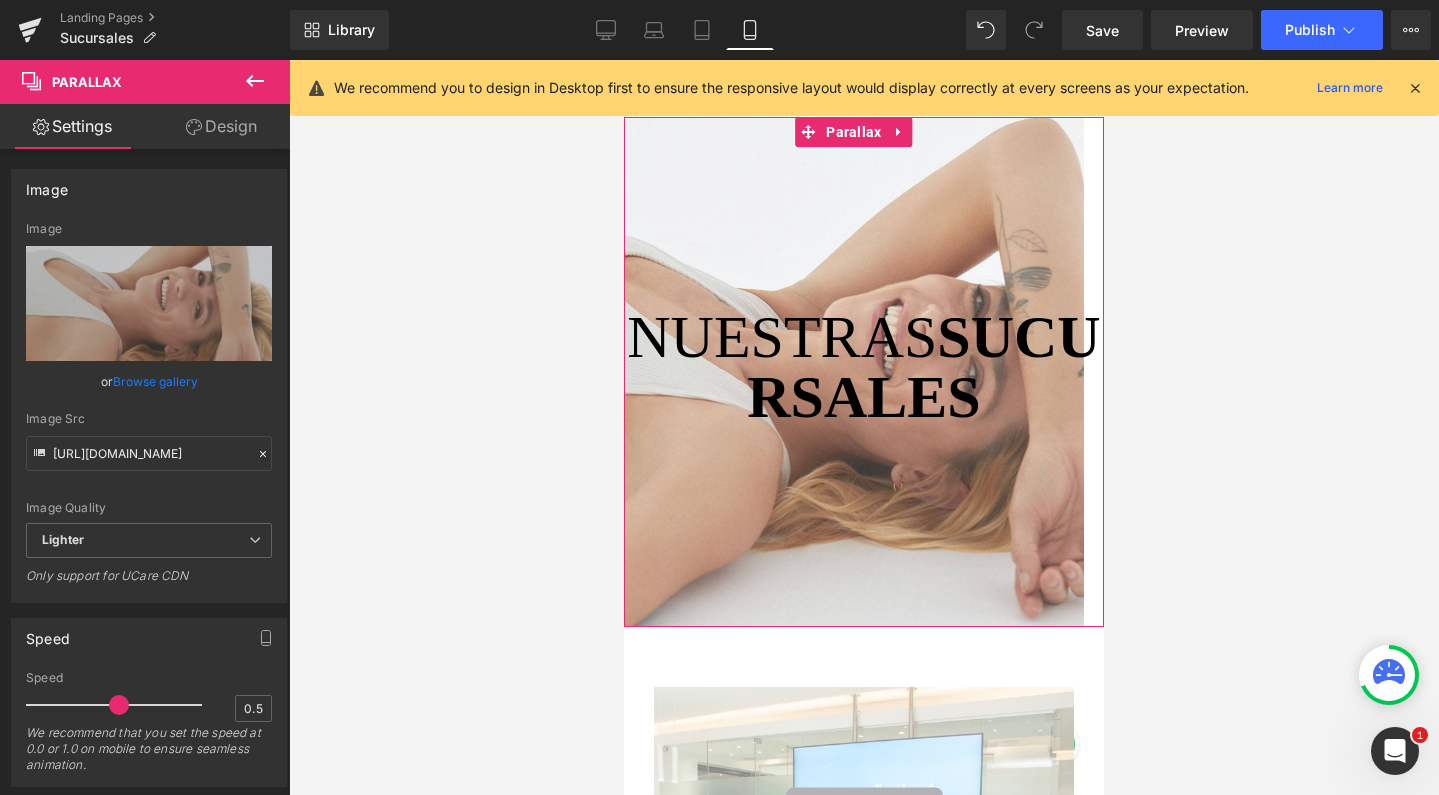 drag, startPoint x: 224, startPoint y: 134, endPoint x: 192, endPoint y: 198, distance: 71.55418 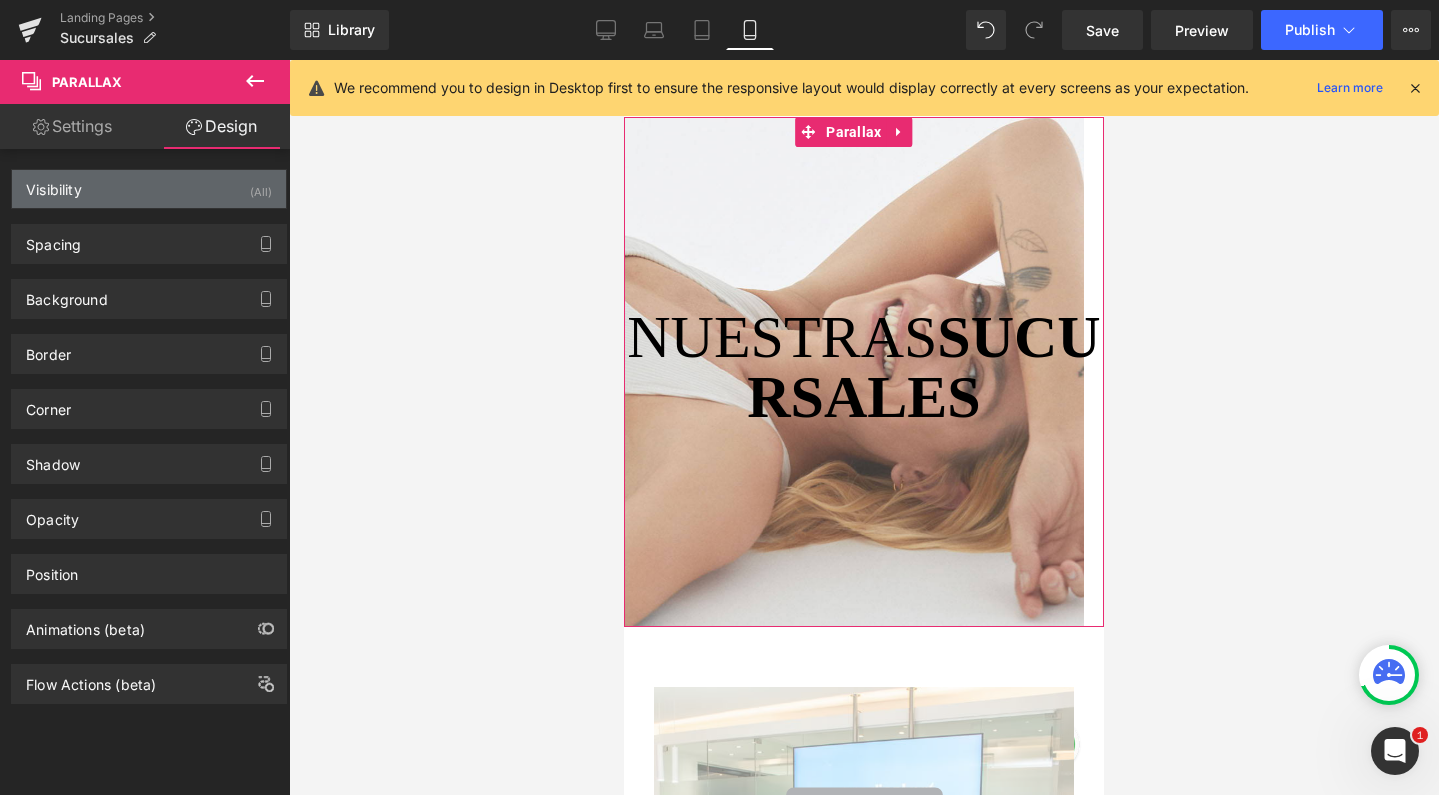 click on "Visibility
(All)" at bounding box center [149, 189] 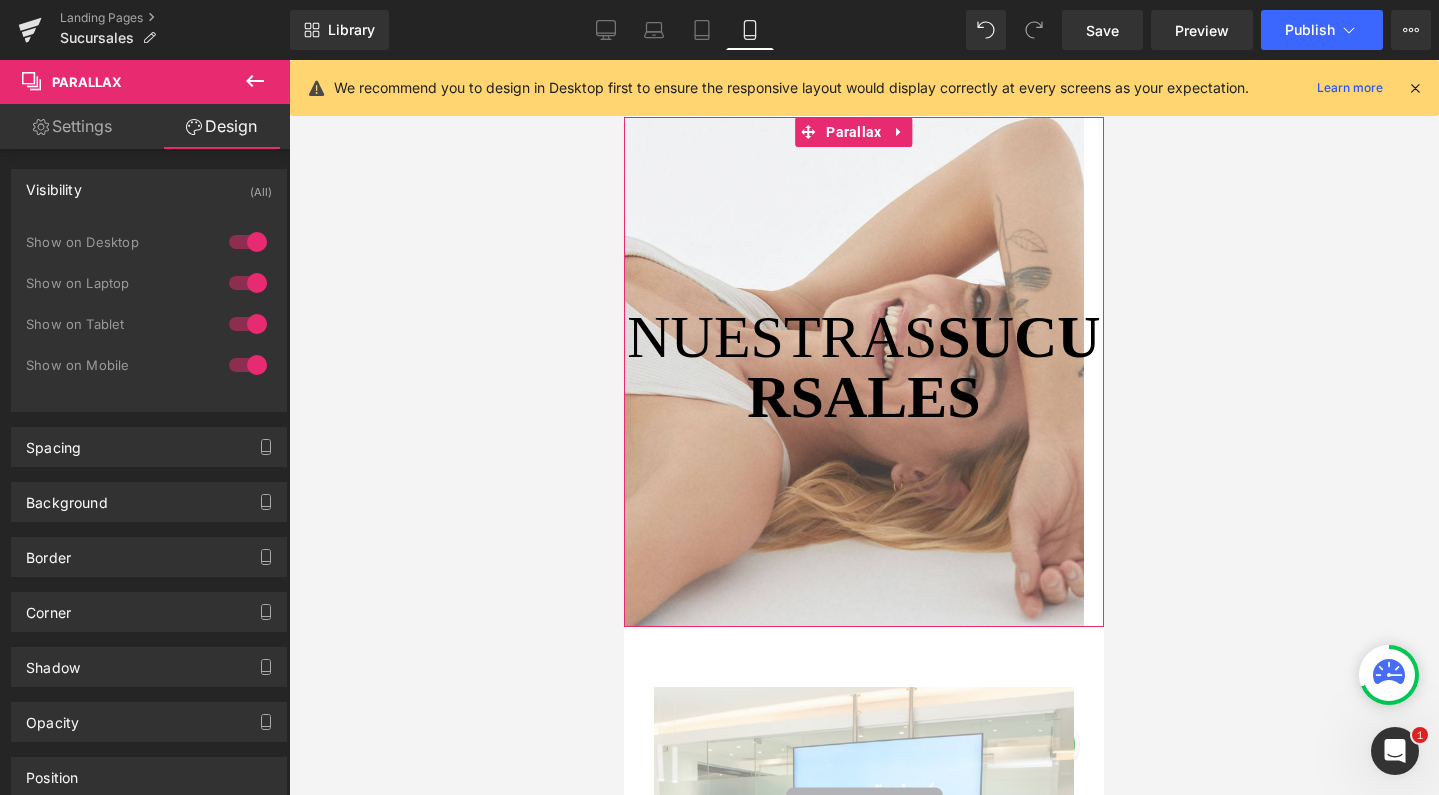 click at bounding box center (248, 324) 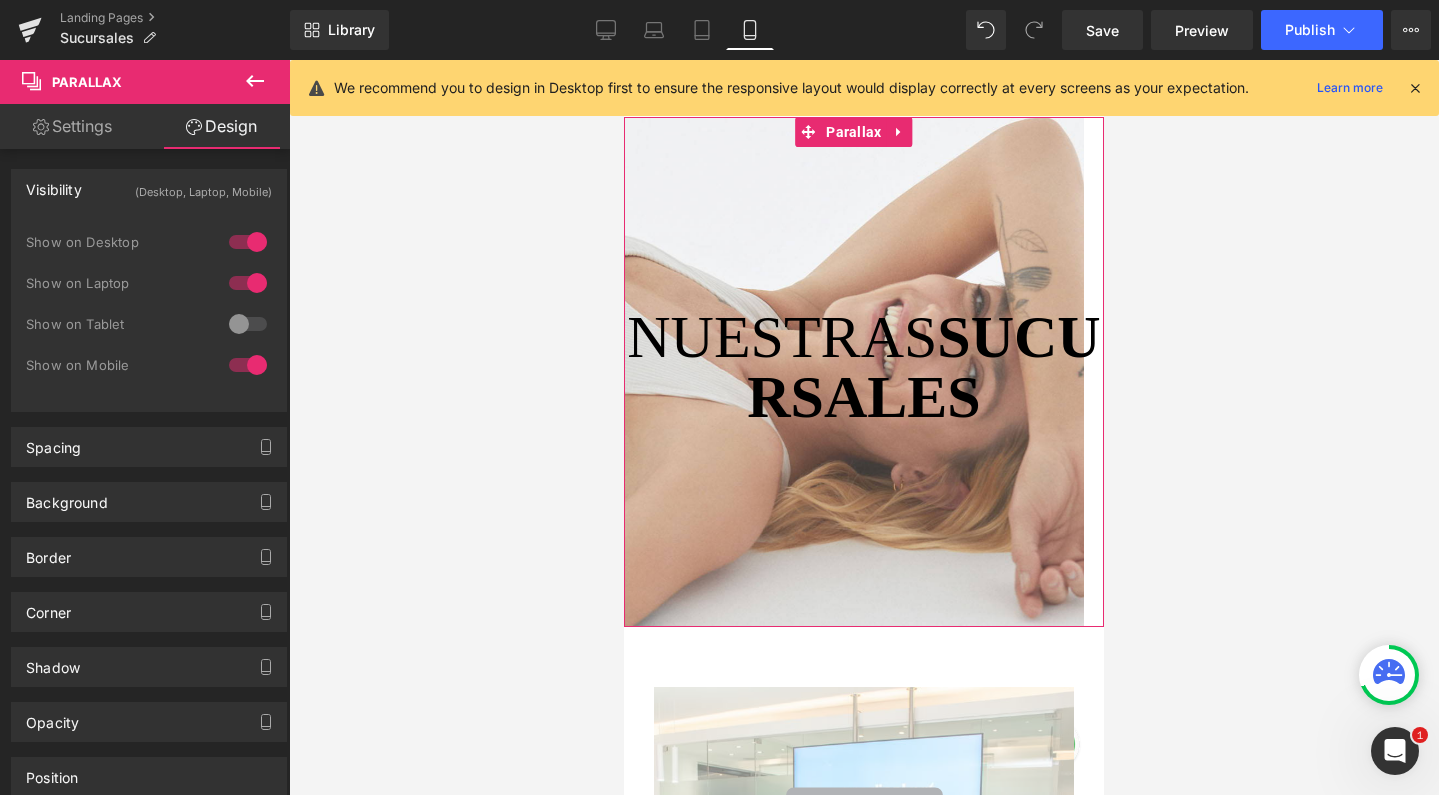 click at bounding box center [248, 283] 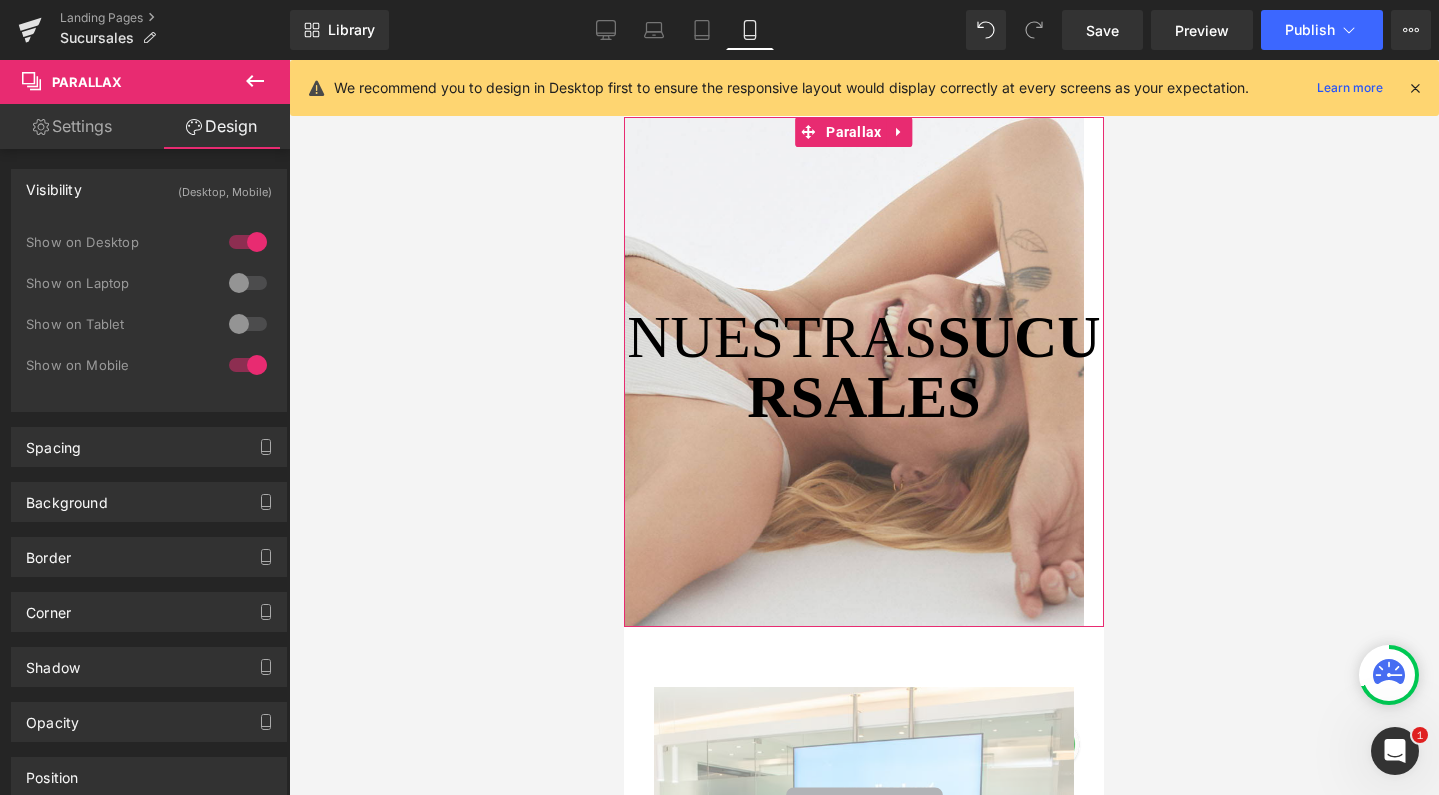click at bounding box center (248, 242) 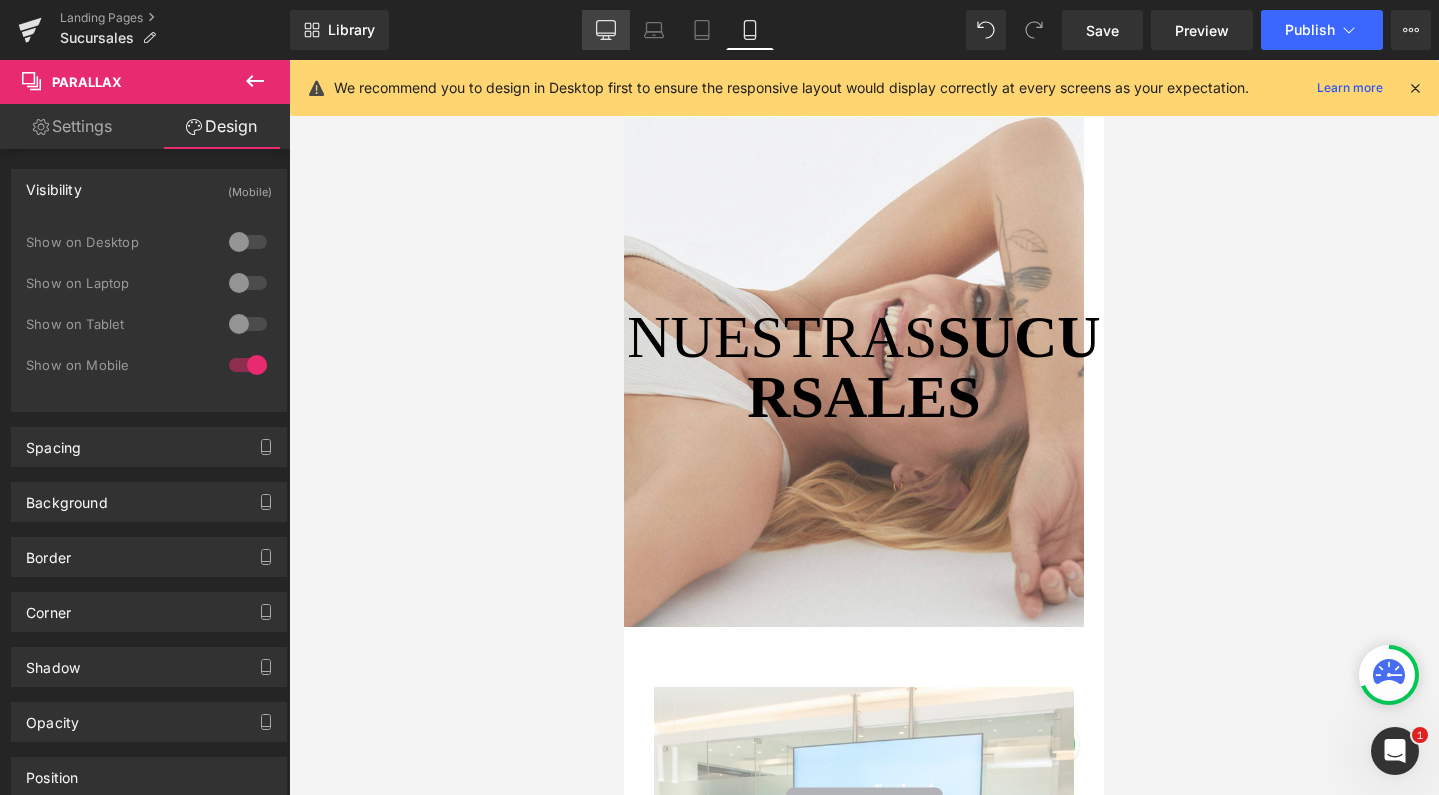 click 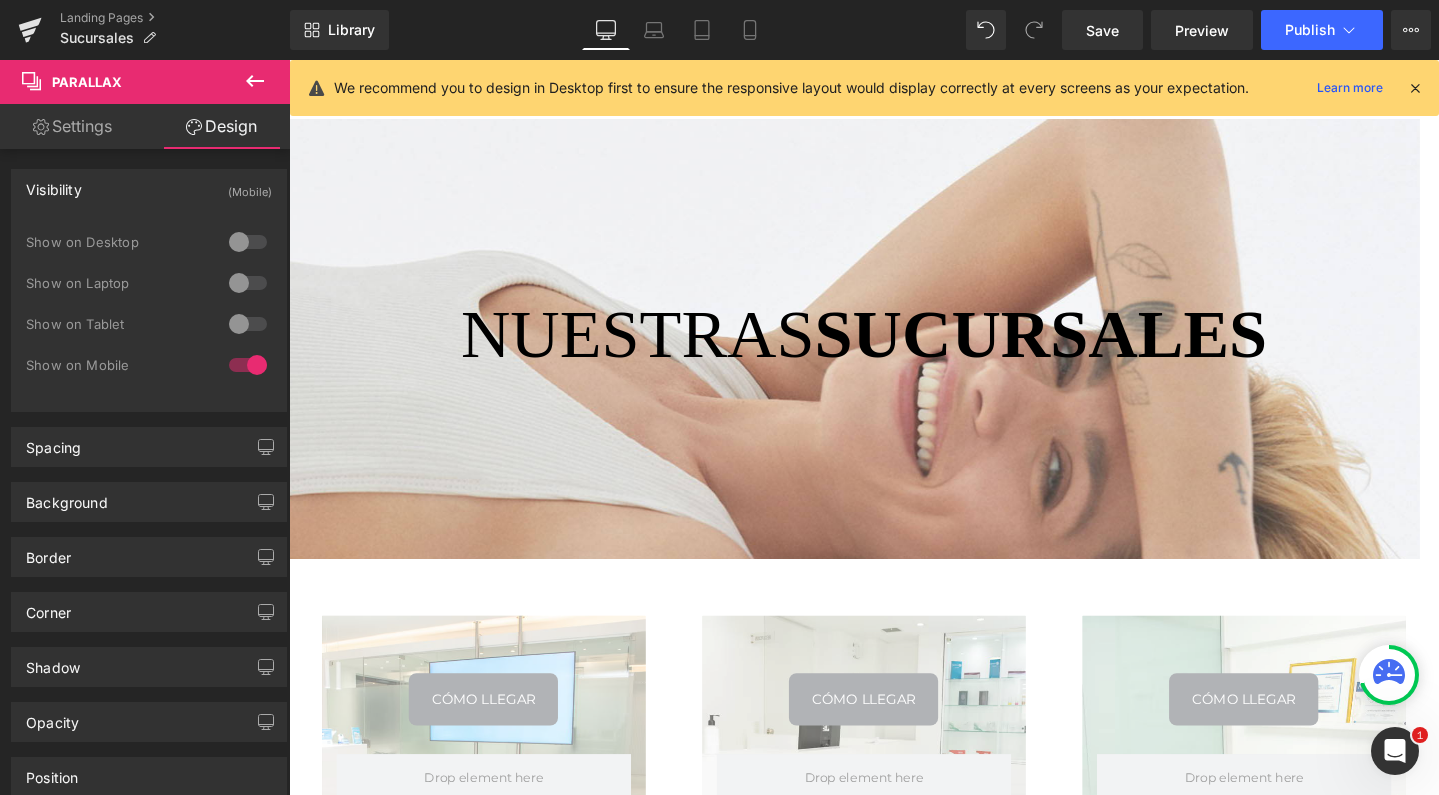 scroll, scrollTop: 0, scrollLeft: 0, axis: both 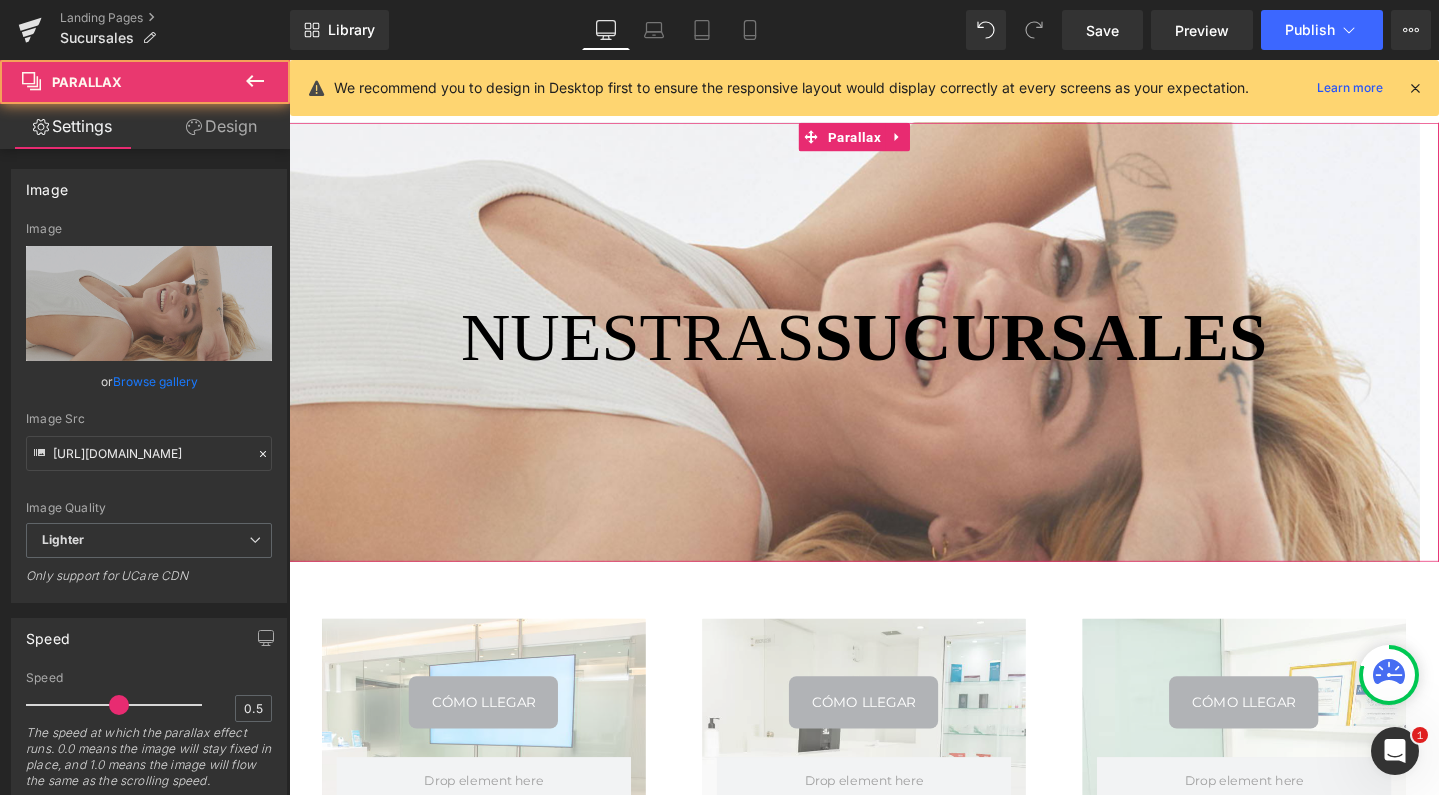 click at bounding box center [884, 356] 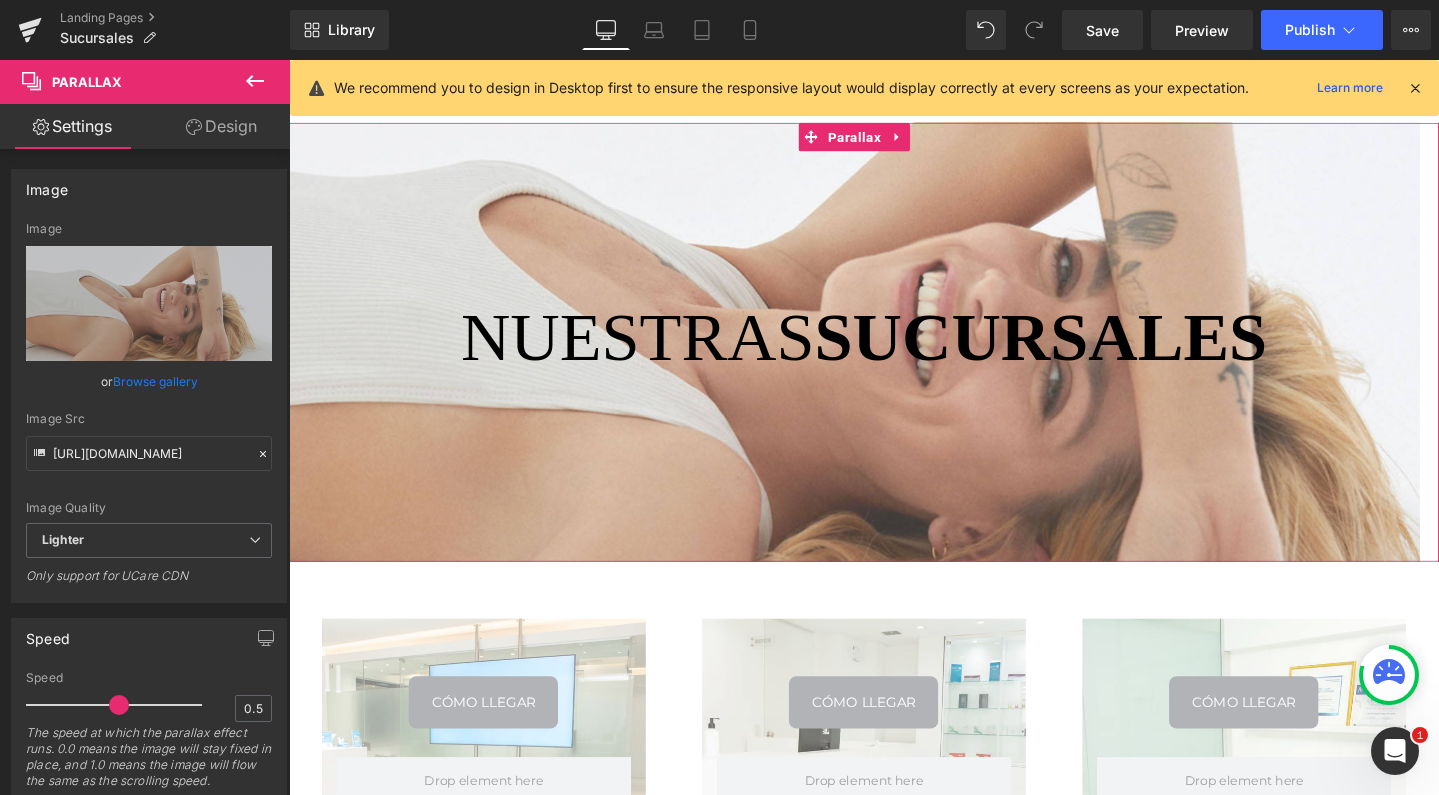 click on "Design" at bounding box center (221, 126) 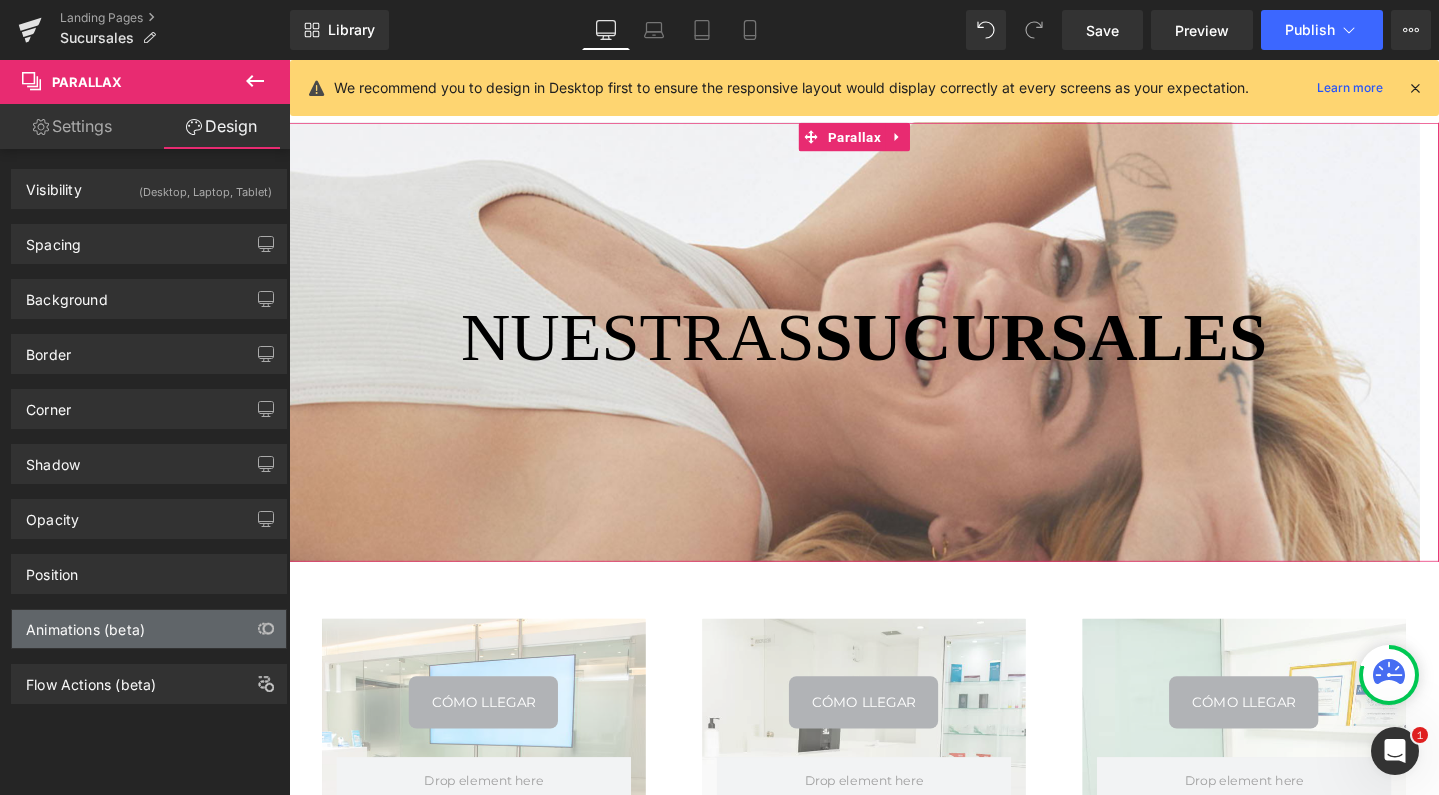 click on "Animations (beta)" at bounding box center [149, 629] 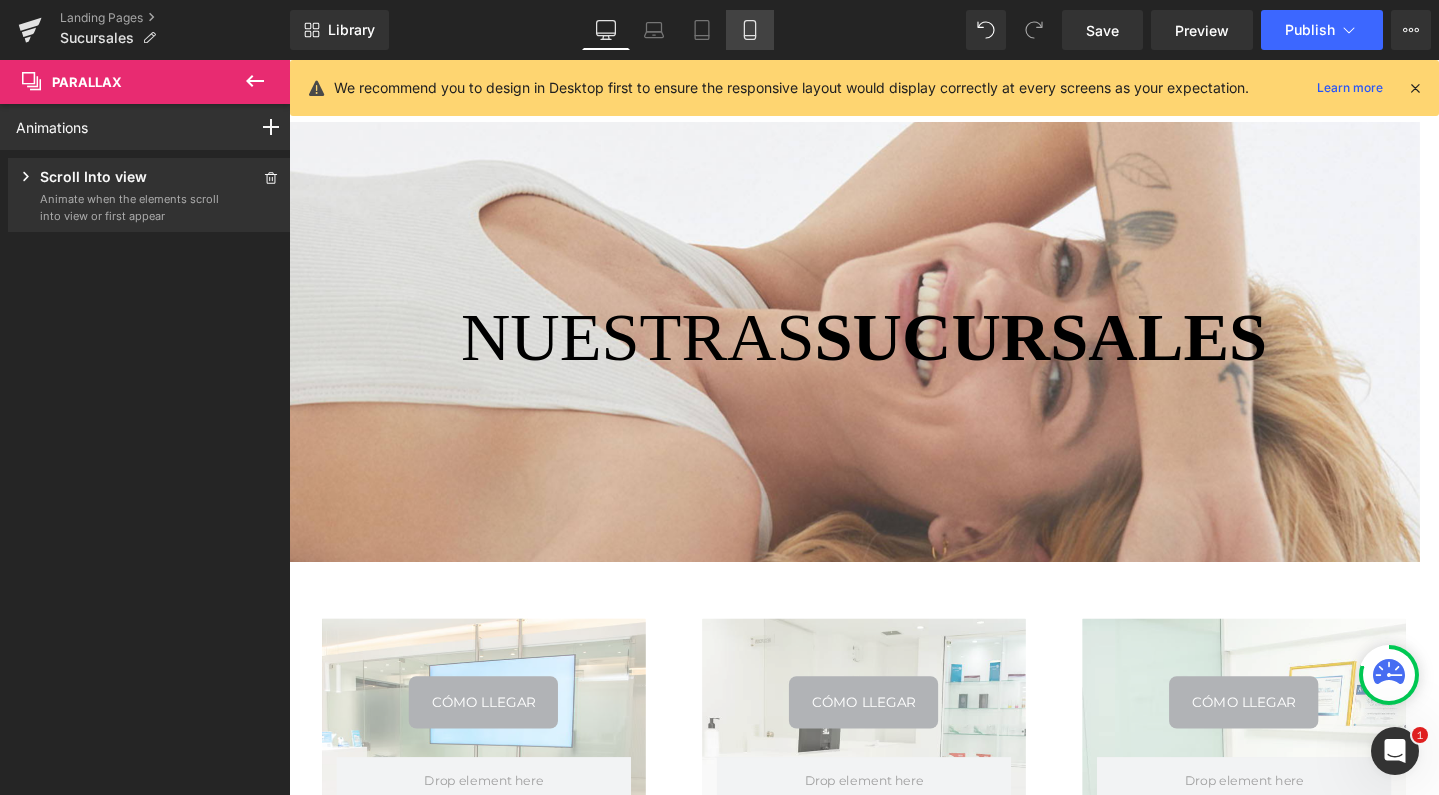 click on "Mobile" at bounding box center (750, 30) 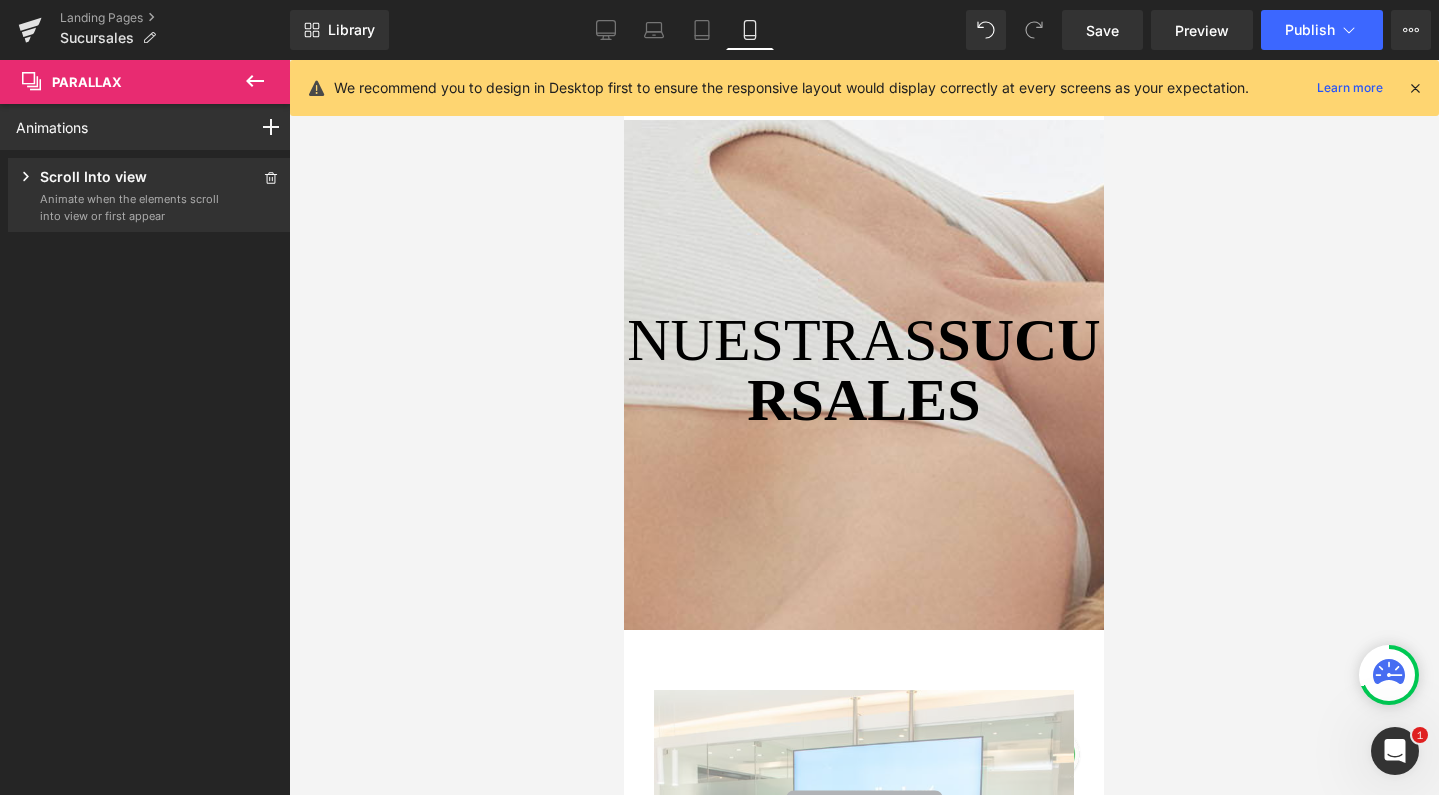 scroll, scrollTop: 10, scrollLeft: 10, axis: both 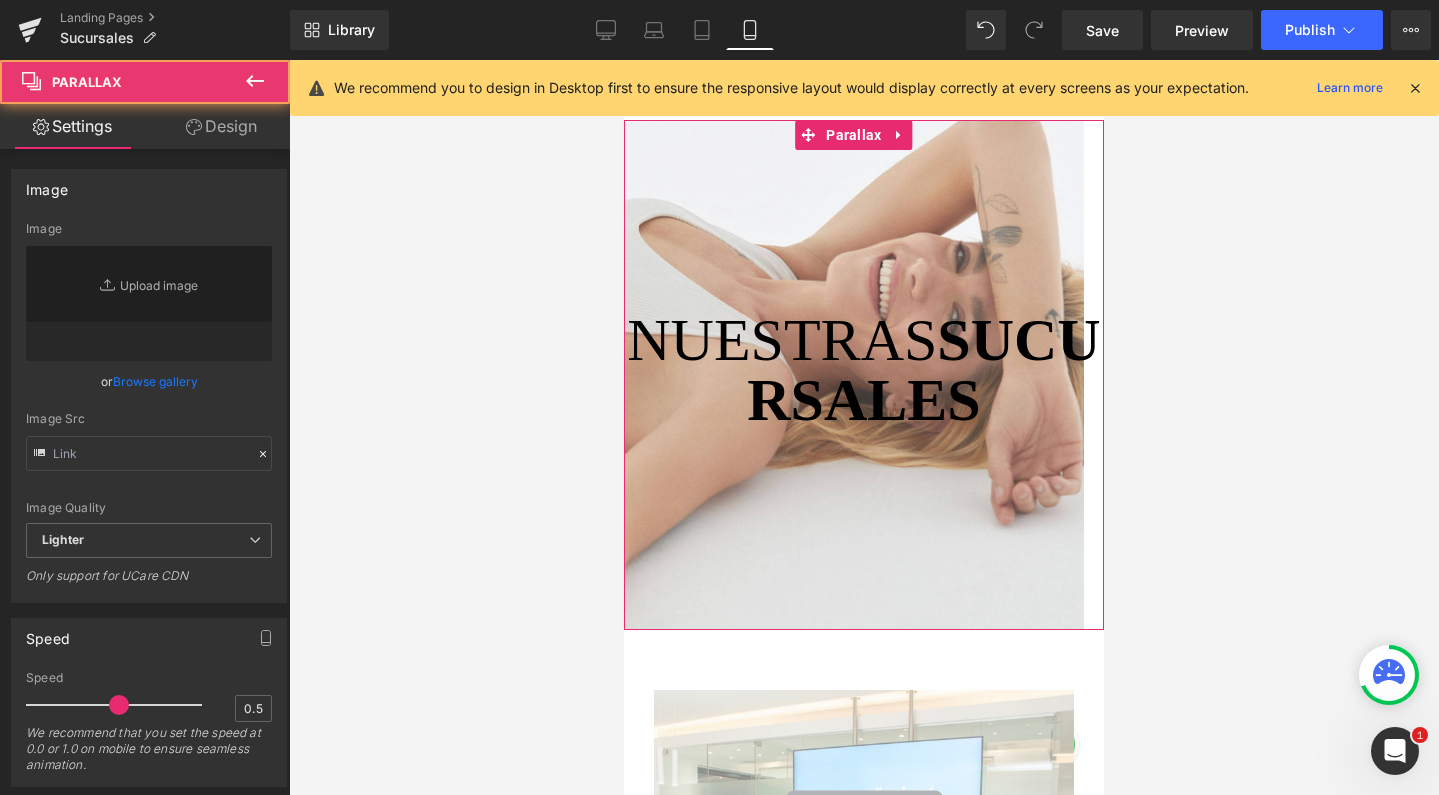 click at bounding box center (854, 308) 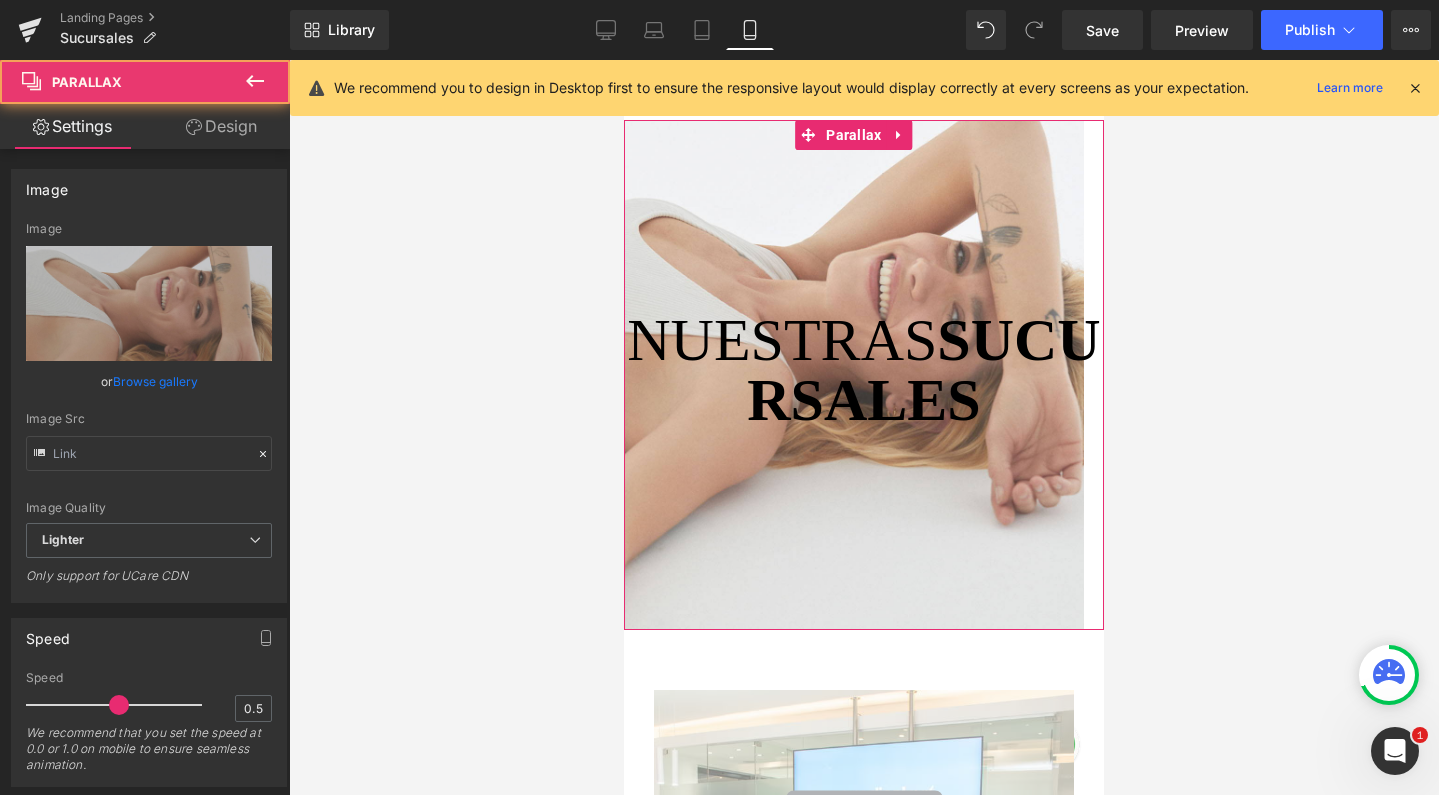 click on "Design" at bounding box center (221, 126) 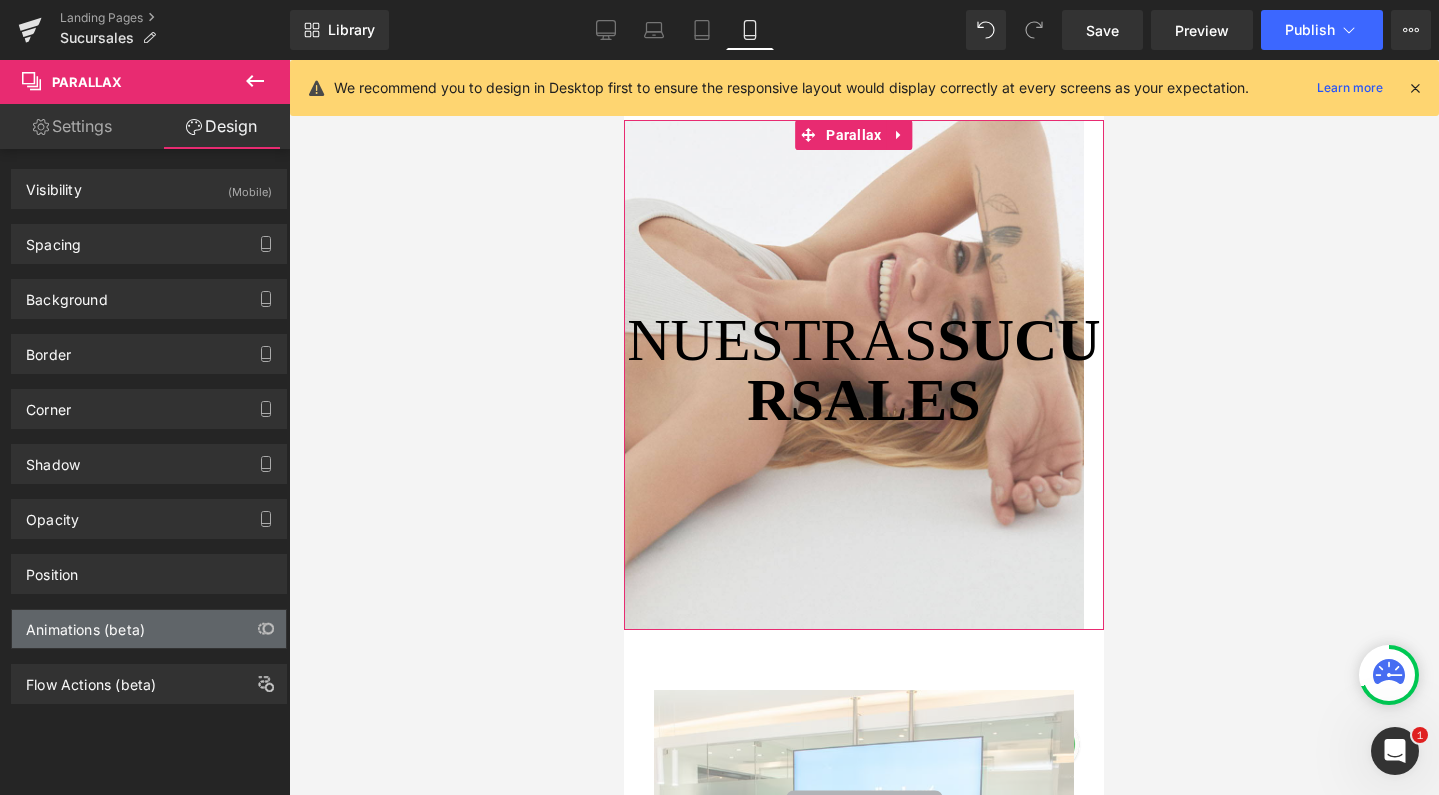 click on "Animations (beta)" at bounding box center [85, 624] 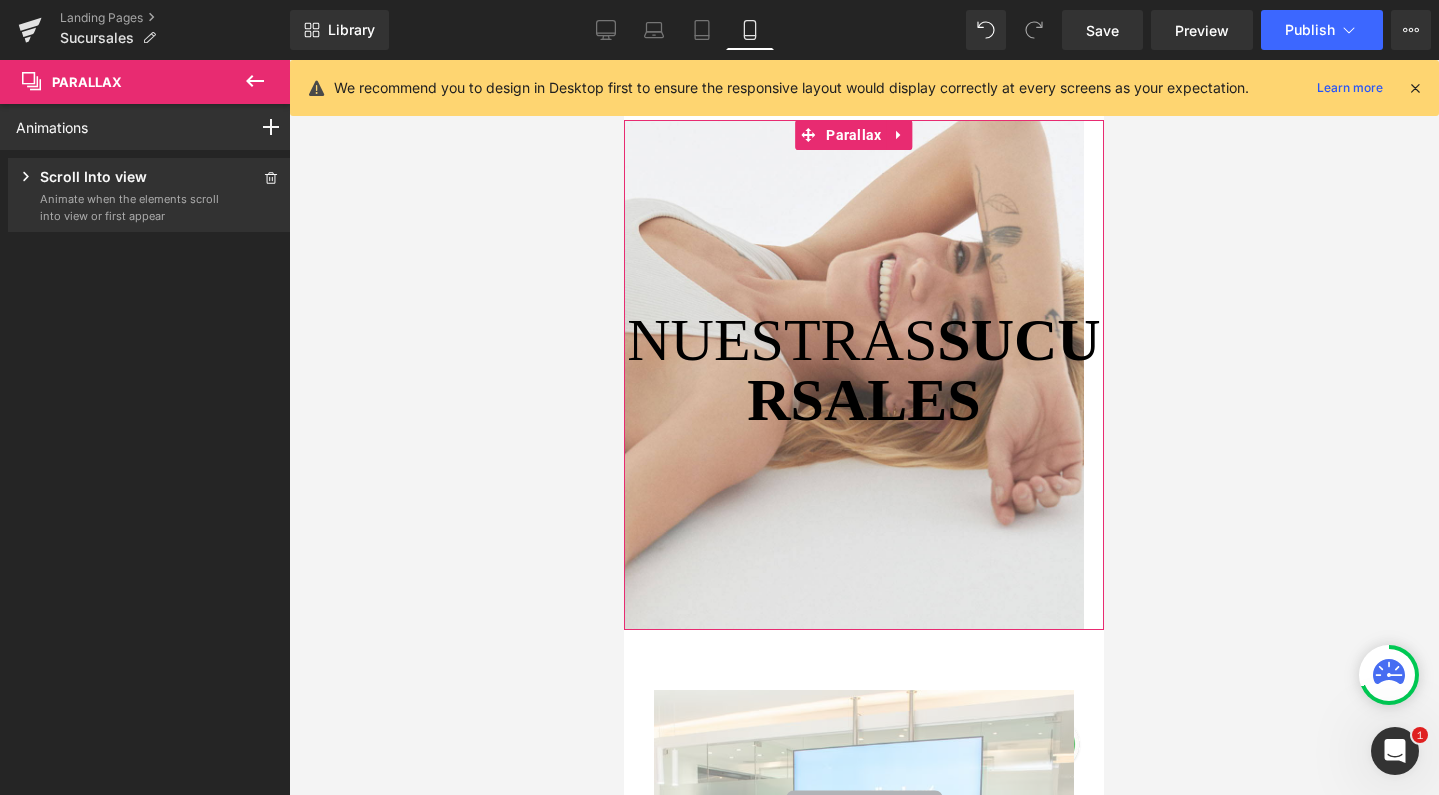 click on "Animate when the elements scroll into view or first appear" at bounding box center (130, 207) 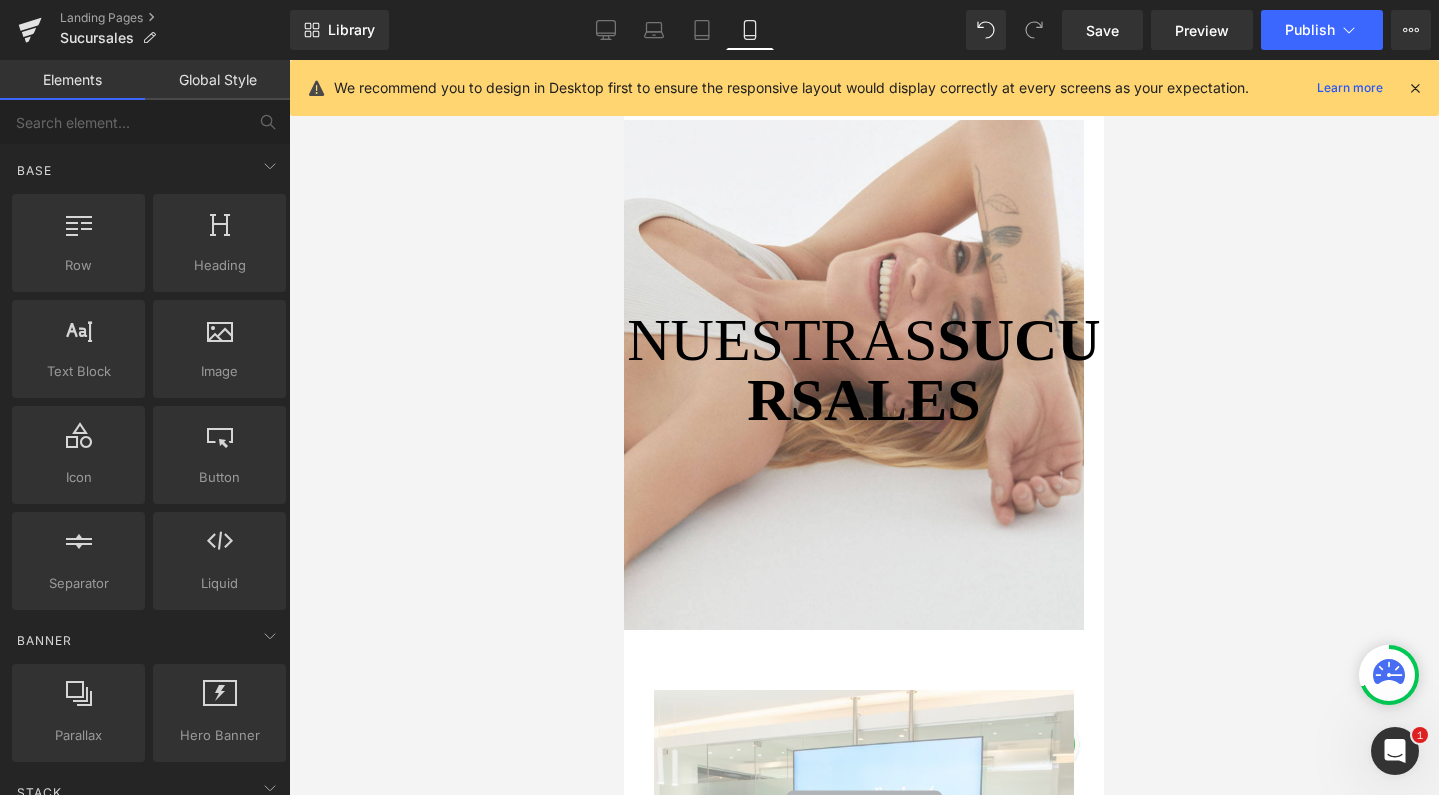 click at bounding box center [864, 427] 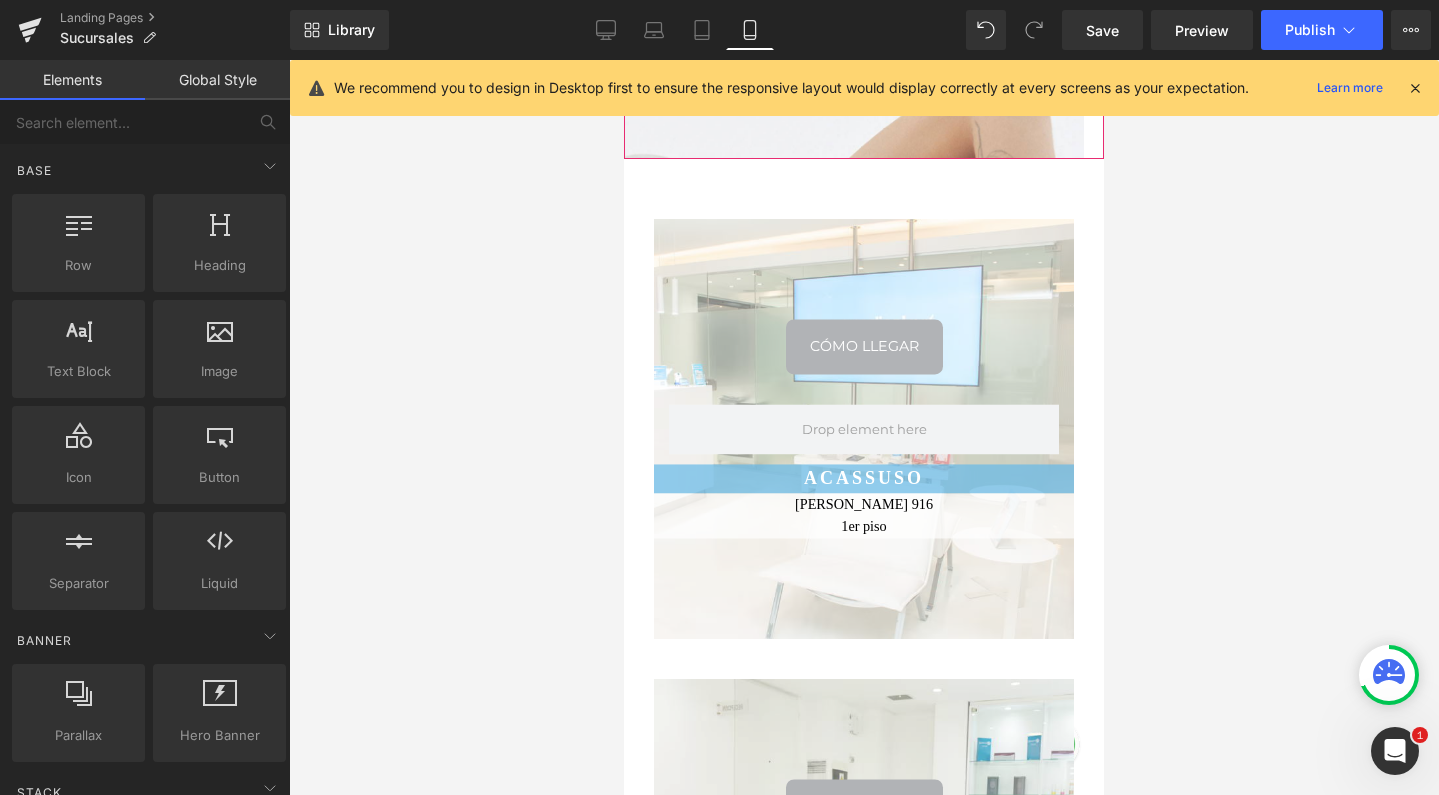 scroll, scrollTop: 481, scrollLeft: 0, axis: vertical 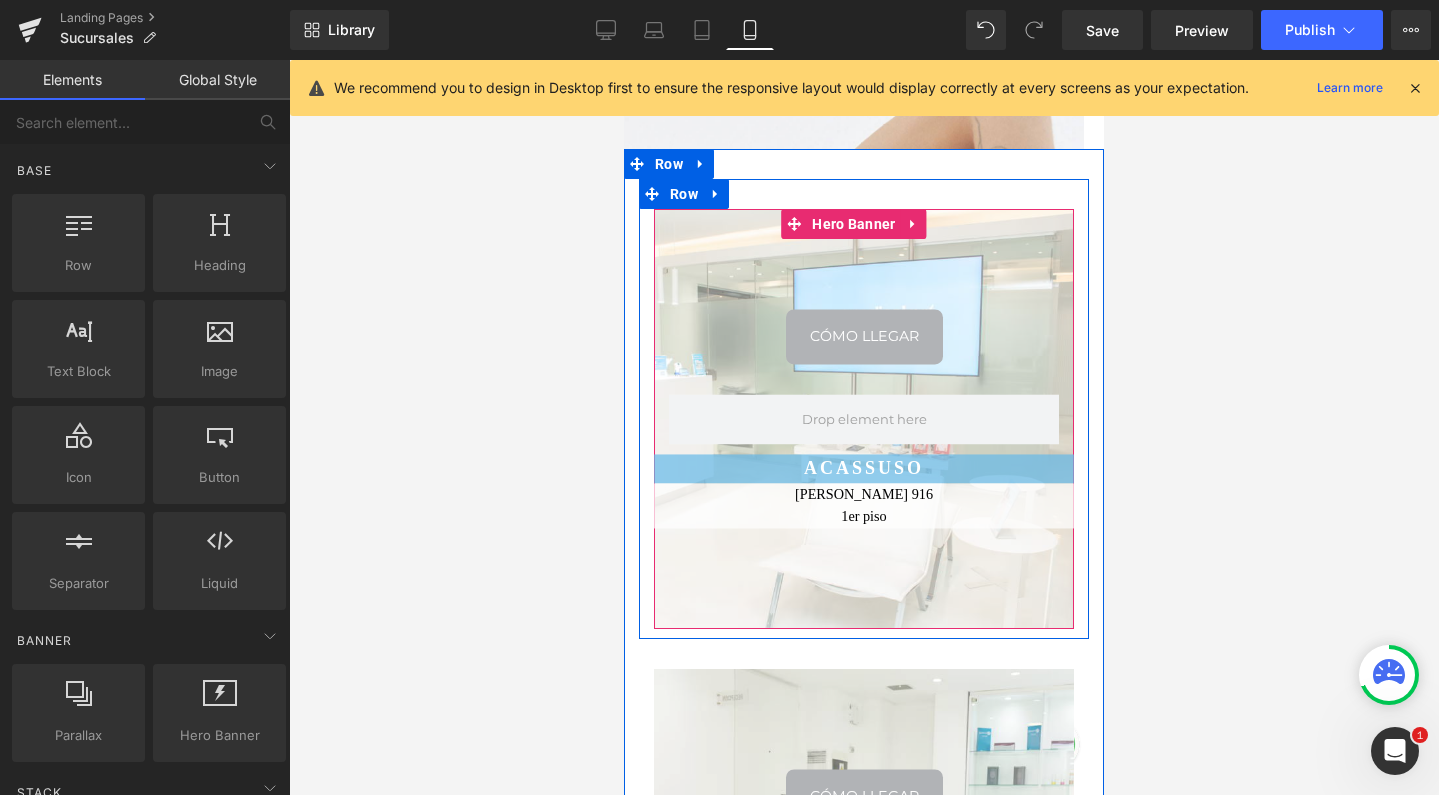 click on "Hero Banner" at bounding box center [853, 224] 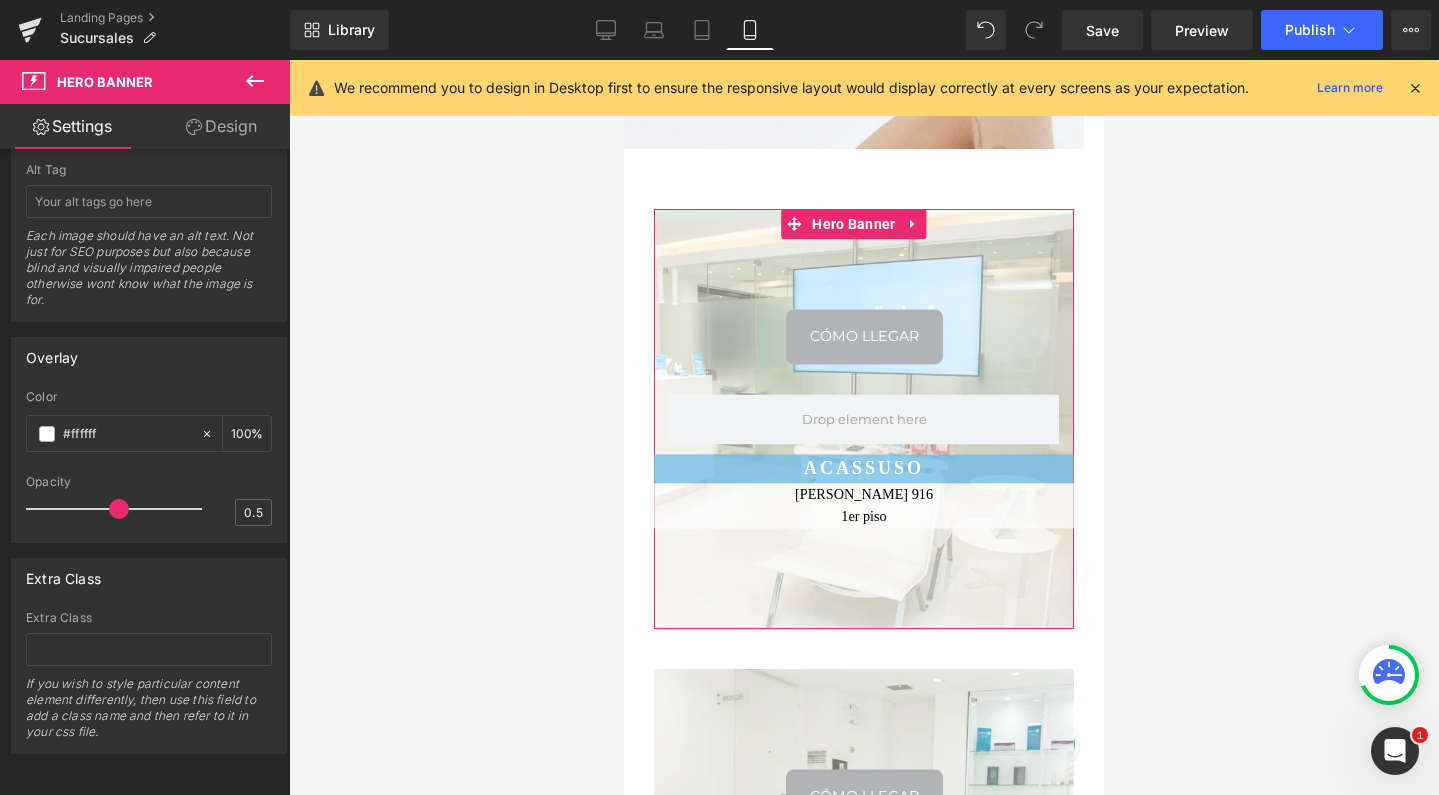 scroll, scrollTop: 1211, scrollLeft: 0, axis: vertical 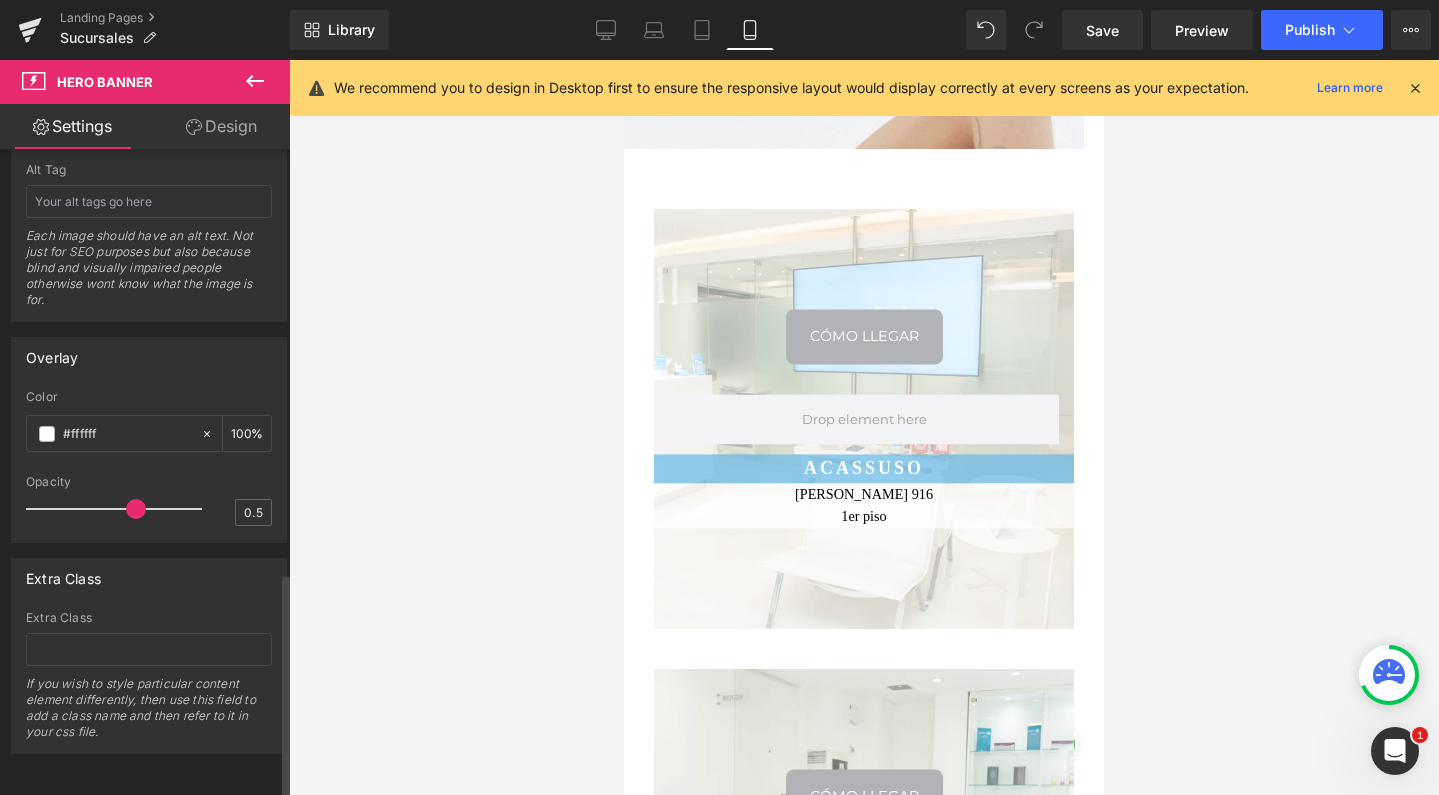 drag, startPoint x: 116, startPoint y: 498, endPoint x: 131, endPoint y: 498, distance: 15 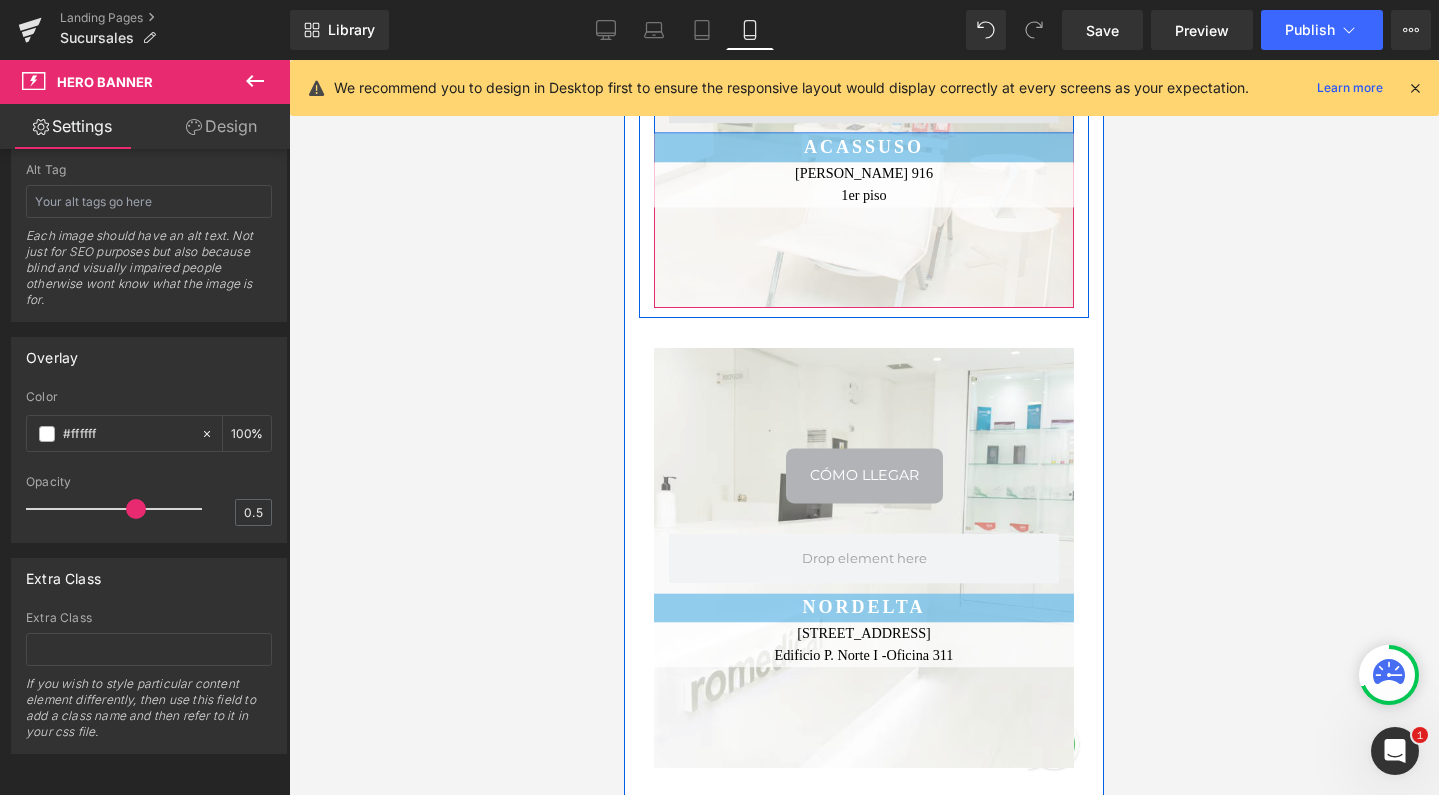 scroll, scrollTop: 813, scrollLeft: 0, axis: vertical 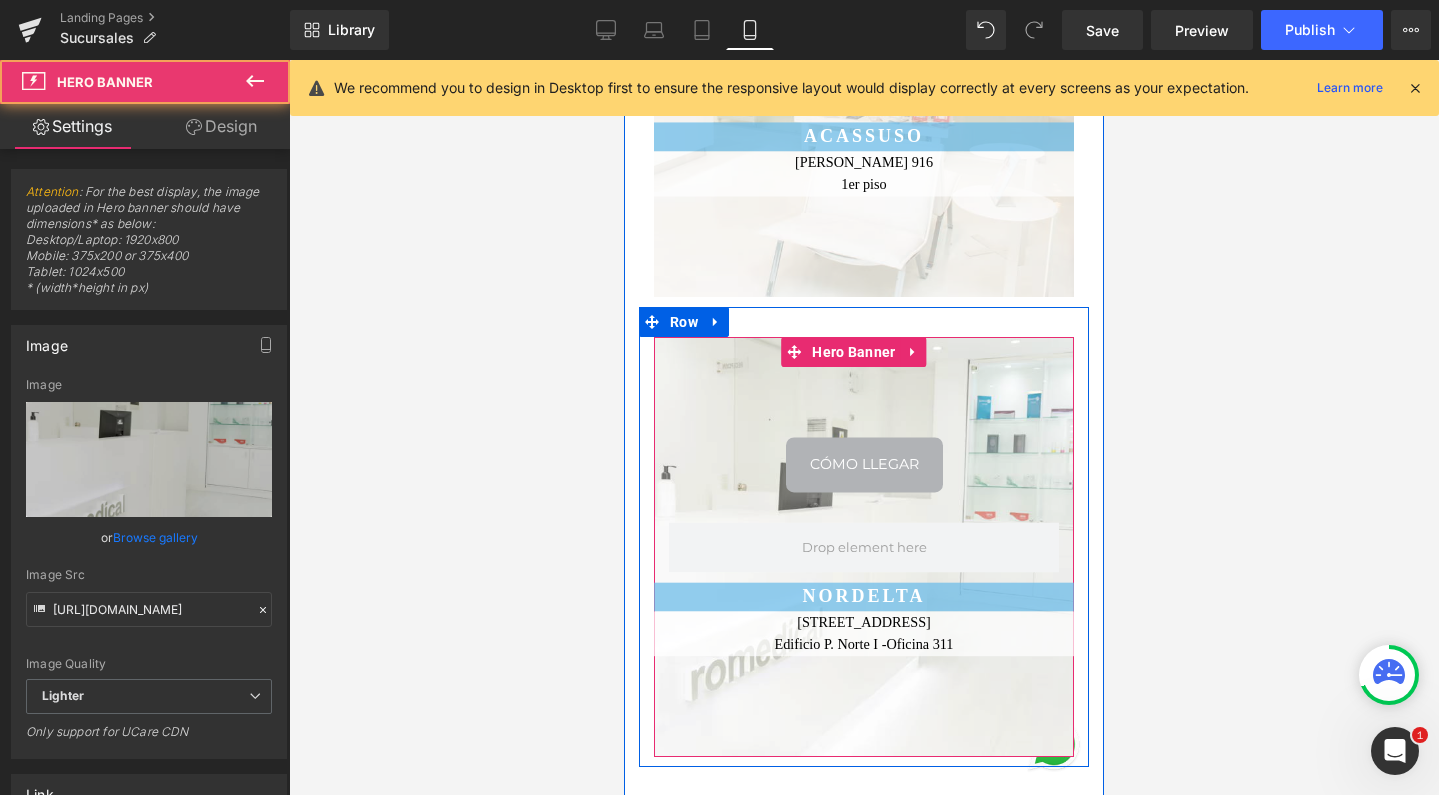 click on "CÓMO LLEGAR Button
Row         NORDELTA Text Block         Calle del Caminante 20 Edificio P. Norte I -  Oficina 311 Text Block" at bounding box center [864, 547] 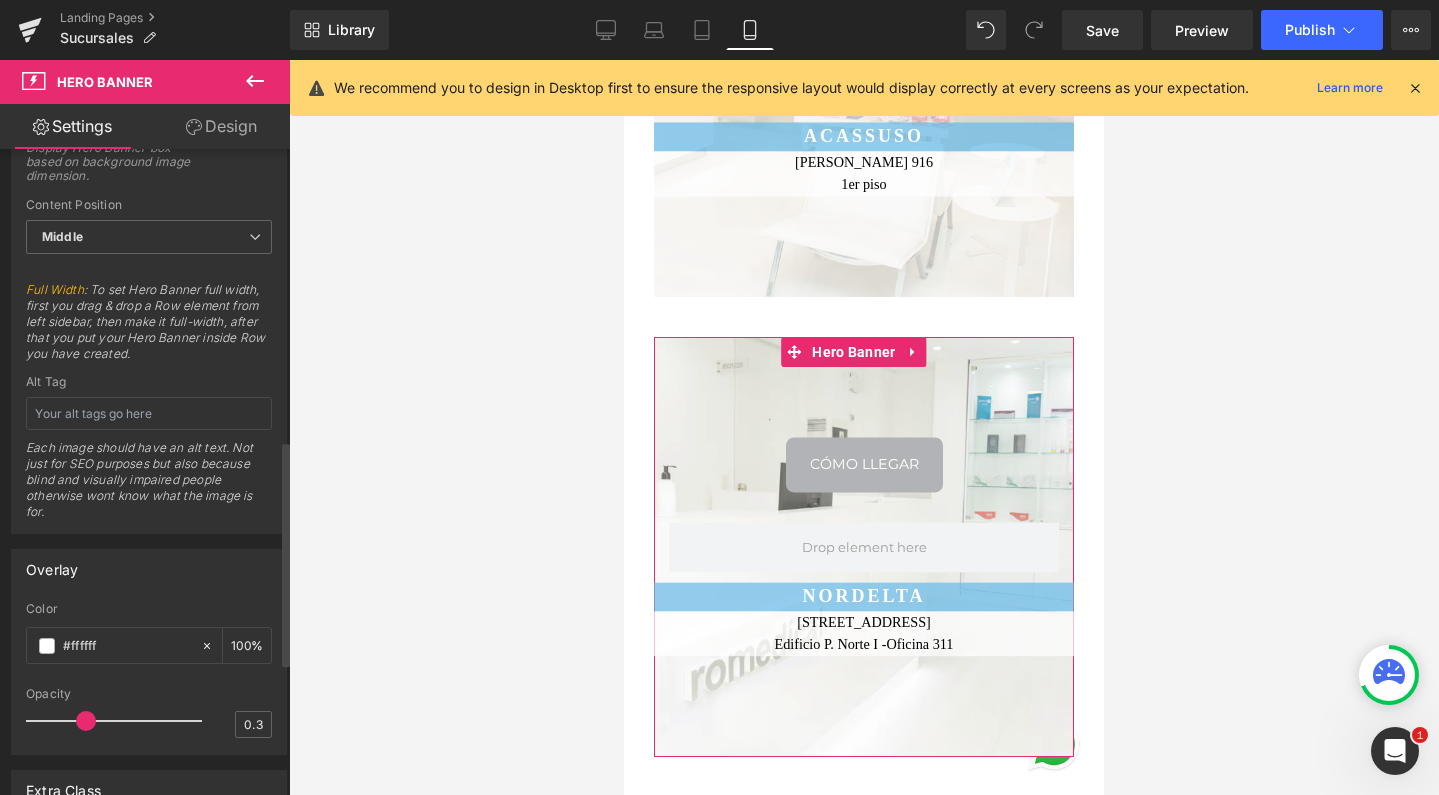 scroll, scrollTop: 1146, scrollLeft: 0, axis: vertical 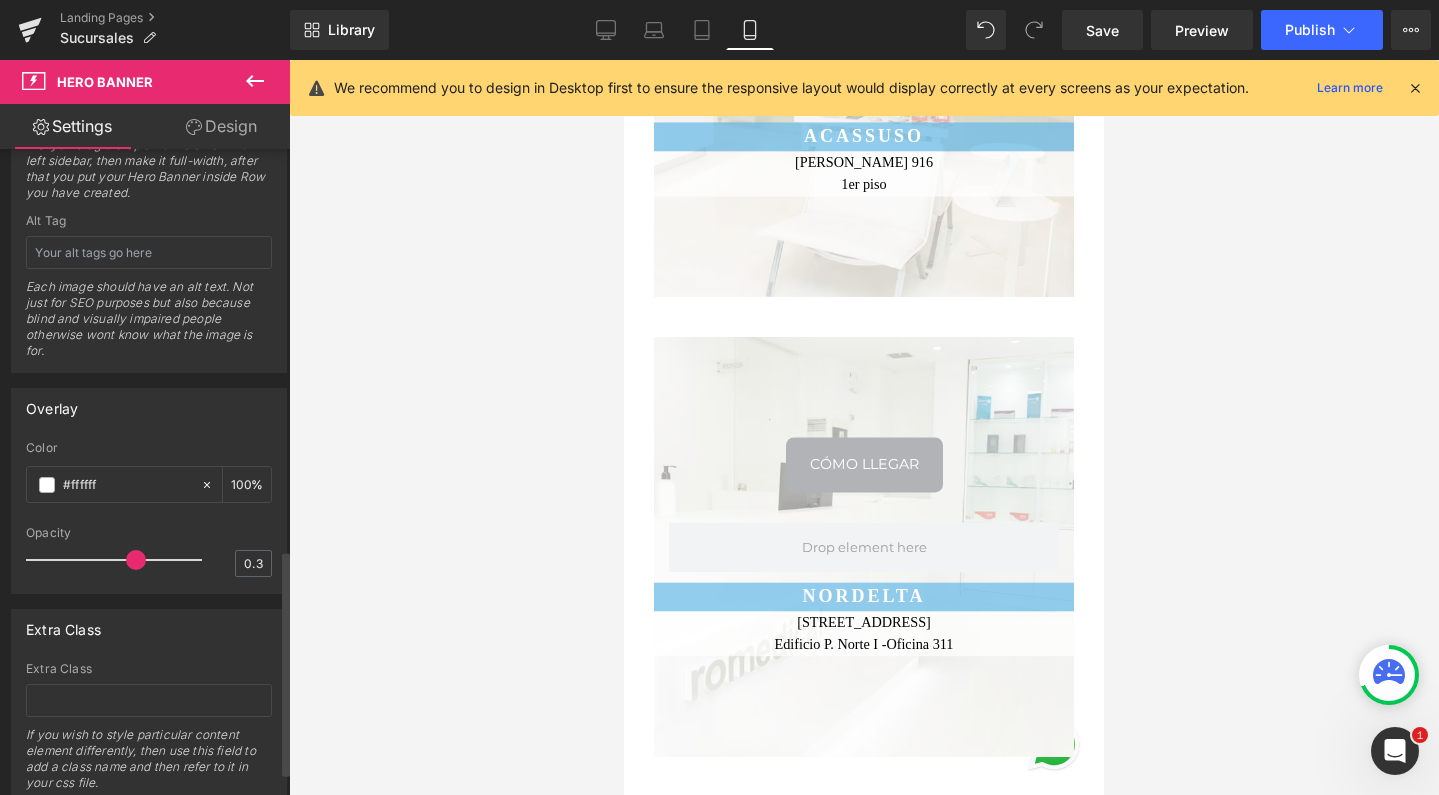 drag, startPoint x: 90, startPoint y: 554, endPoint x: 130, endPoint y: 559, distance: 40.311287 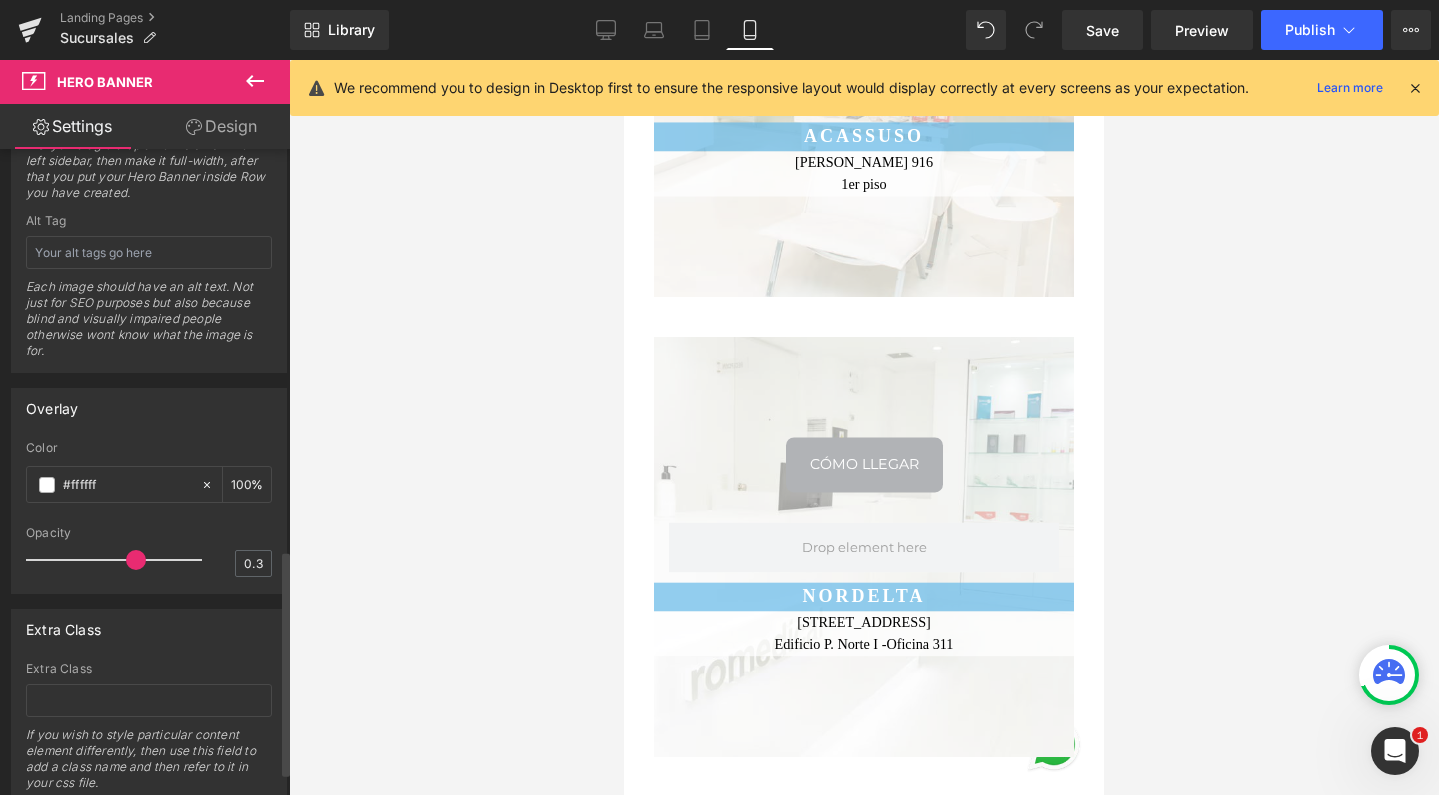 click at bounding box center [136, 560] 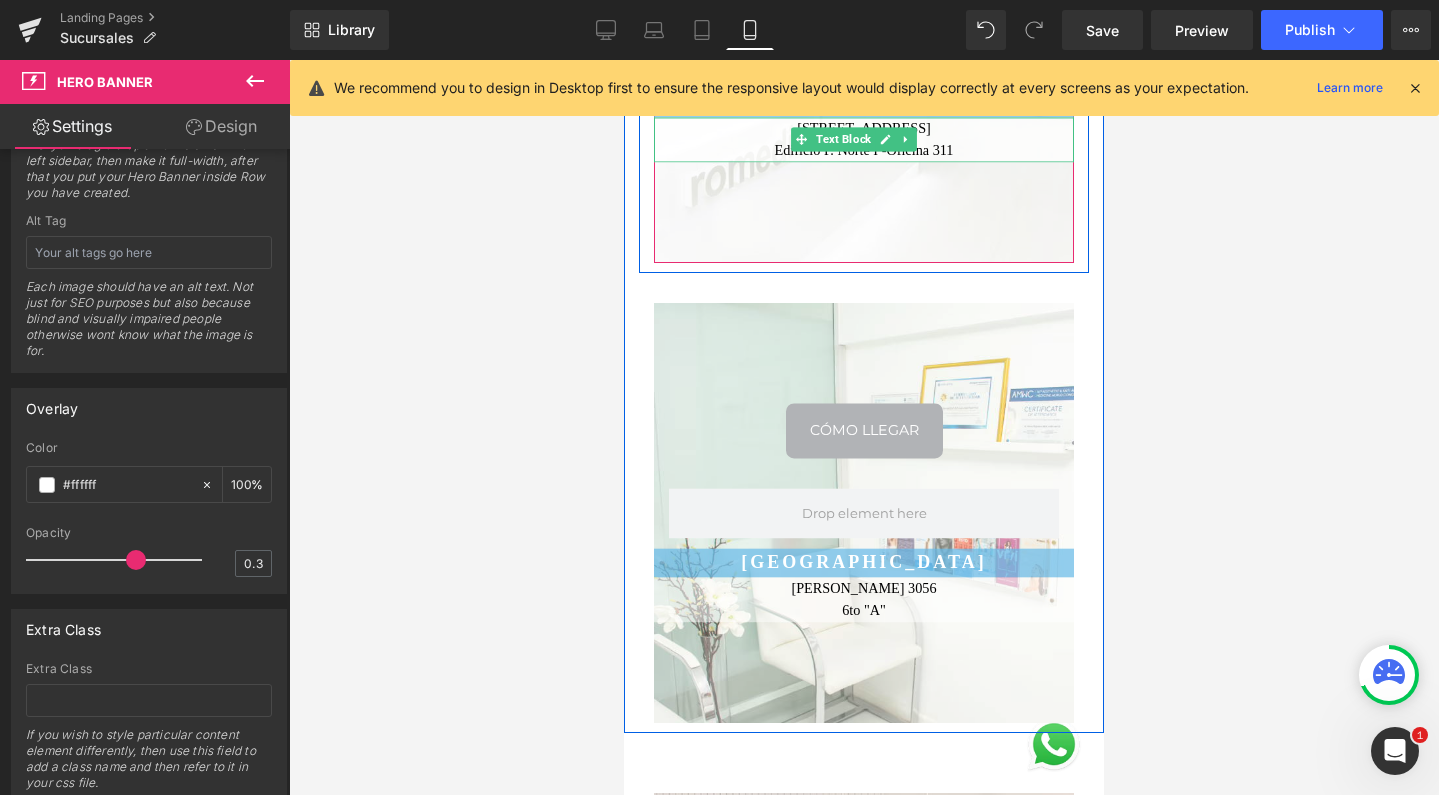scroll, scrollTop: 1338, scrollLeft: 0, axis: vertical 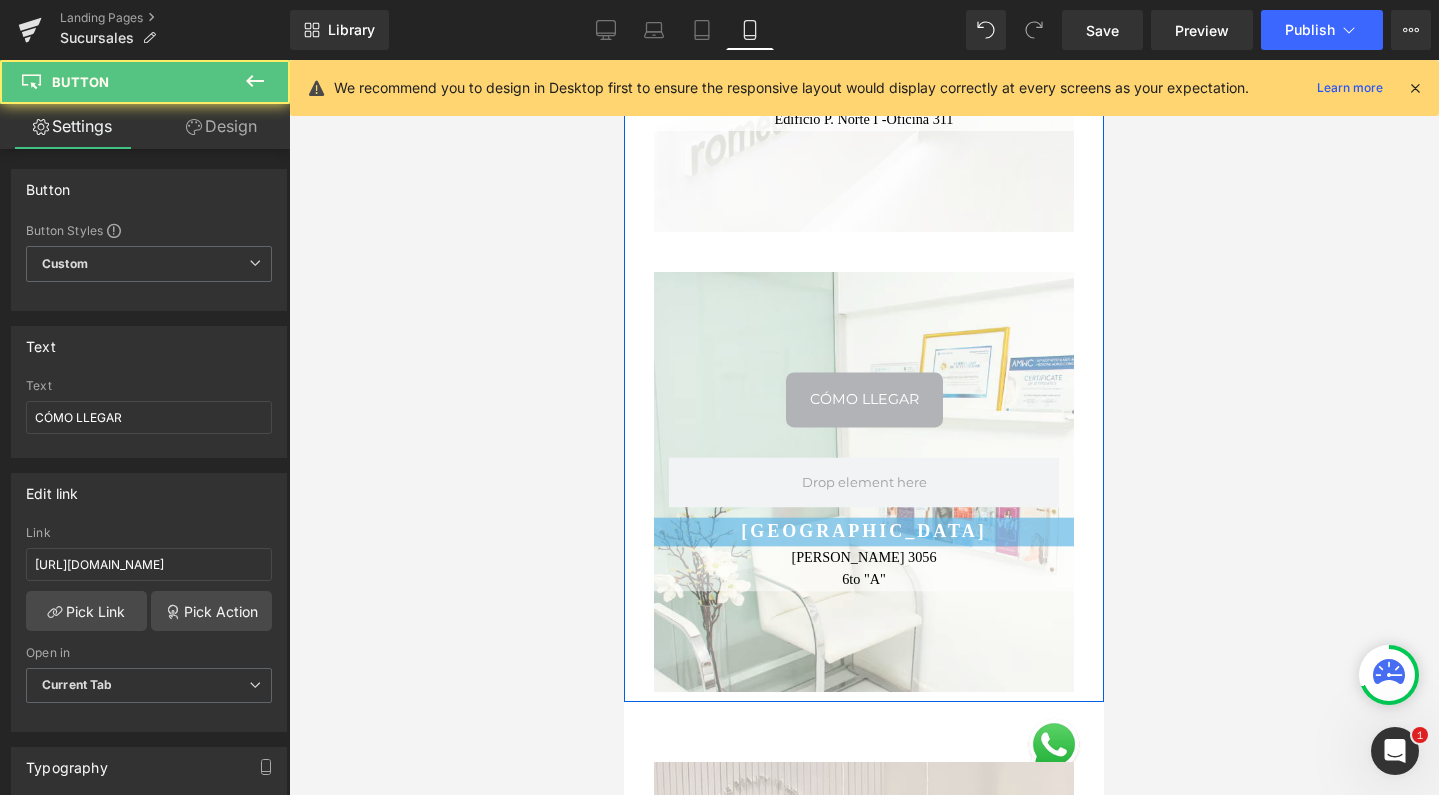 click on "CÓMO LLEGAR" at bounding box center [864, 399] 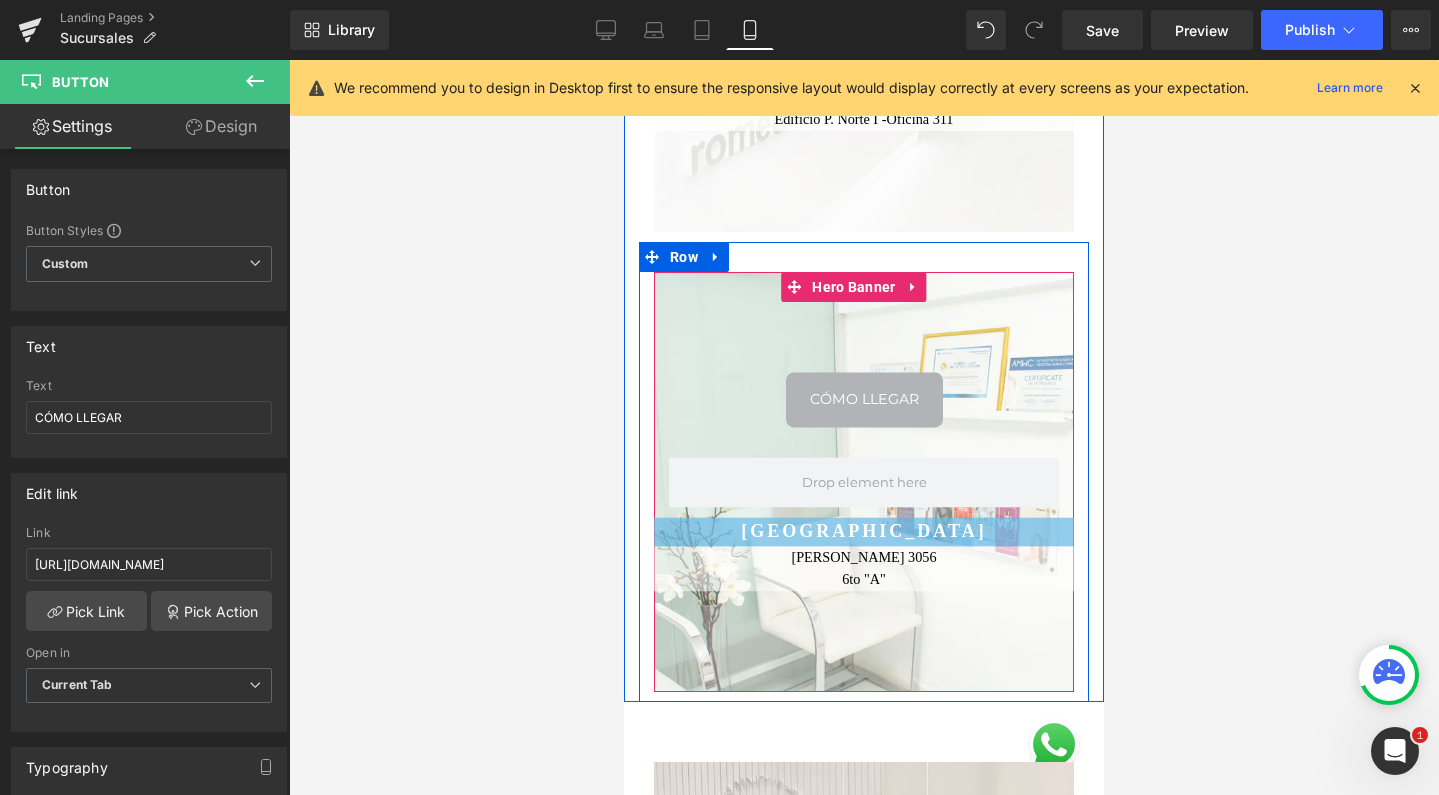 drag, startPoint x: 845, startPoint y: 247, endPoint x: 634, endPoint y: 380, distance: 249.41933 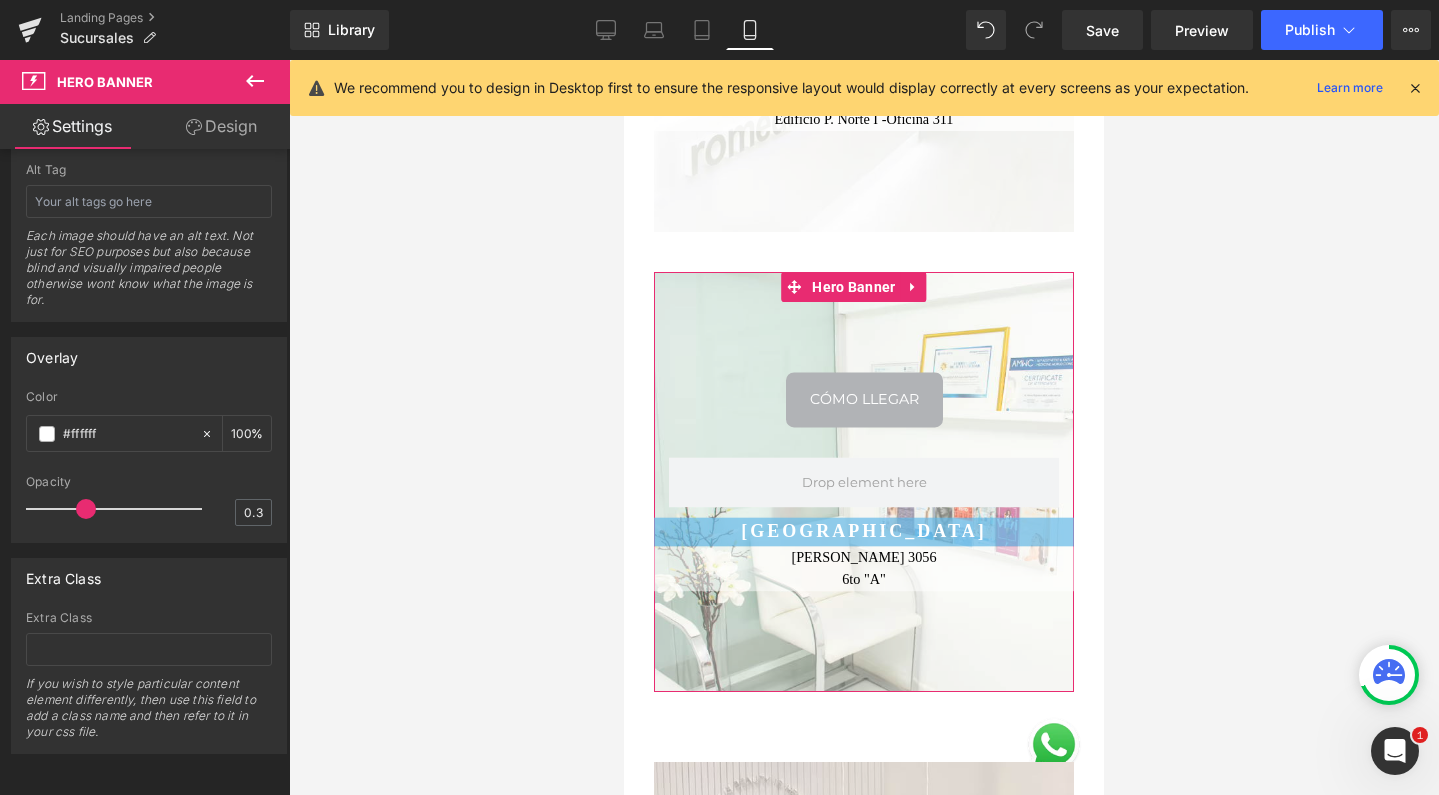 scroll, scrollTop: 1211, scrollLeft: 0, axis: vertical 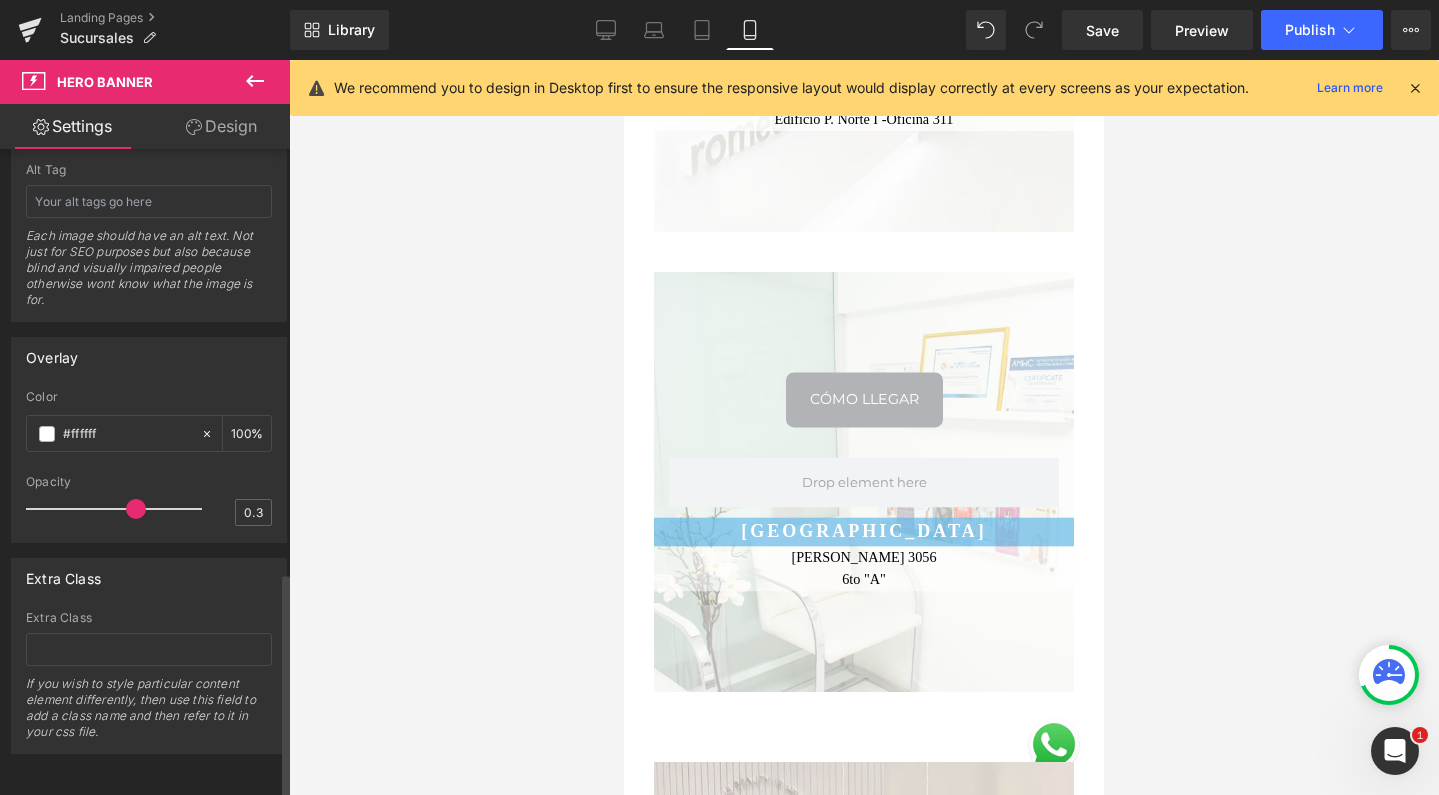 drag, startPoint x: 84, startPoint y: 494, endPoint x: 130, endPoint y: 498, distance: 46.173584 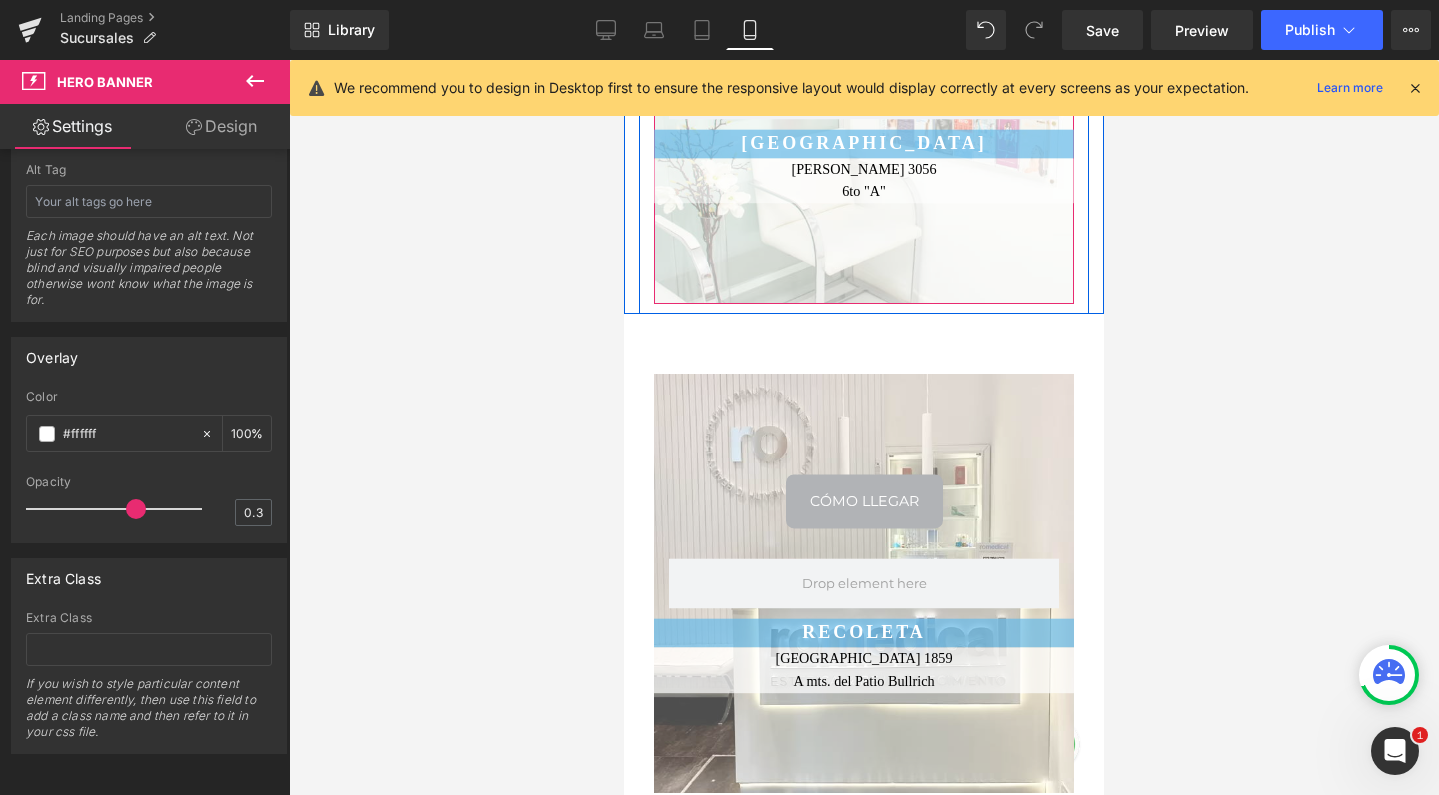 scroll, scrollTop: 1741, scrollLeft: 0, axis: vertical 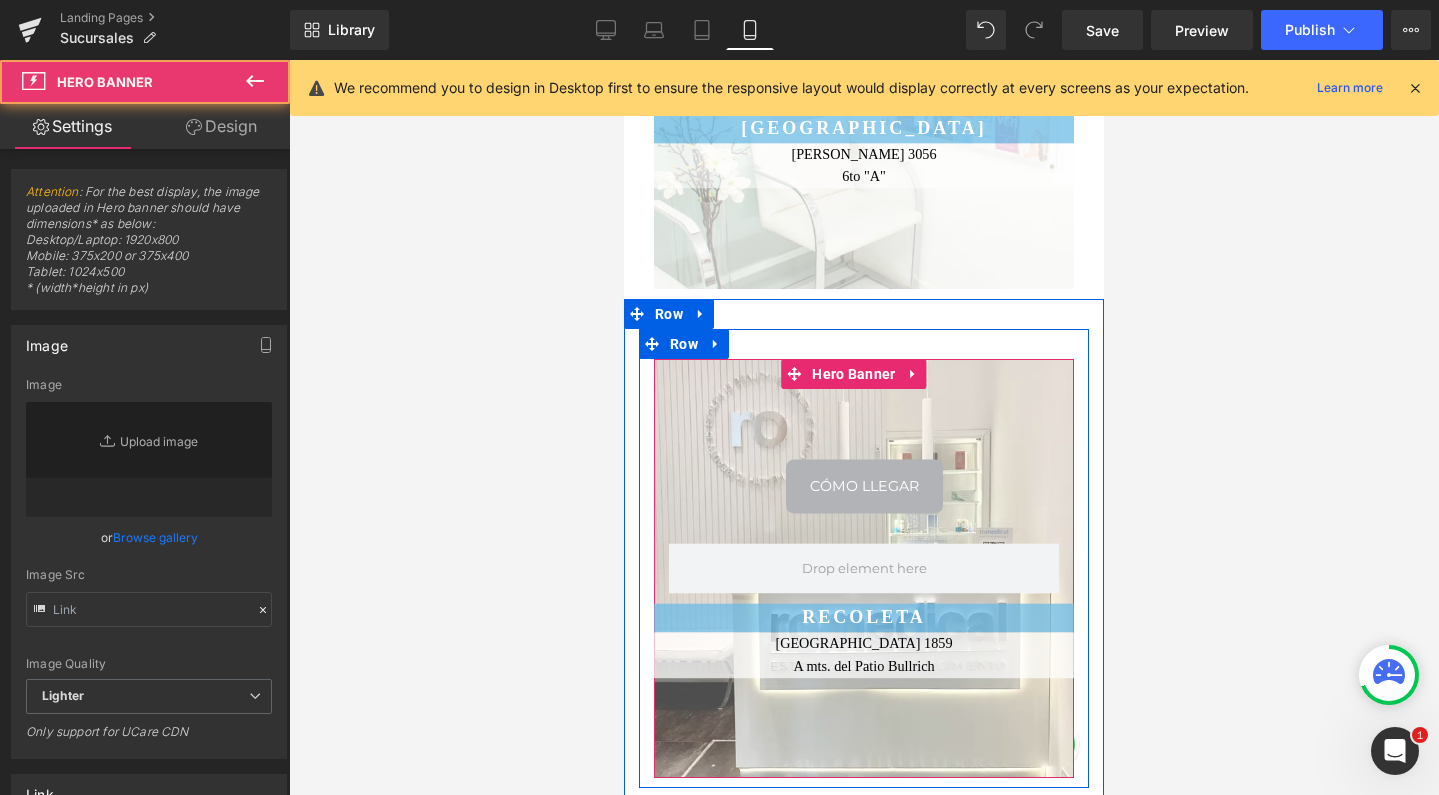 click on "CÓMO LLEGAR Button
Row         RECOLETA Text Block         Montevideo 1859 A mts. del Patio Bullrich Text Block" at bounding box center (864, 568) 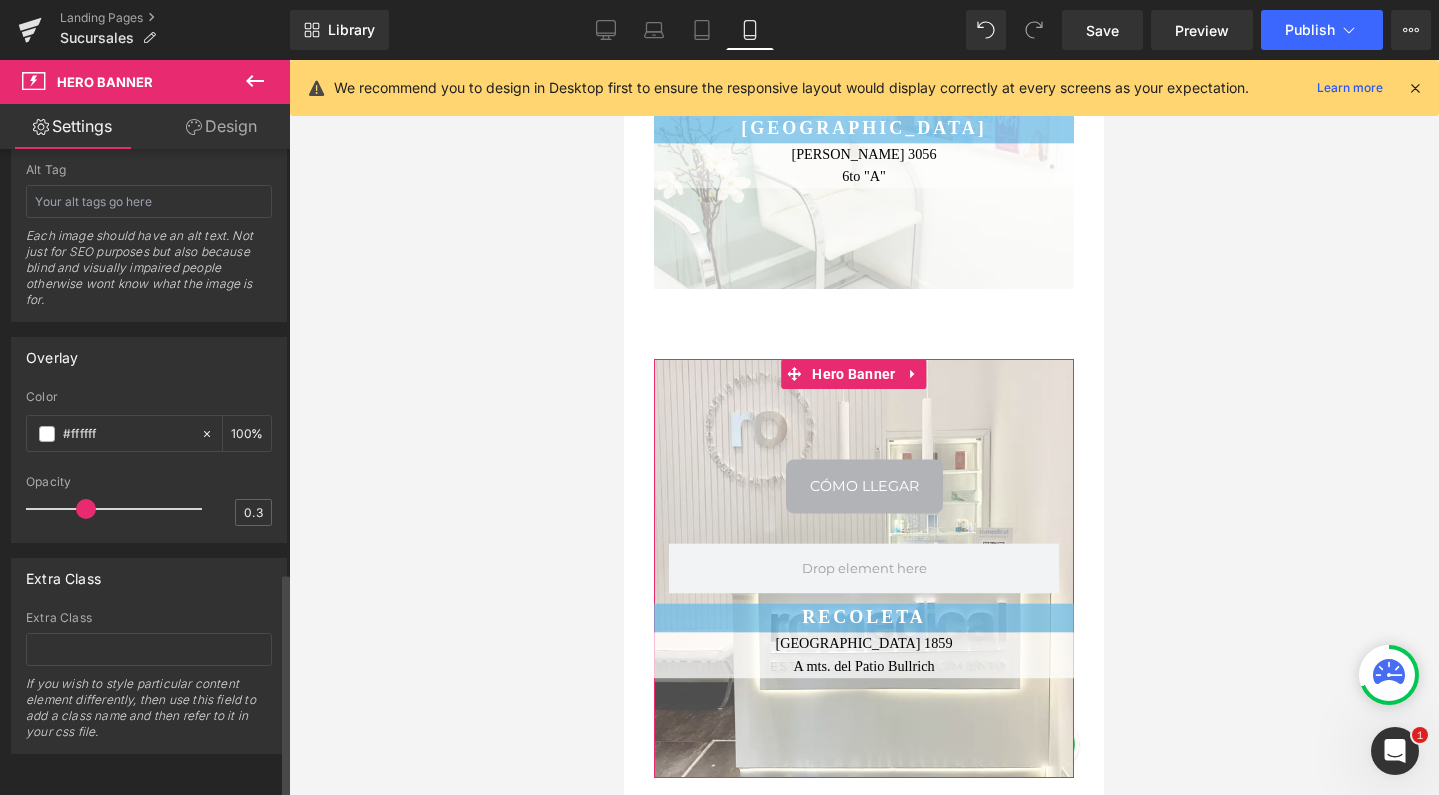scroll, scrollTop: 1211, scrollLeft: 0, axis: vertical 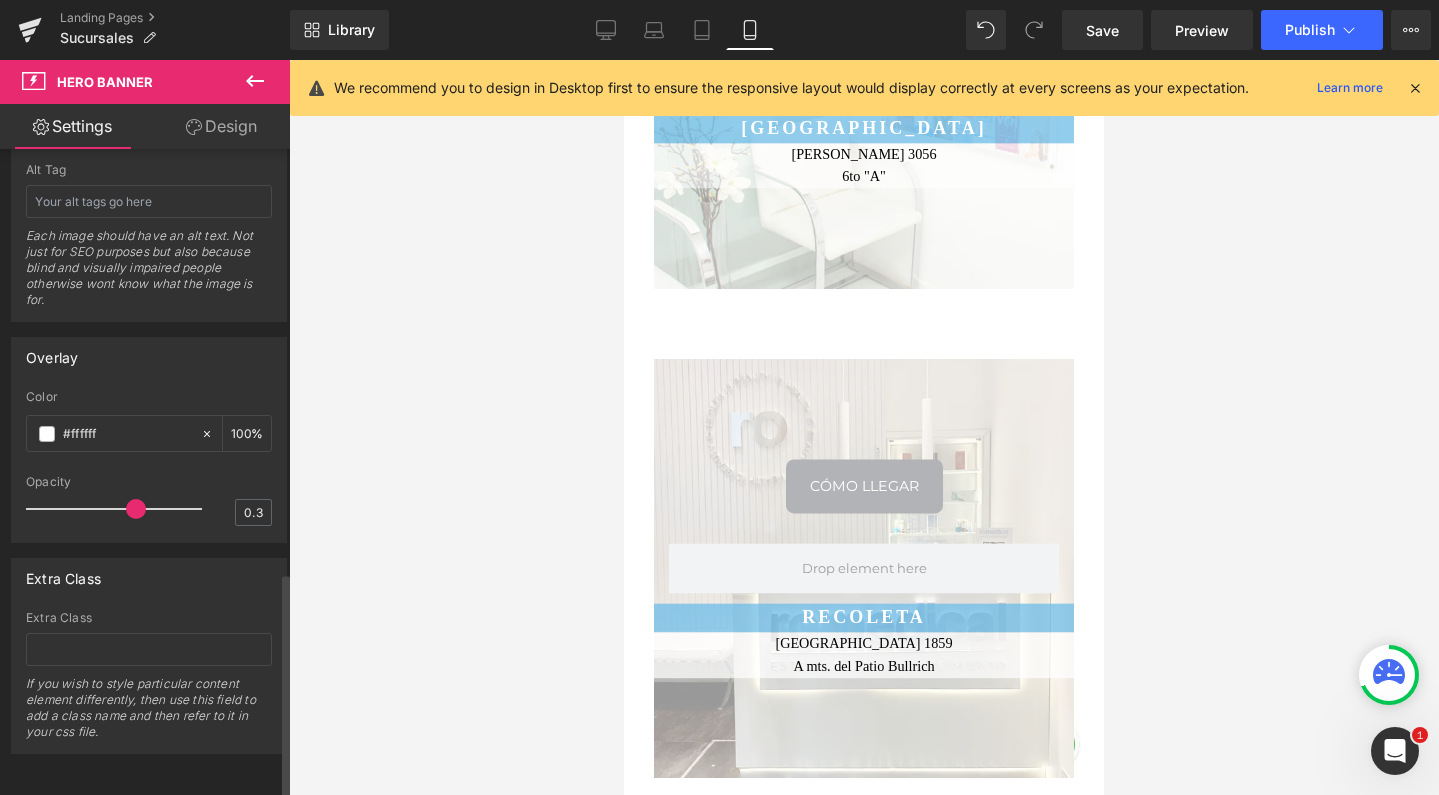 drag, startPoint x: 88, startPoint y: 497, endPoint x: 131, endPoint y: 499, distance: 43.046486 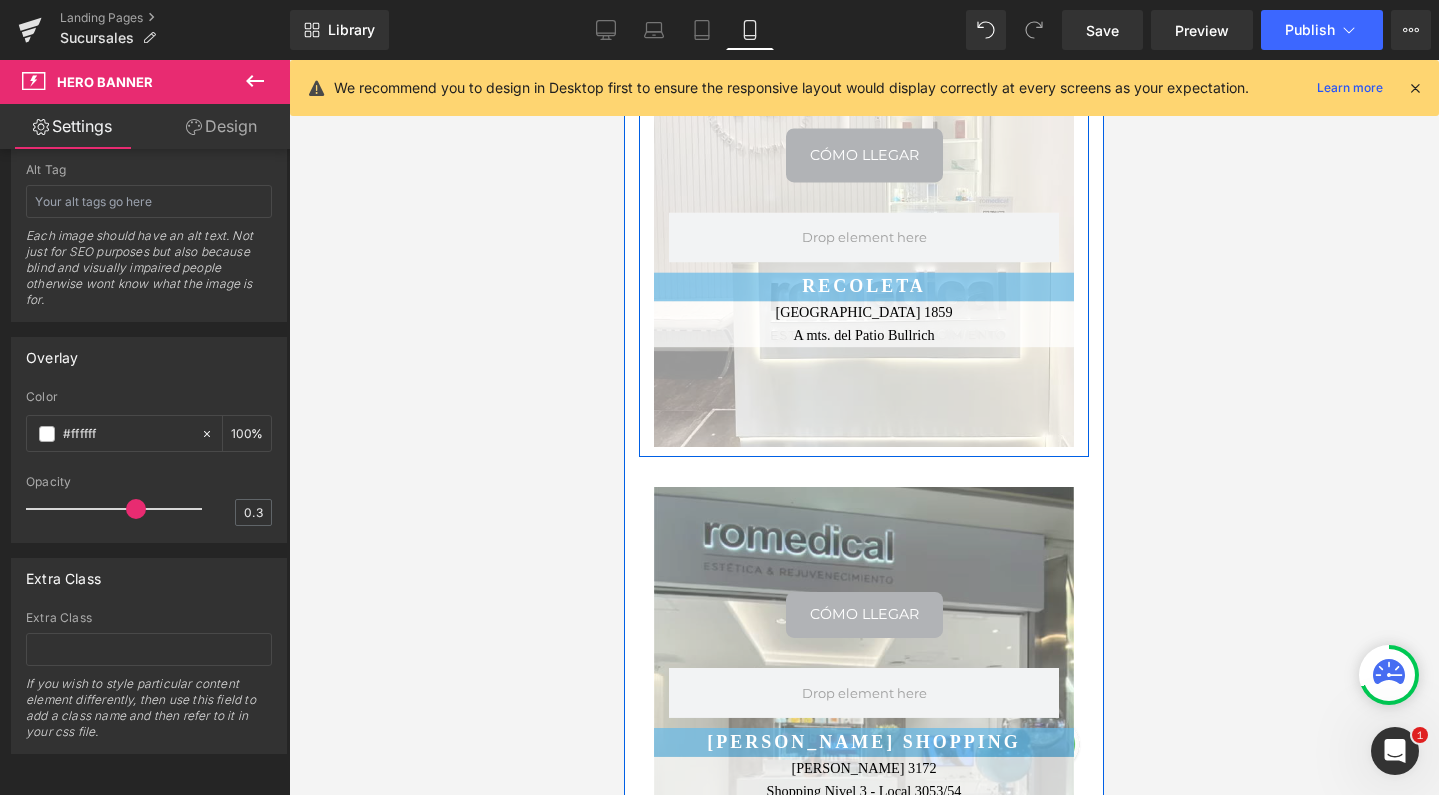 scroll, scrollTop: 2073, scrollLeft: 0, axis: vertical 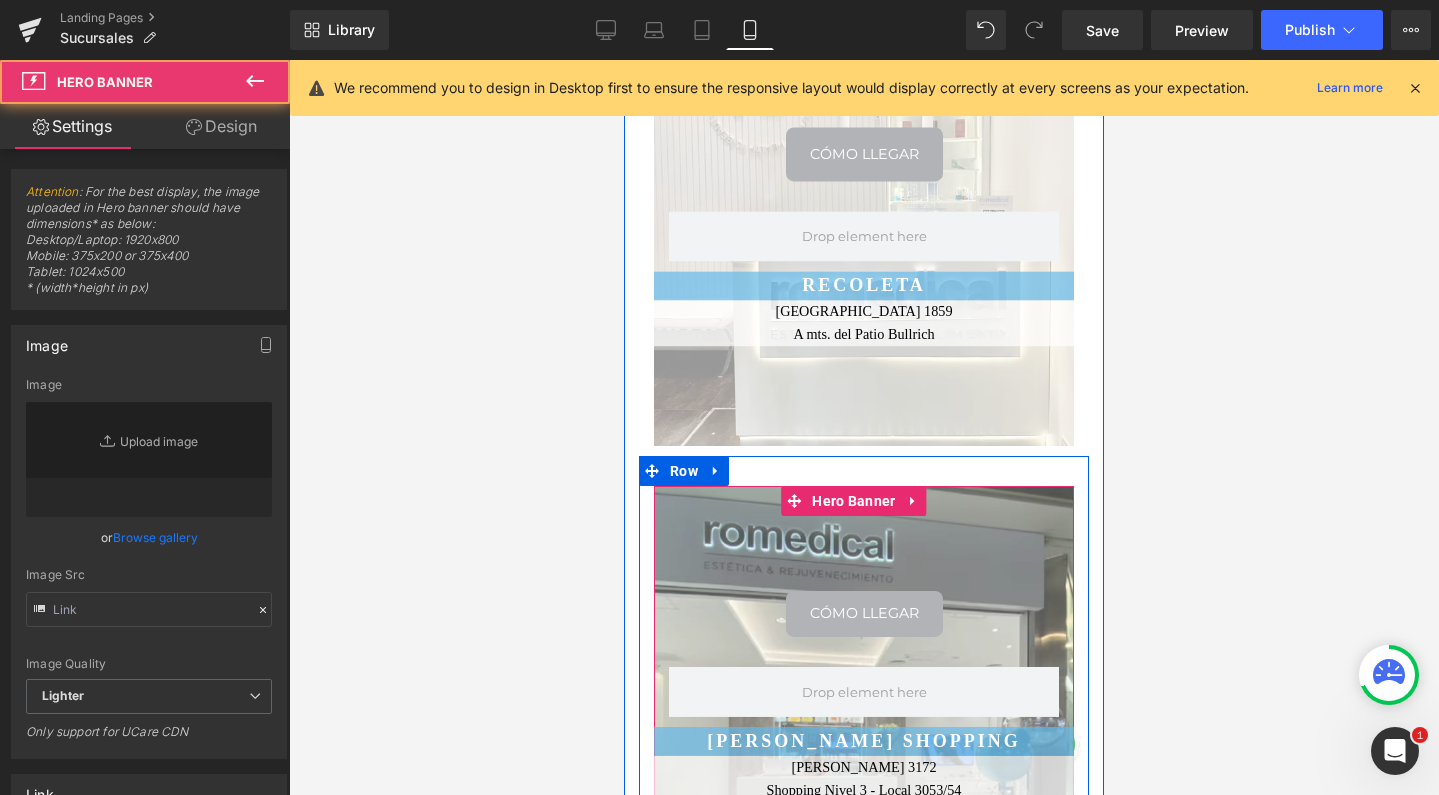 click on "CÓMO LLEGAR Button
Row         ALCORTA SHOPPING Text Block         Jerónimo Salguero 3172  Shopping Nivel 3 - Local 3053/54 Text Block" at bounding box center (864, 696) 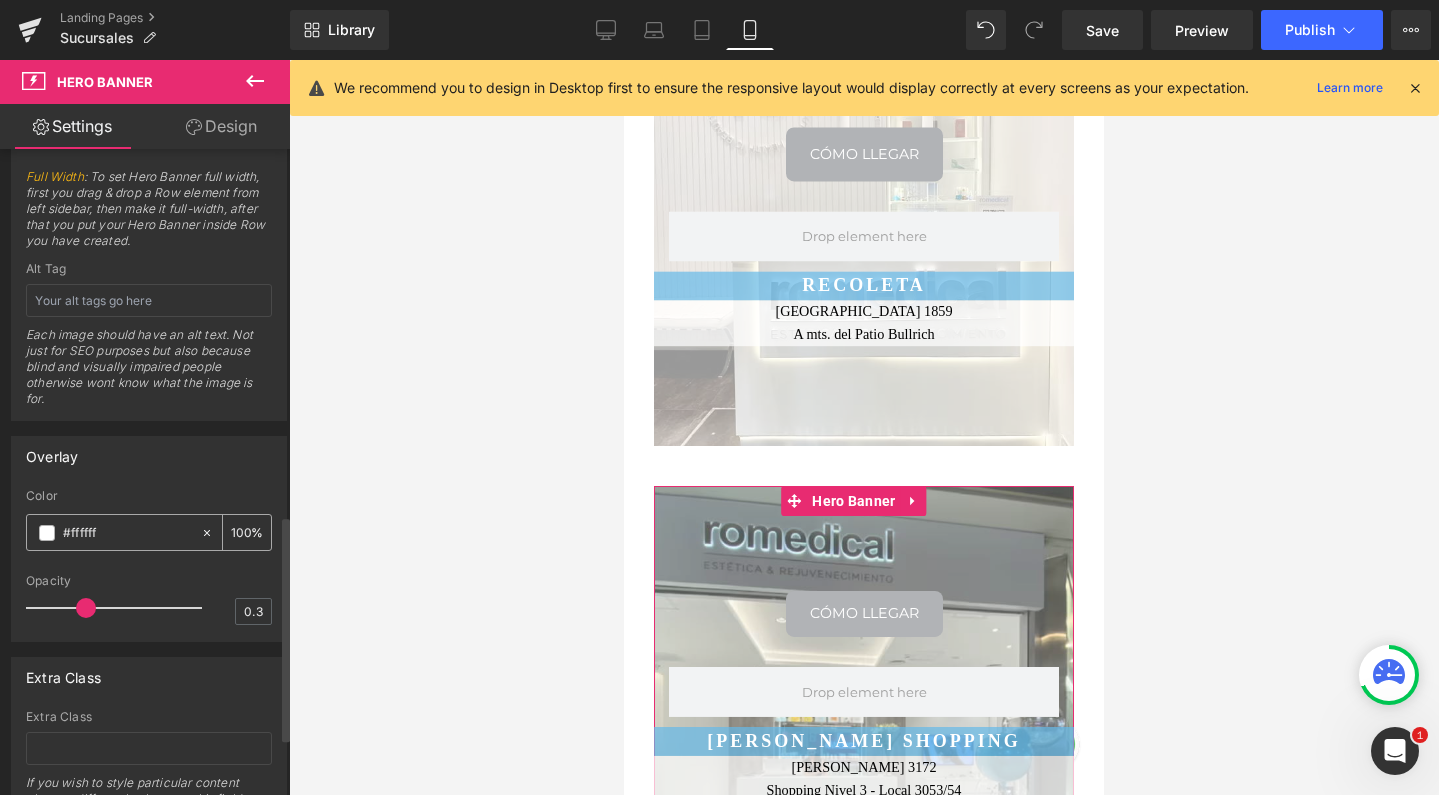 scroll, scrollTop: 1145, scrollLeft: 0, axis: vertical 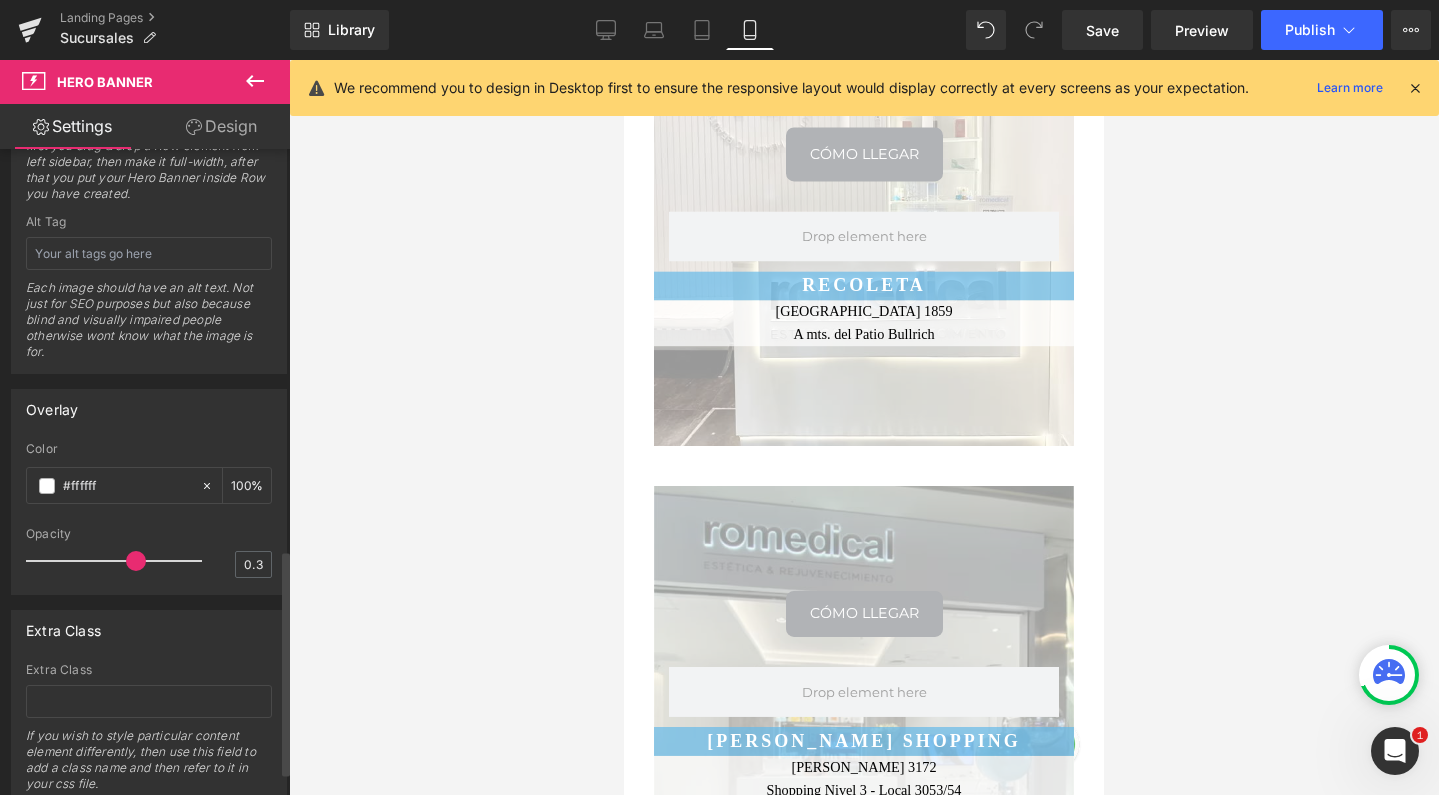 drag, startPoint x: 86, startPoint y: 554, endPoint x: 131, endPoint y: 553, distance: 45.01111 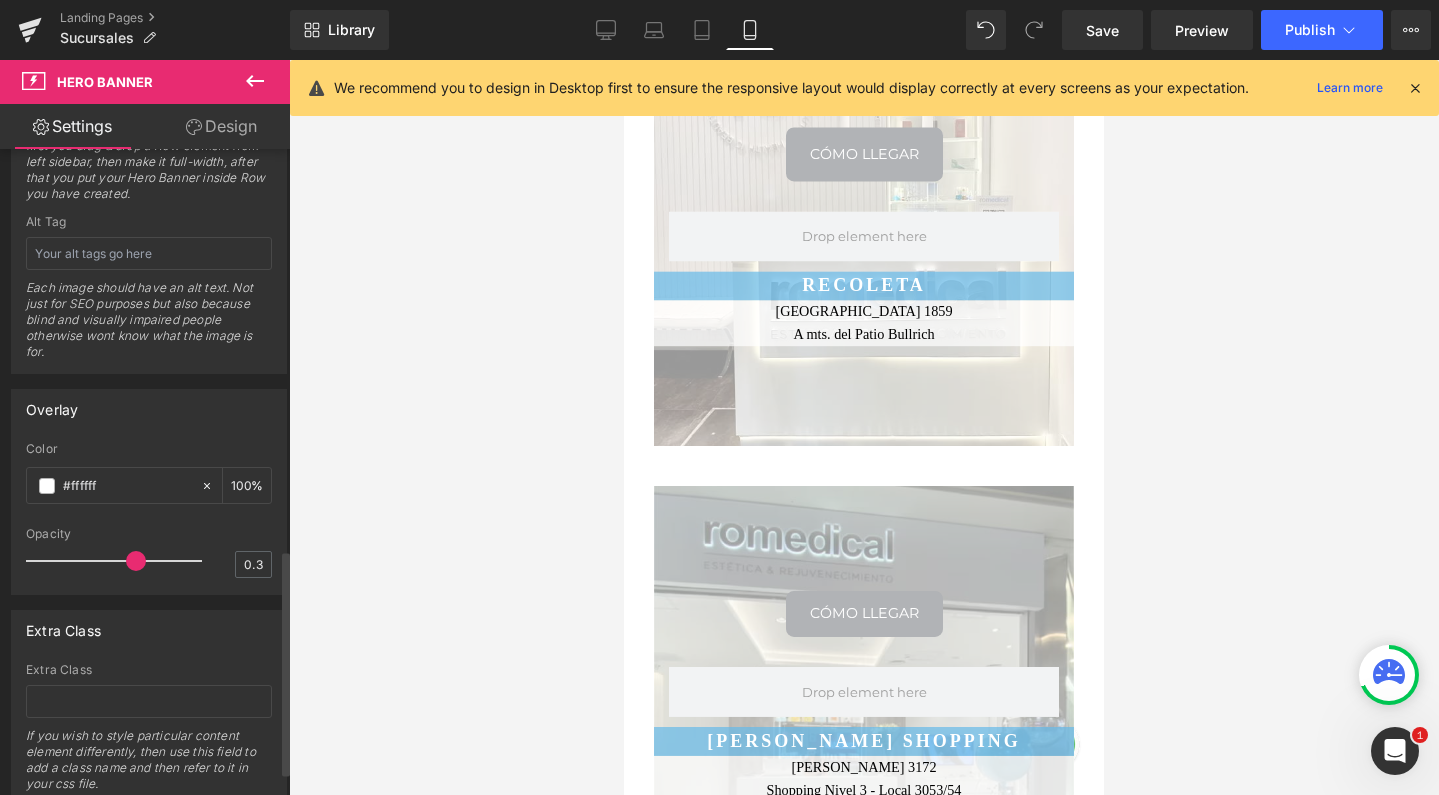 click at bounding box center (136, 561) 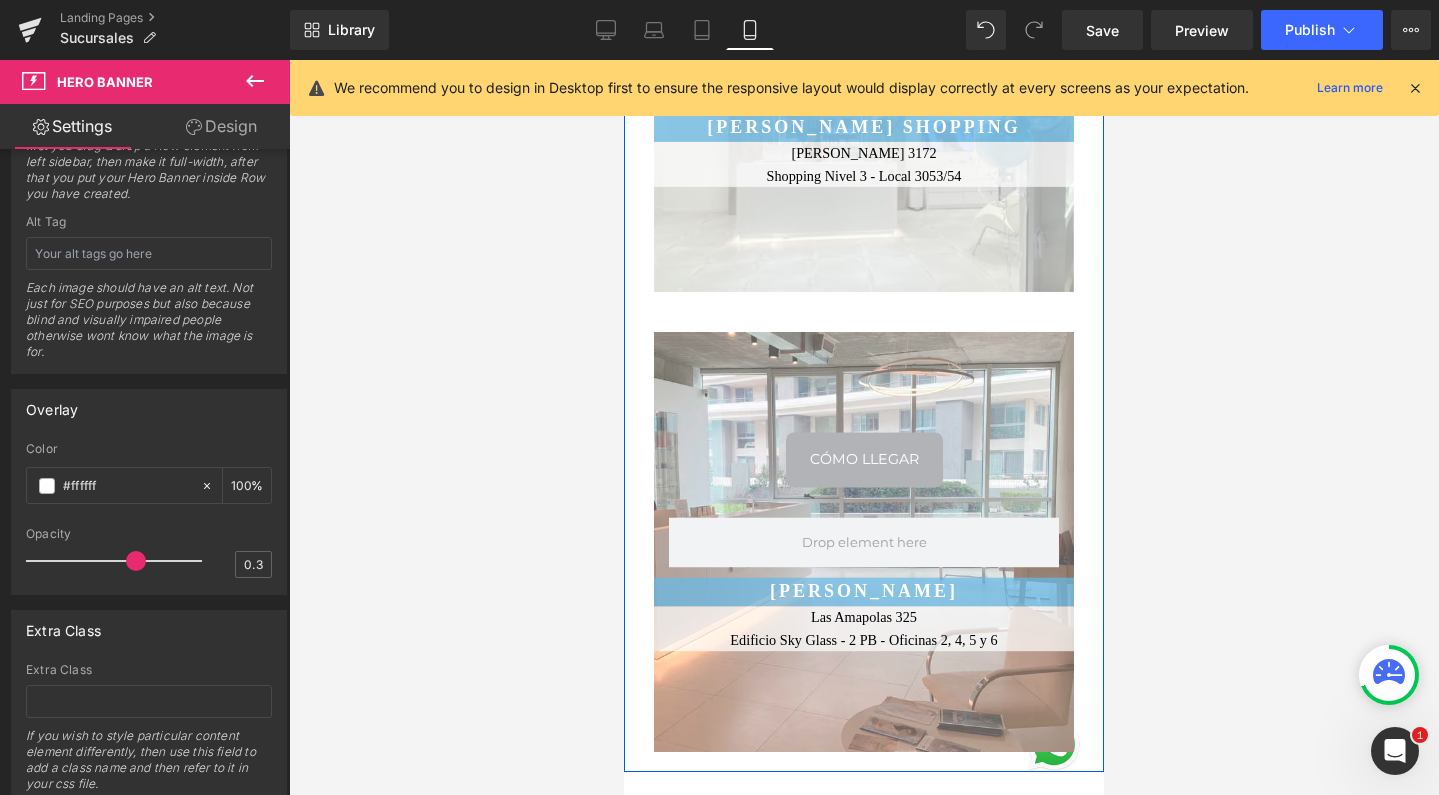 scroll, scrollTop: 2732, scrollLeft: 0, axis: vertical 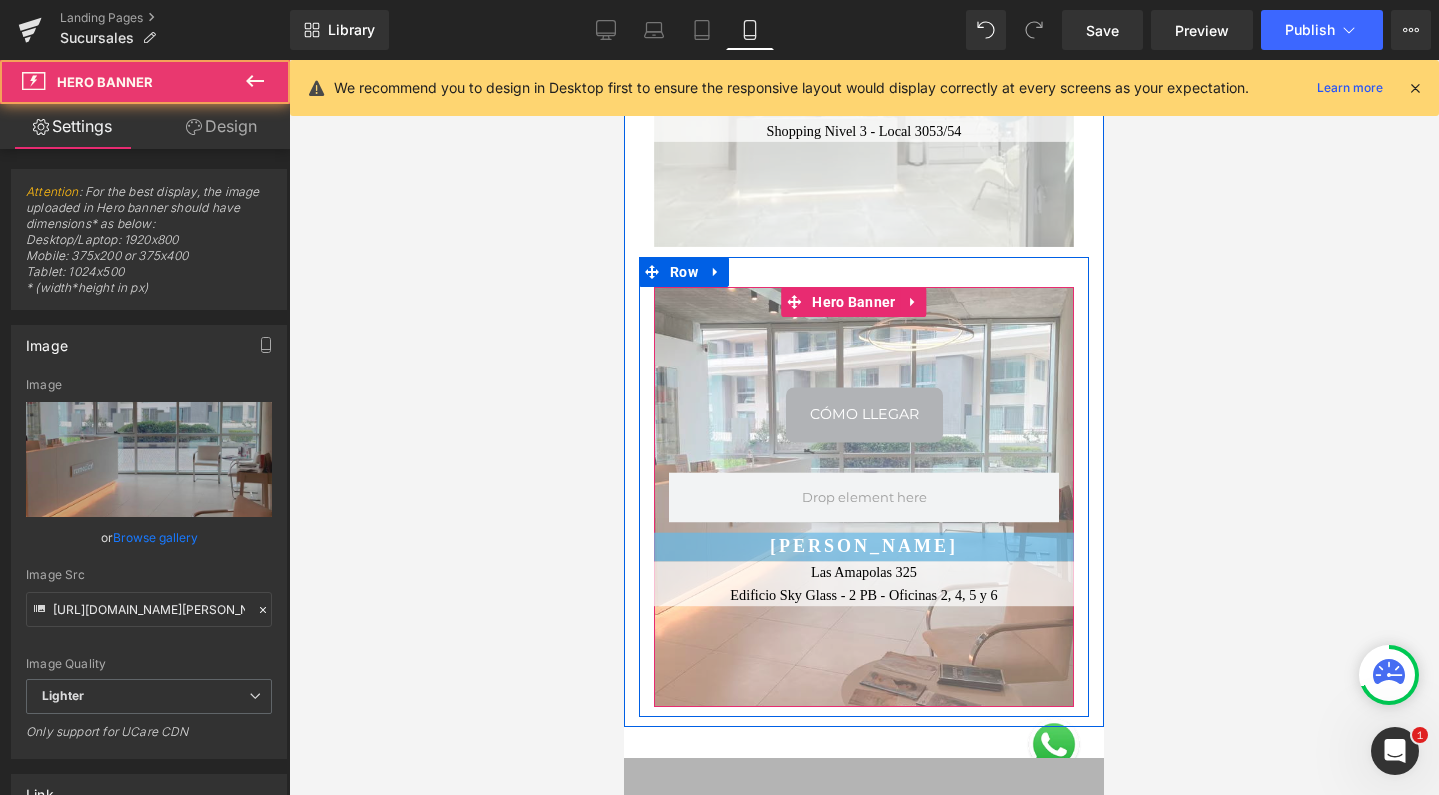 click on "CÓMO LLEGAR Button
Row         PILAR Text Block         Las Amapolas 325 Edificio Sky Glass - 2 PB - Oficinas 2, 4, 5 y 6 Text Block" at bounding box center [864, 497] 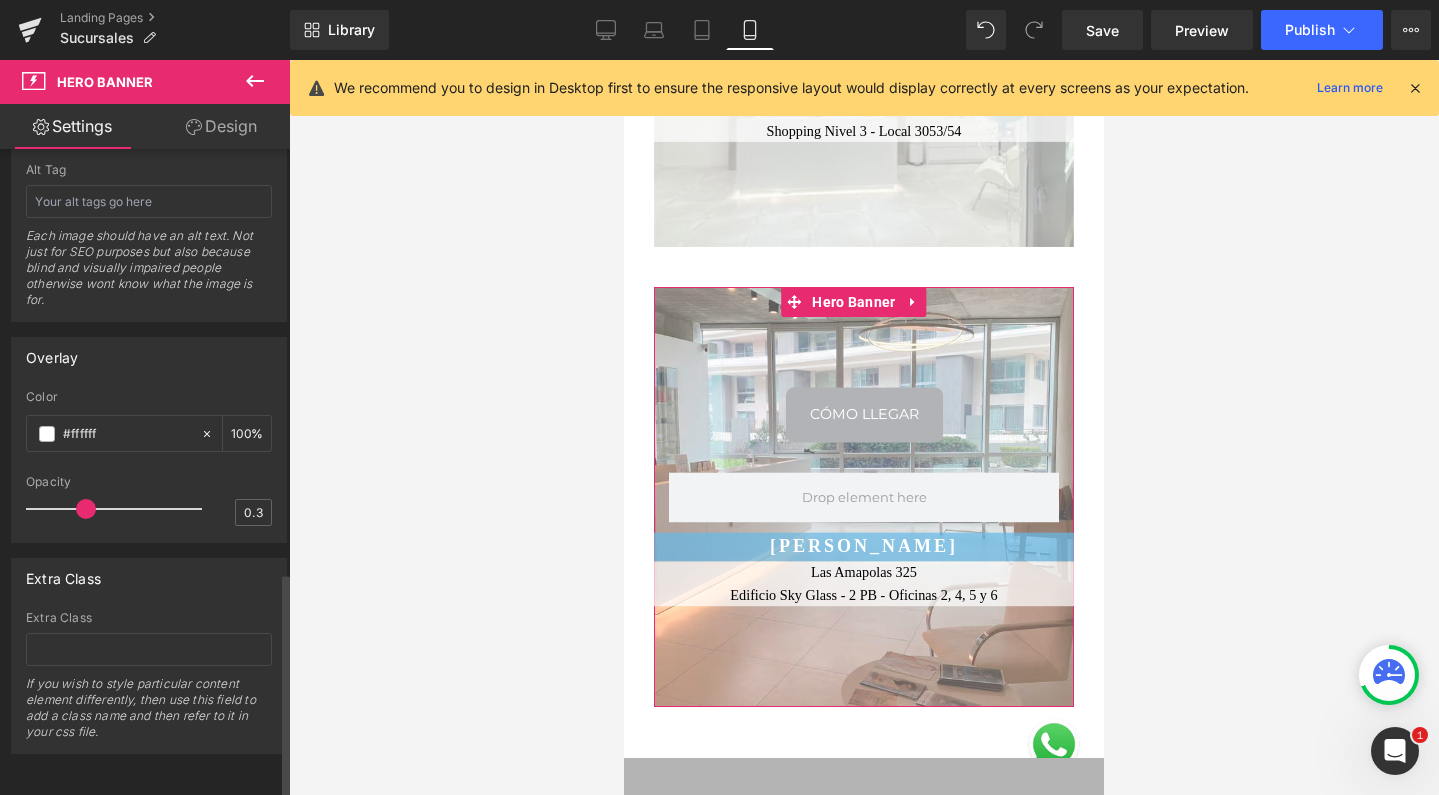 scroll, scrollTop: 1211, scrollLeft: 0, axis: vertical 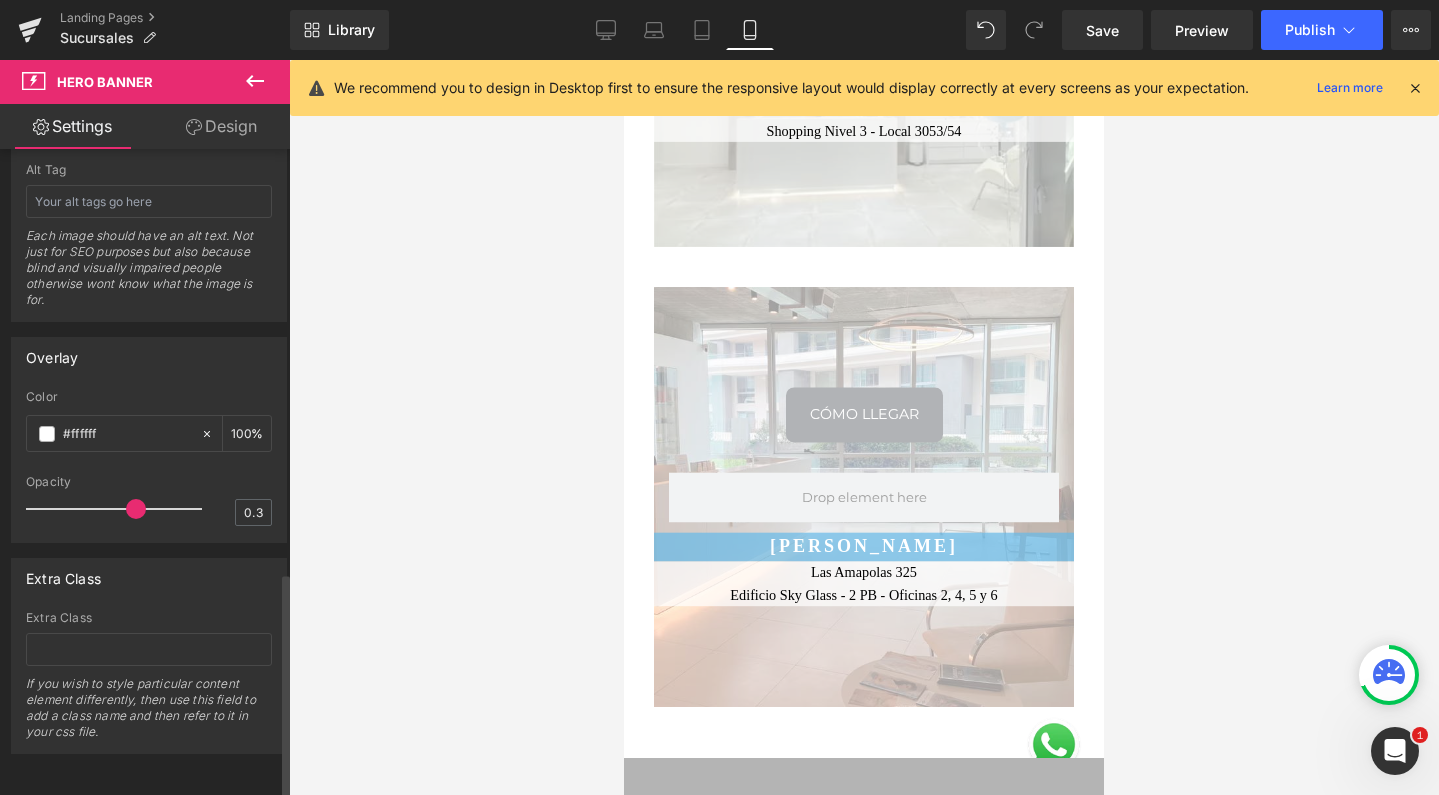drag, startPoint x: 83, startPoint y: 491, endPoint x: 135, endPoint y: 495, distance: 52.153618 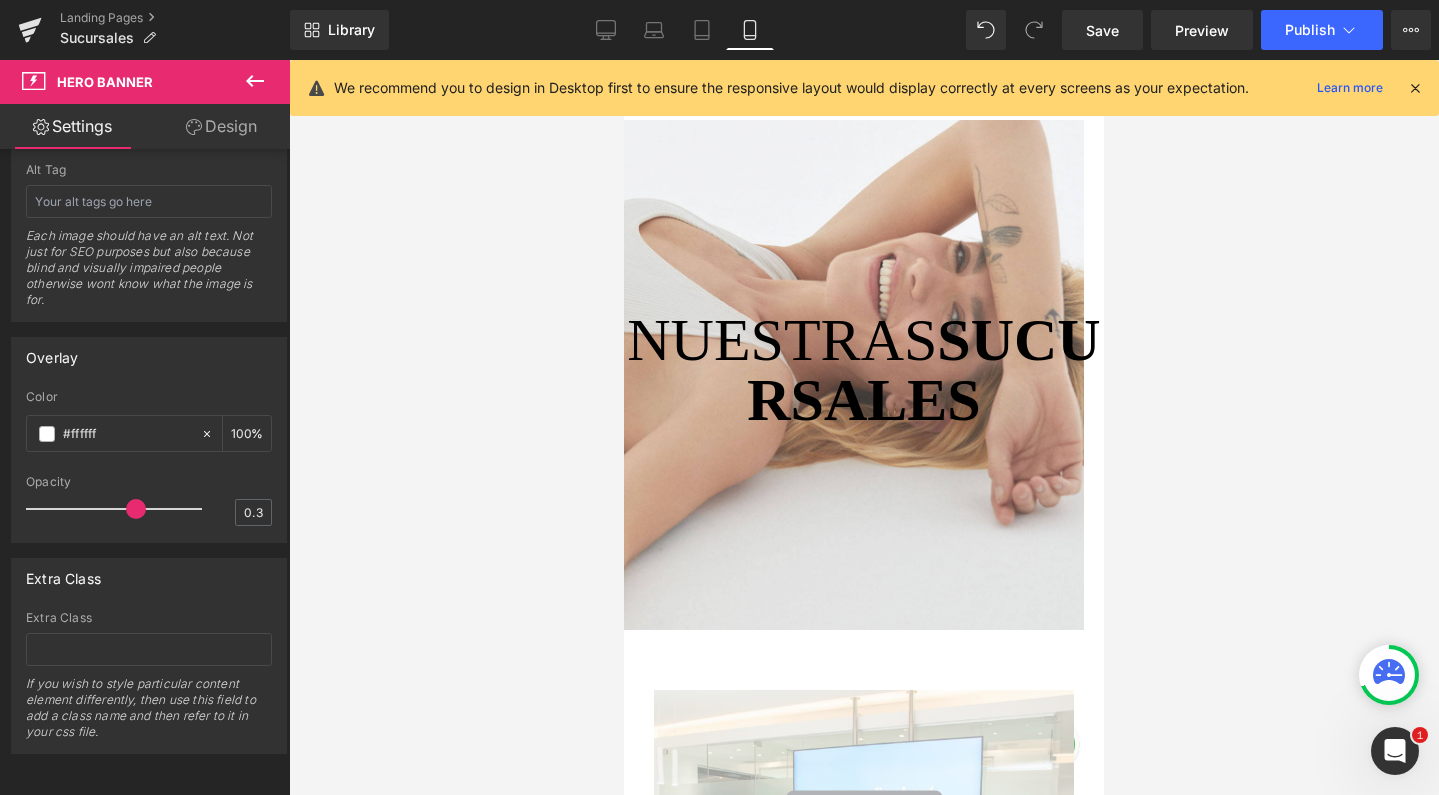 scroll, scrollTop: 0, scrollLeft: 0, axis: both 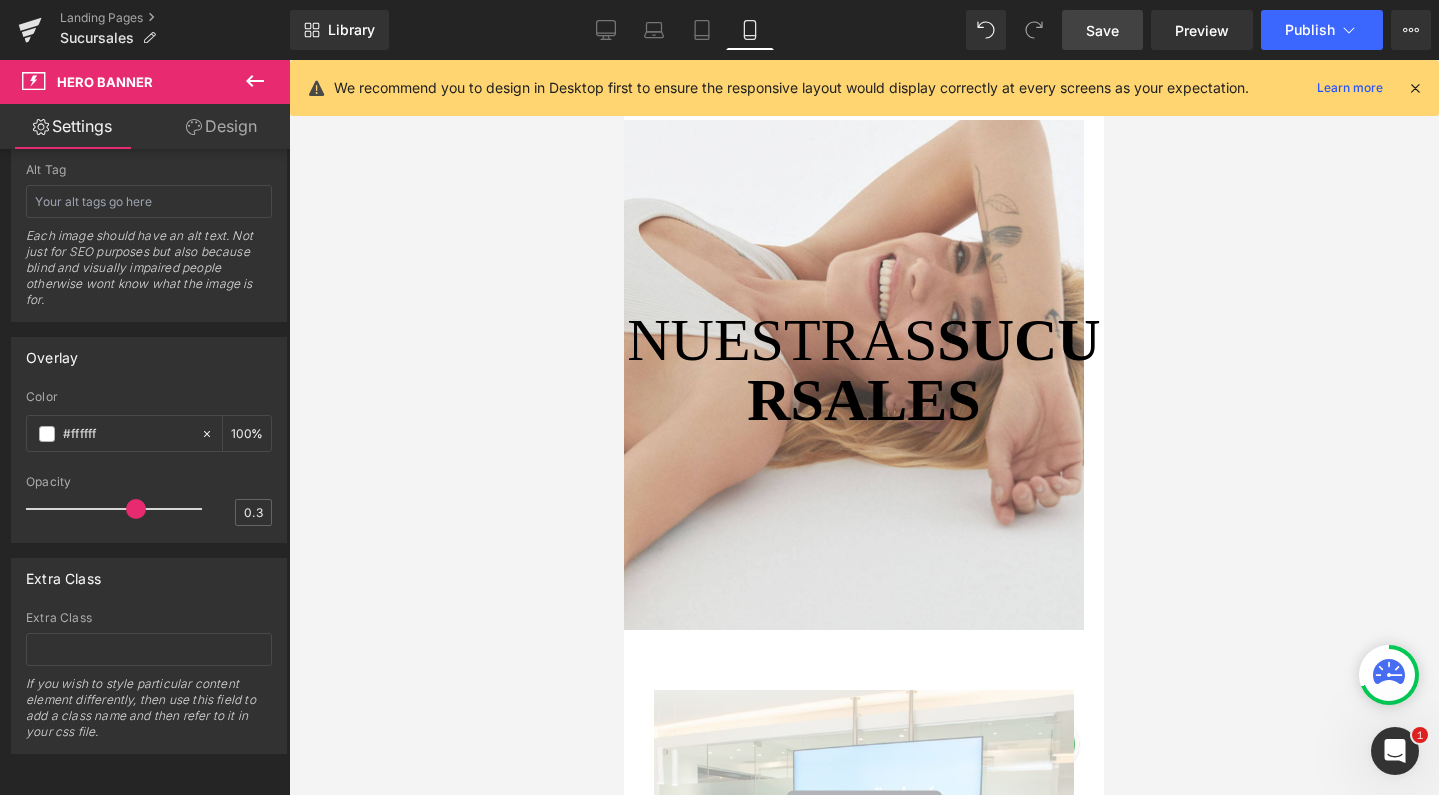 click on "Save" at bounding box center [1102, 30] 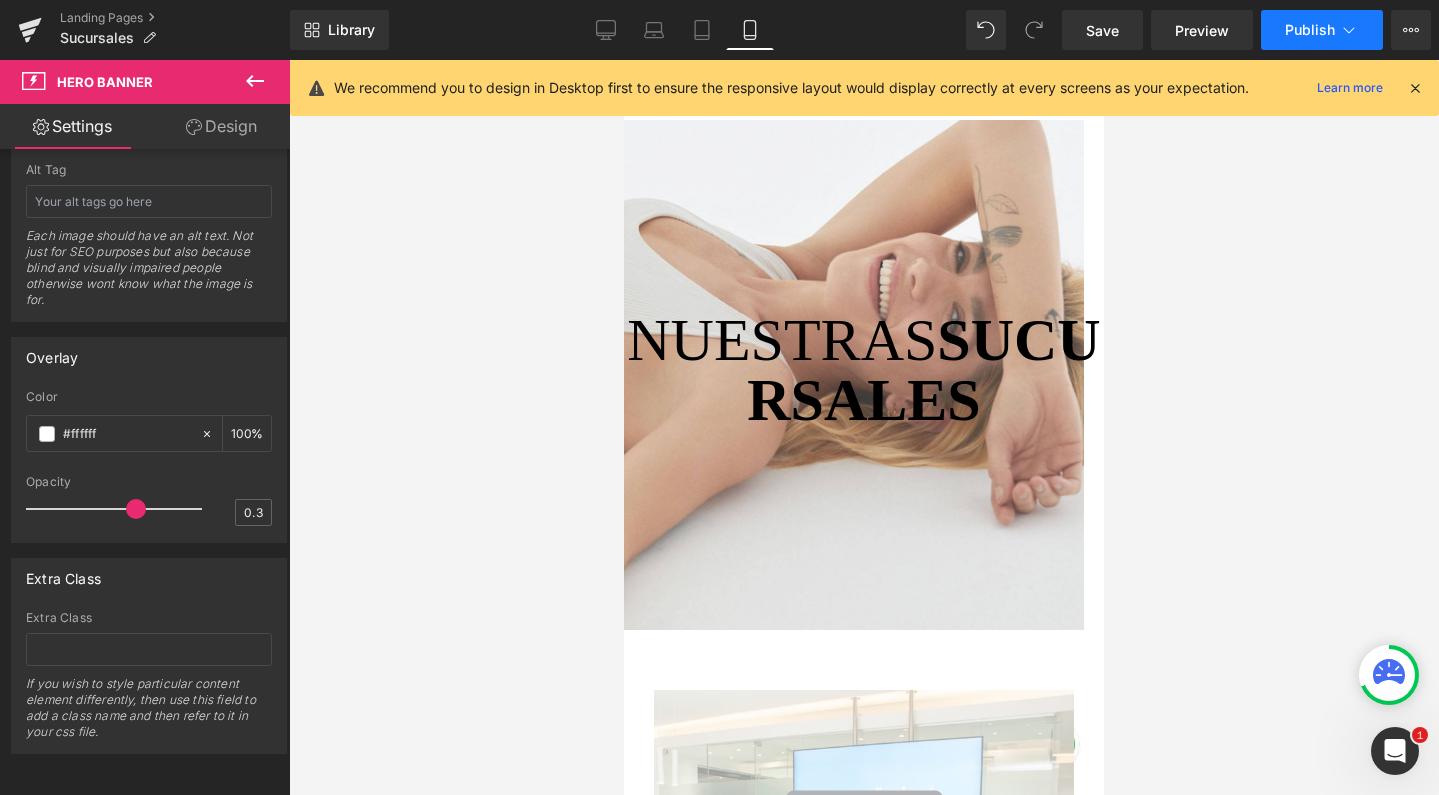 click on "Publish" at bounding box center [1310, 30] 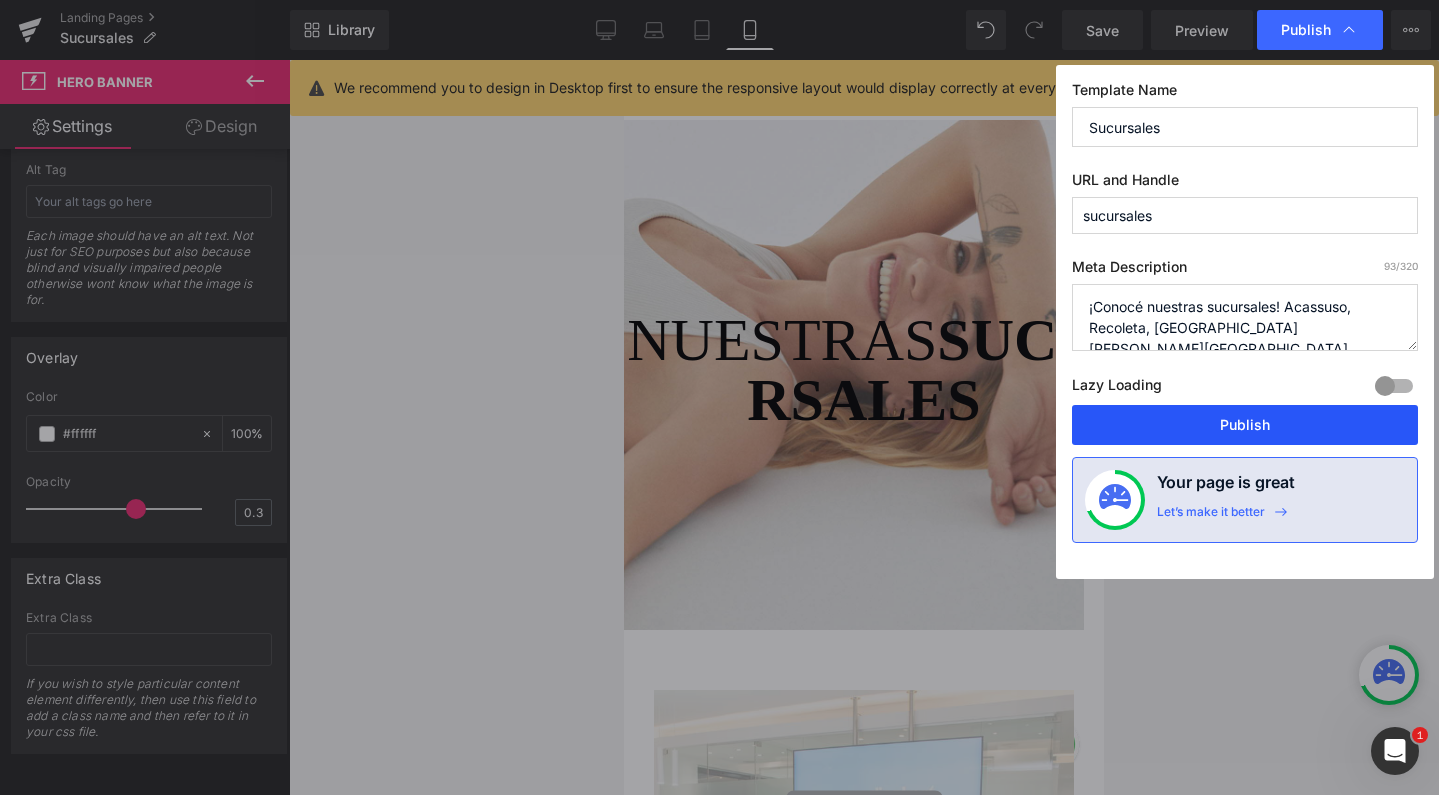 click on "Publish" at bounding box center (1245, 425) 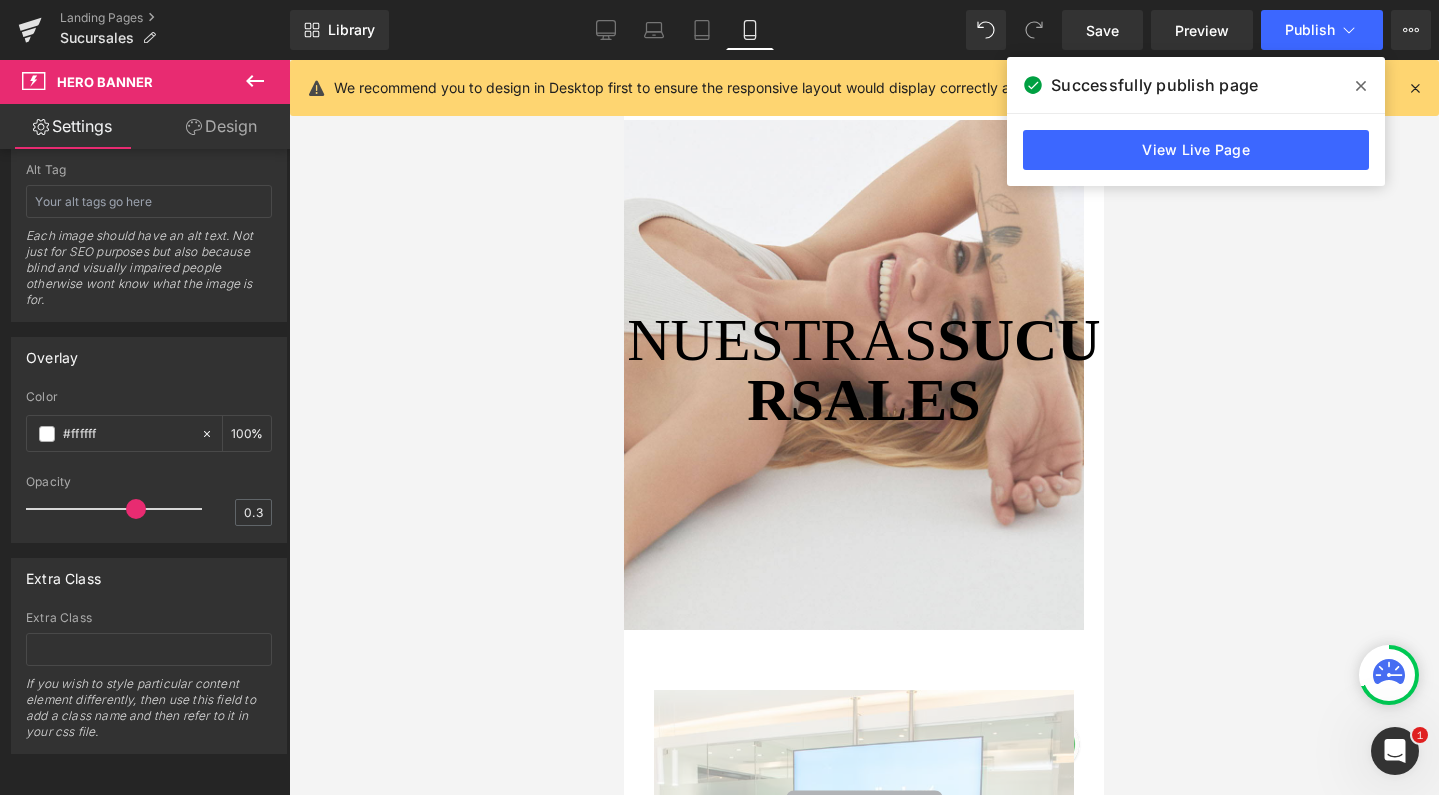 click at bounding box center (854, 308) 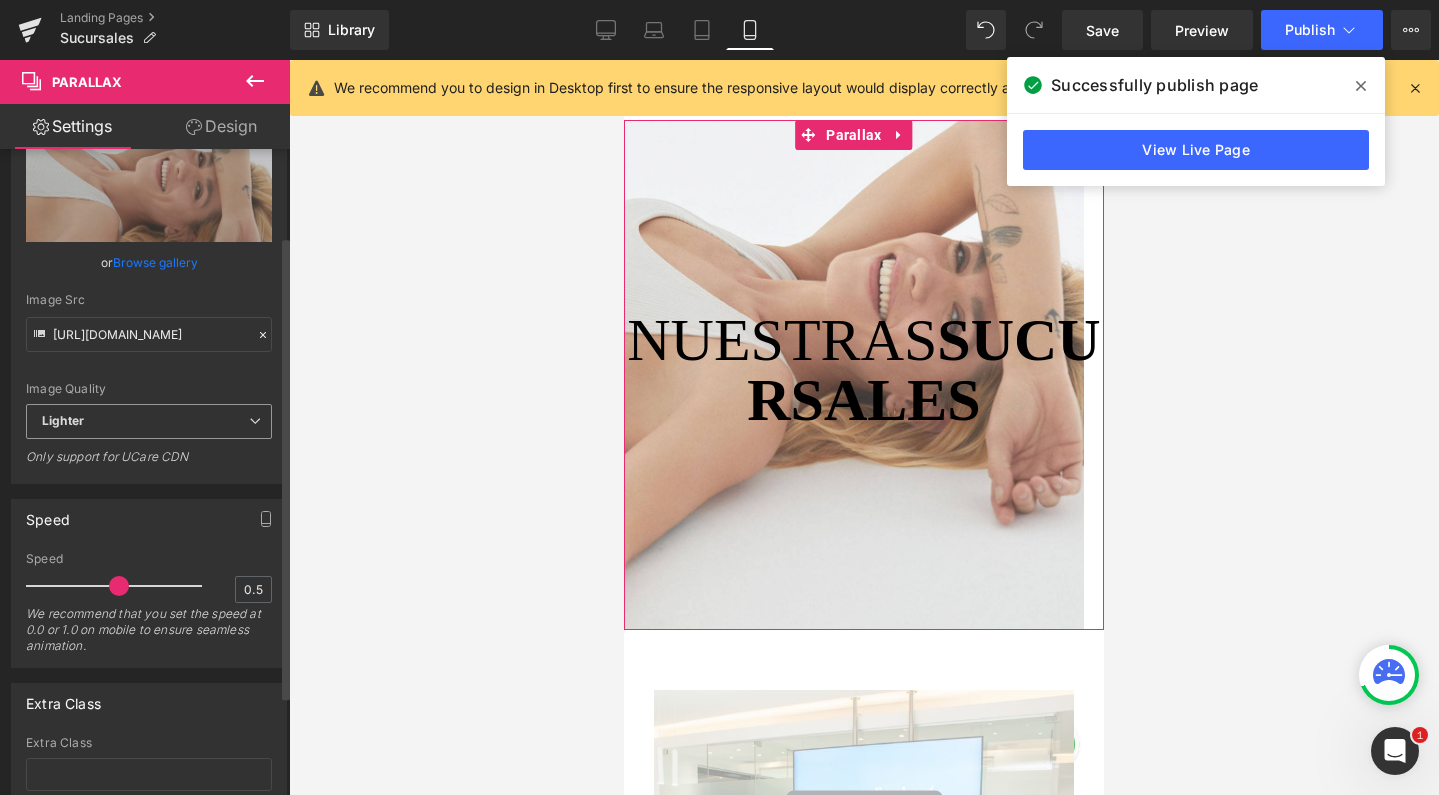 scroll, scrollTop: 121, scrollLeft: 0, axis: vertical 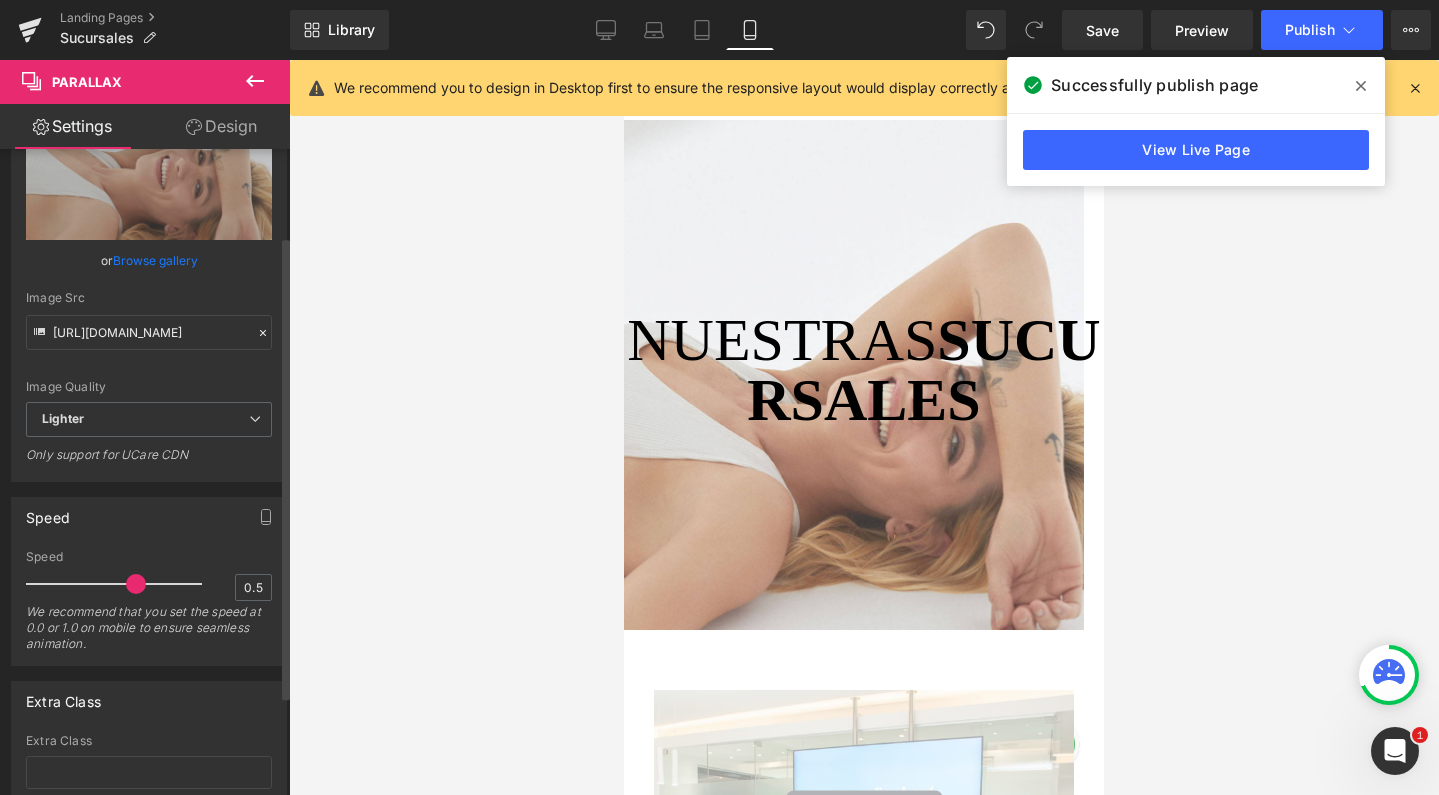 drag, startPoint x: 119, startPoint y: 584, endPoint x: 133, endPoint y: 587, distance: 14.3178215 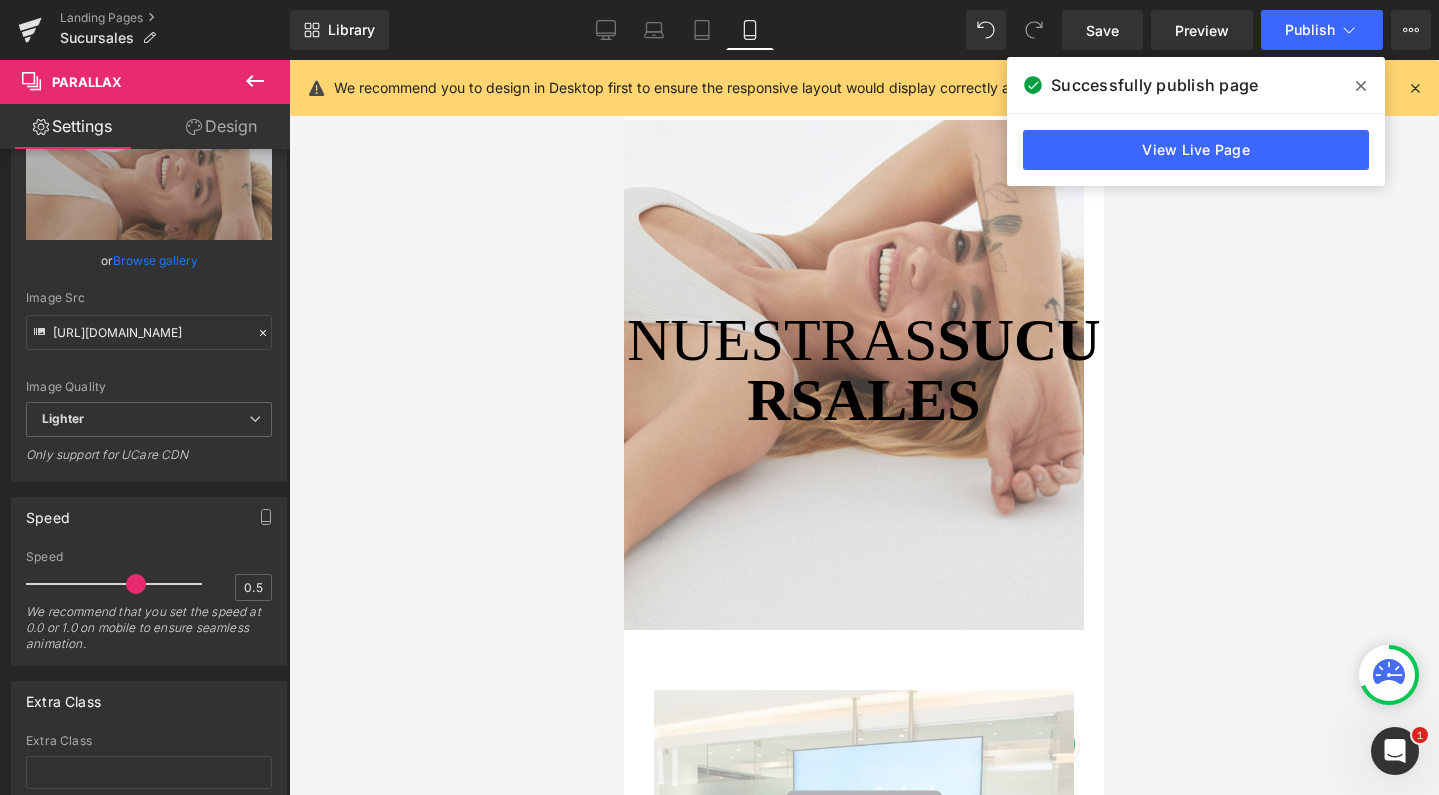 scroll, scrollTop: 0, scrollLeft: 0, axis: both 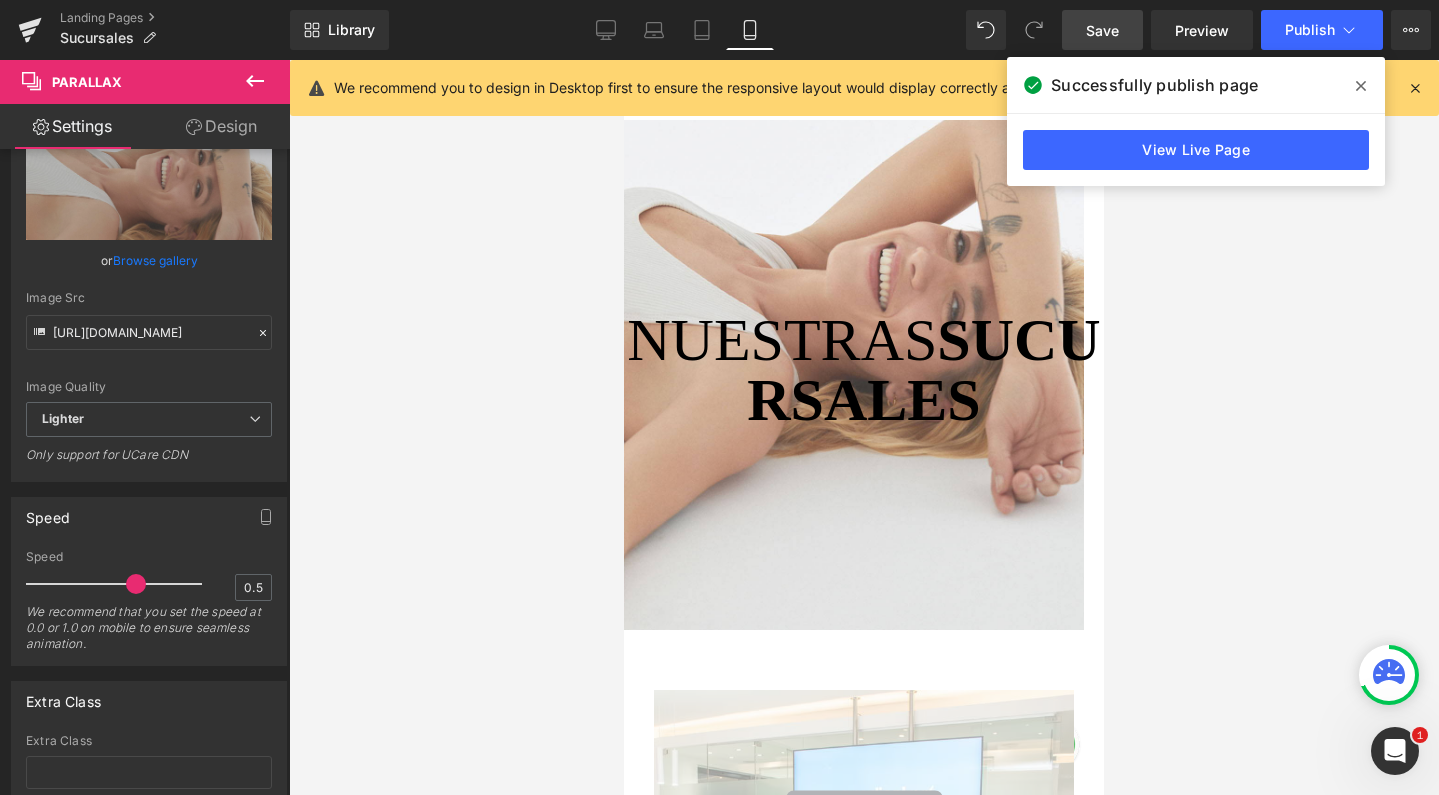 click on "Save" at bounding box center (1102, 30) 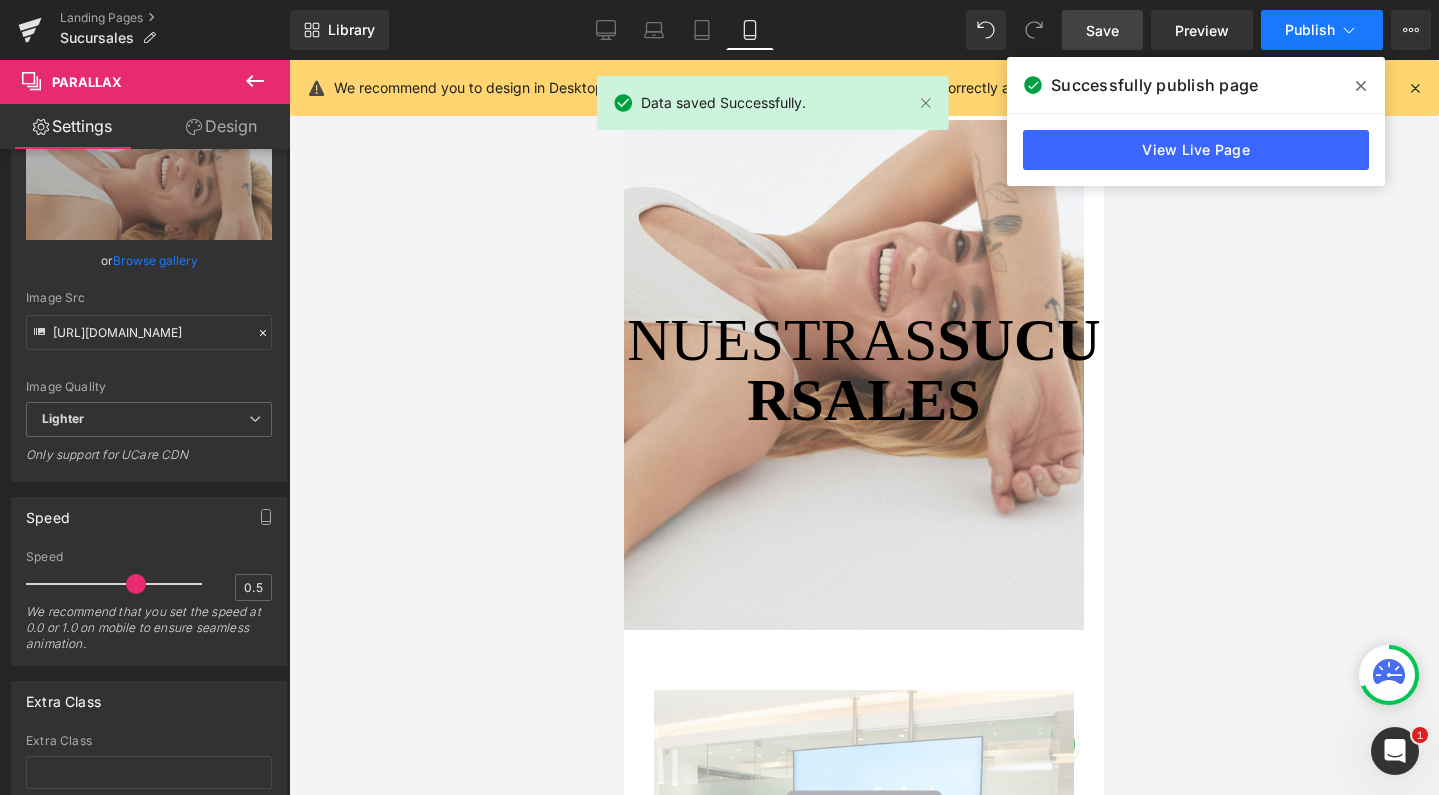 click on "Publish" at bounding box center (1322, 30) 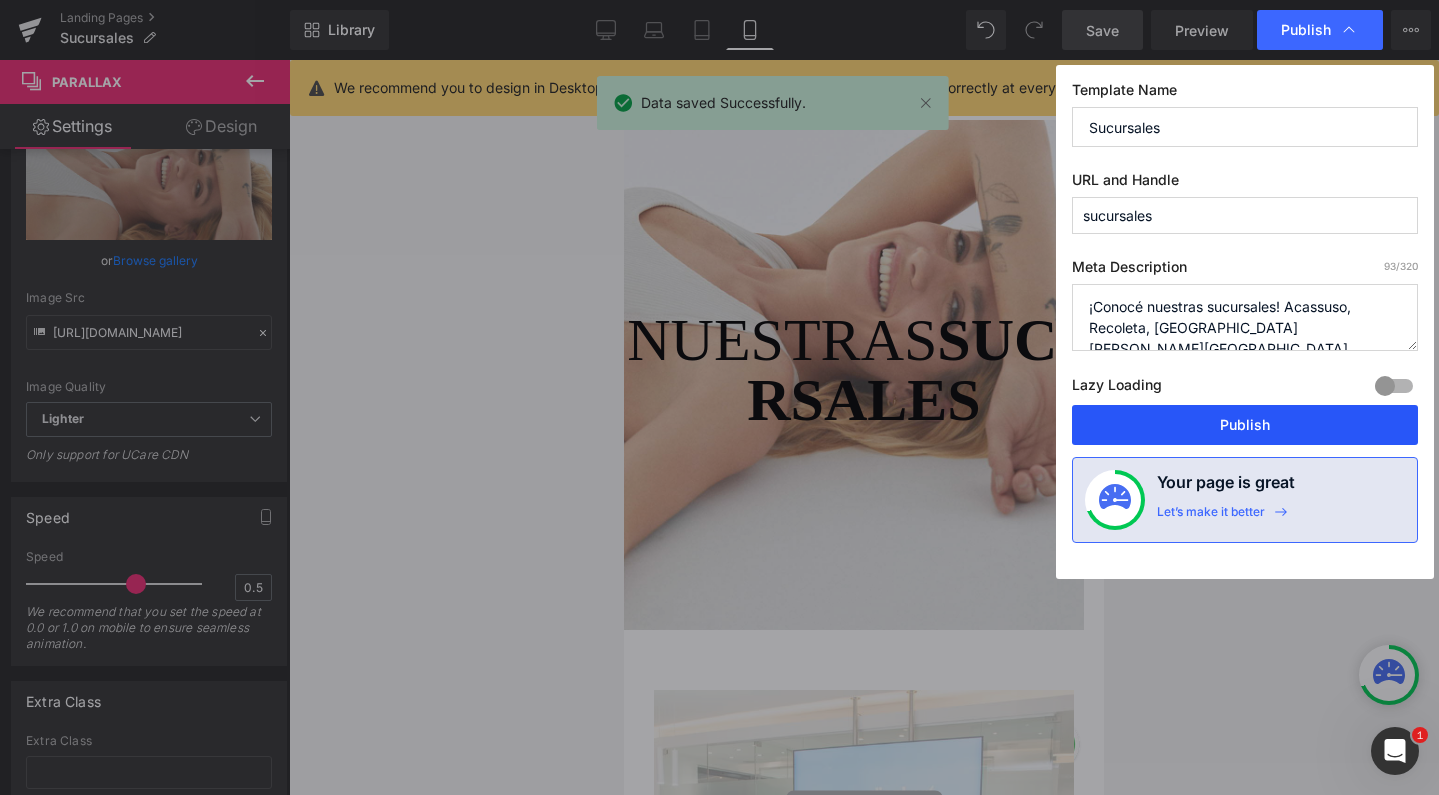 click on "Publish" at bounding box center (1245, 425) 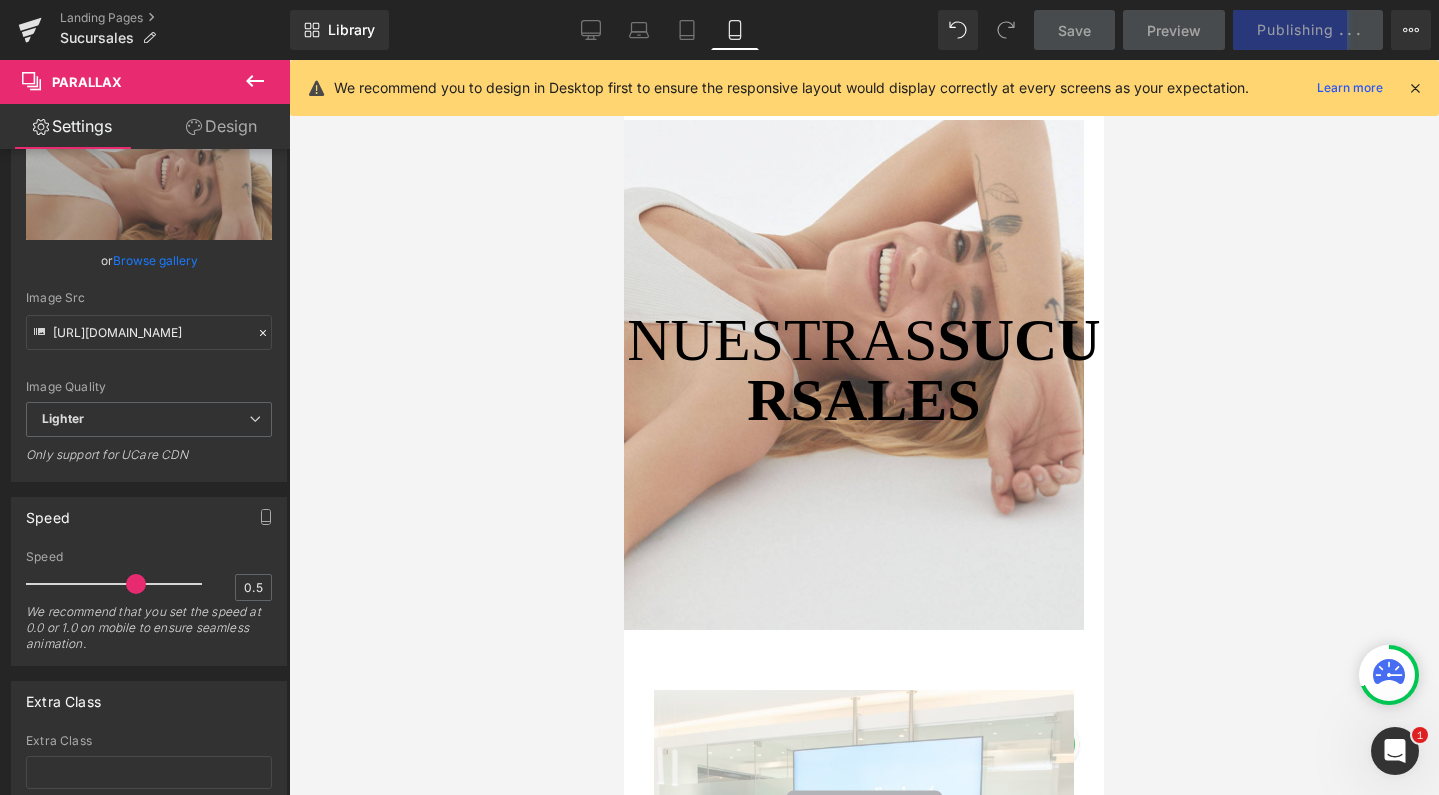 scroll, scrollTop: 0, scrollLeft: 0, axis: both 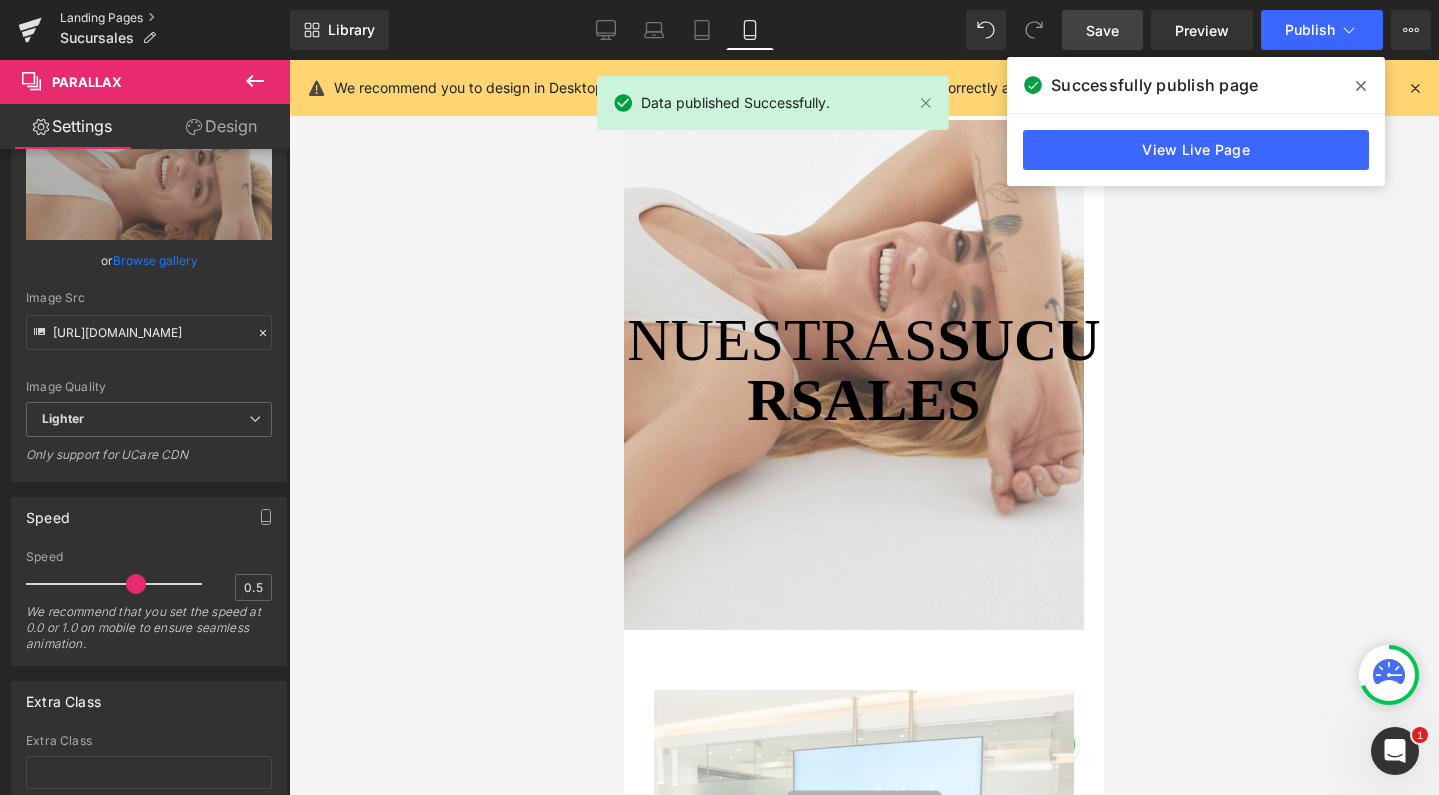click on "Landing Pages" at bounding box center [175, 18] 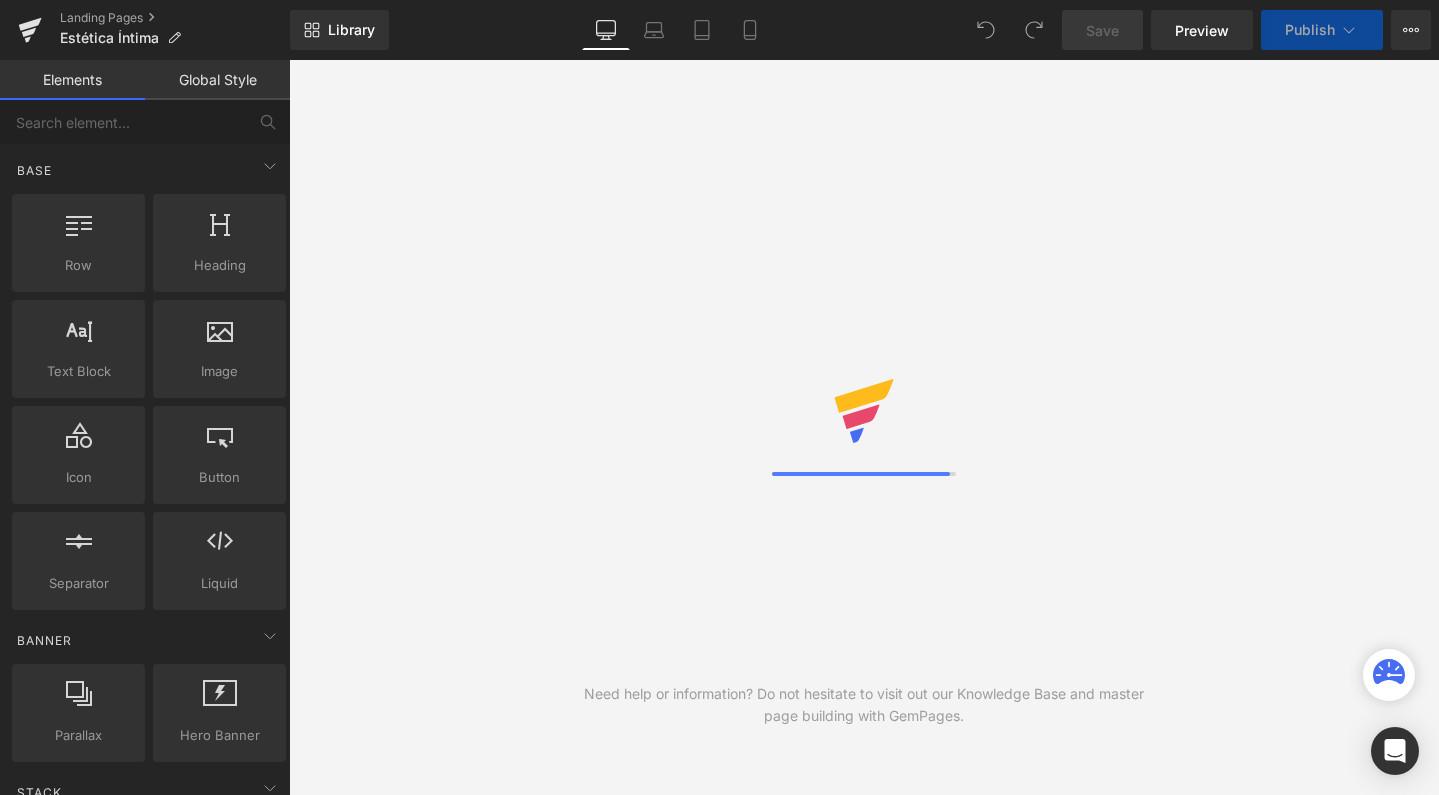 scroll, scrollTop: 0, scrollLeft: 0, axis: both 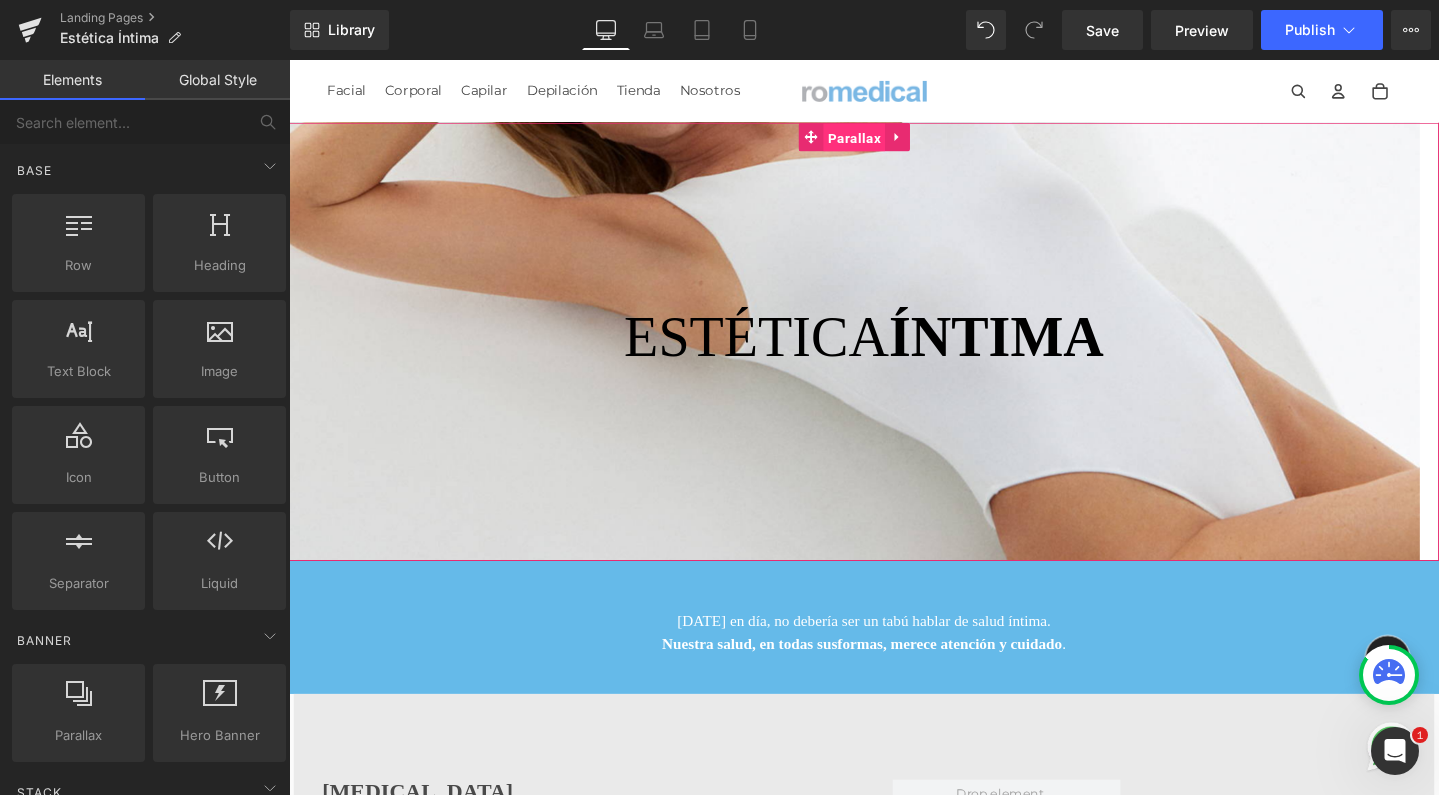 click on "Parallax" at bounding box center [883, 142] 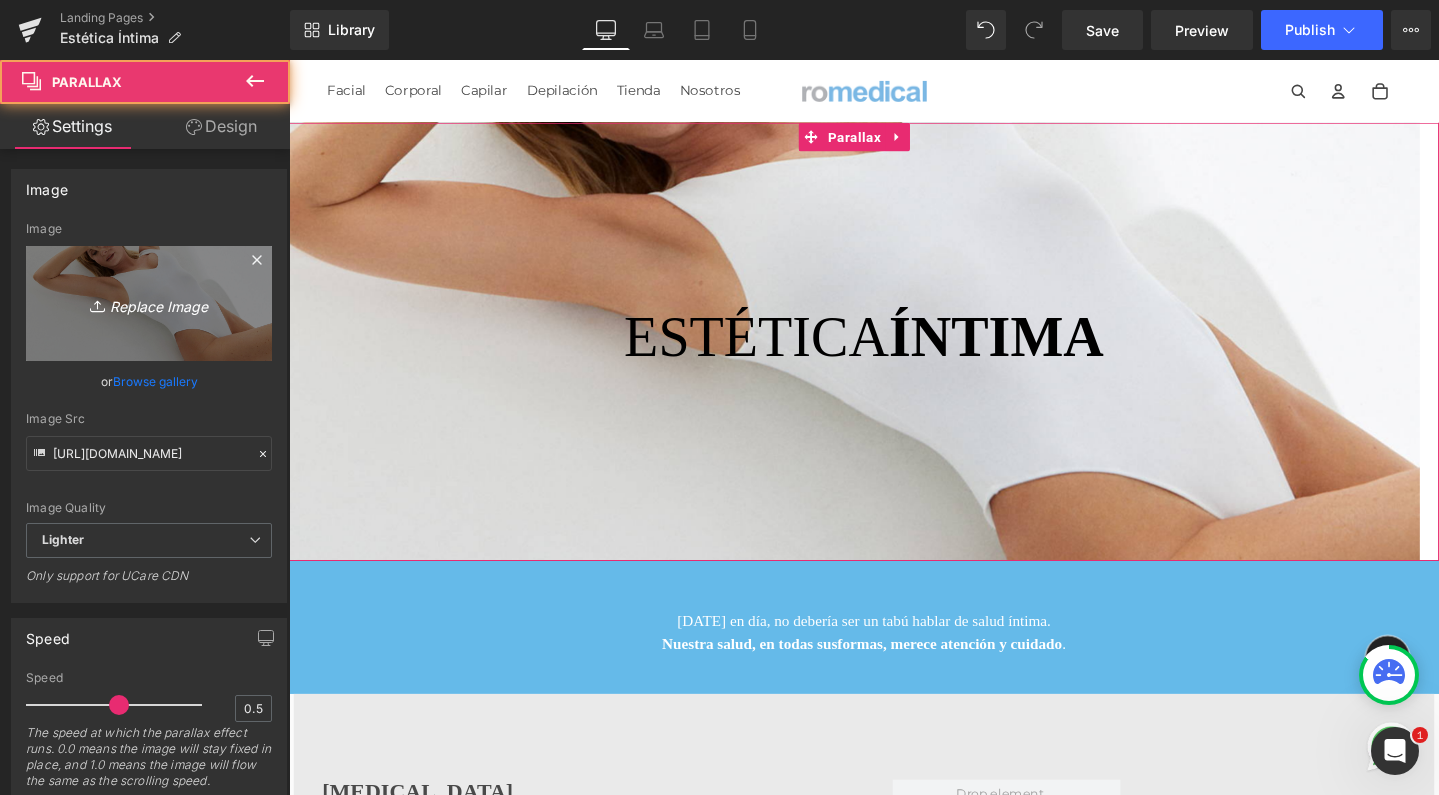 click on "Replace Image" at bounding box center [149, 303] 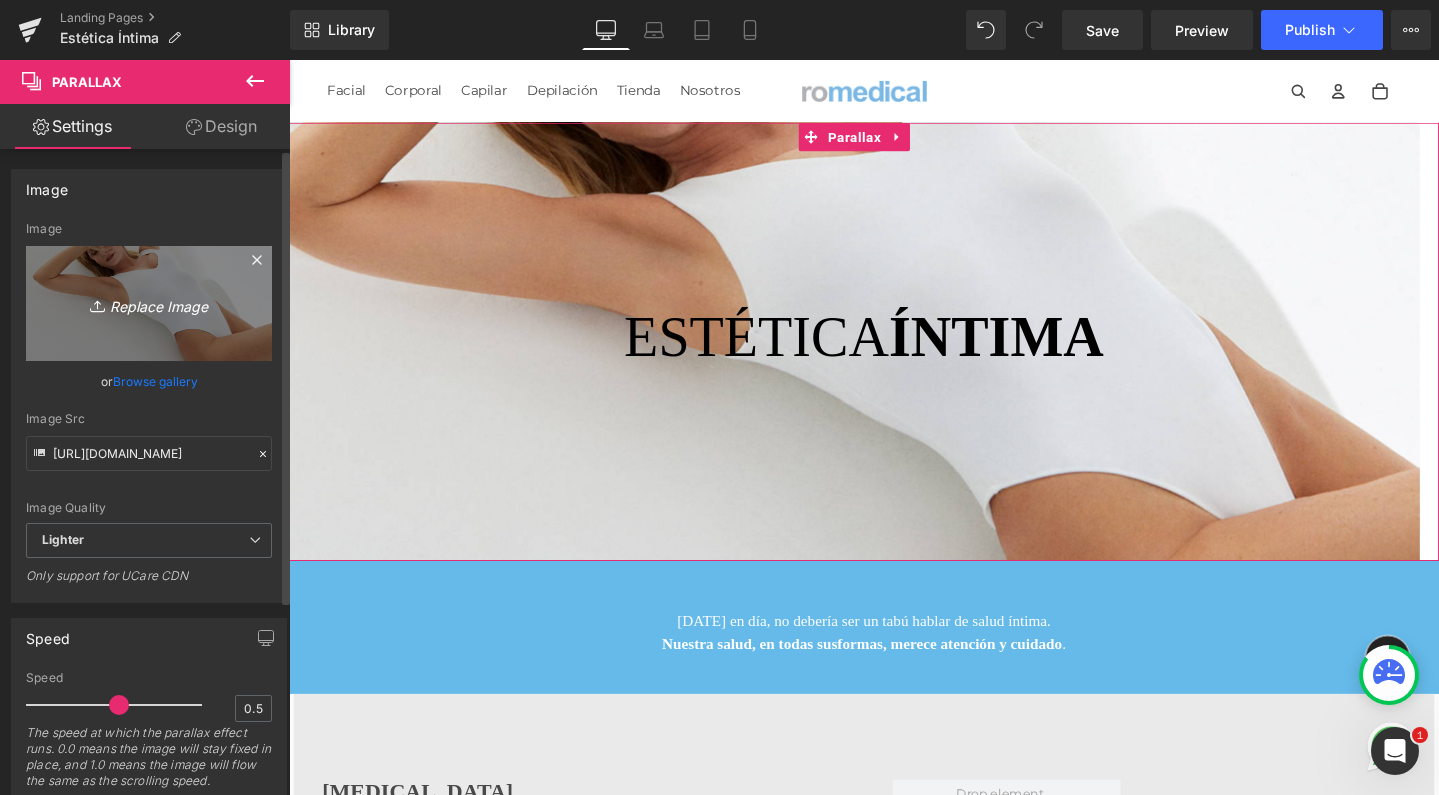 type on "C:\fakepath\parallaxdesktop.jpg" 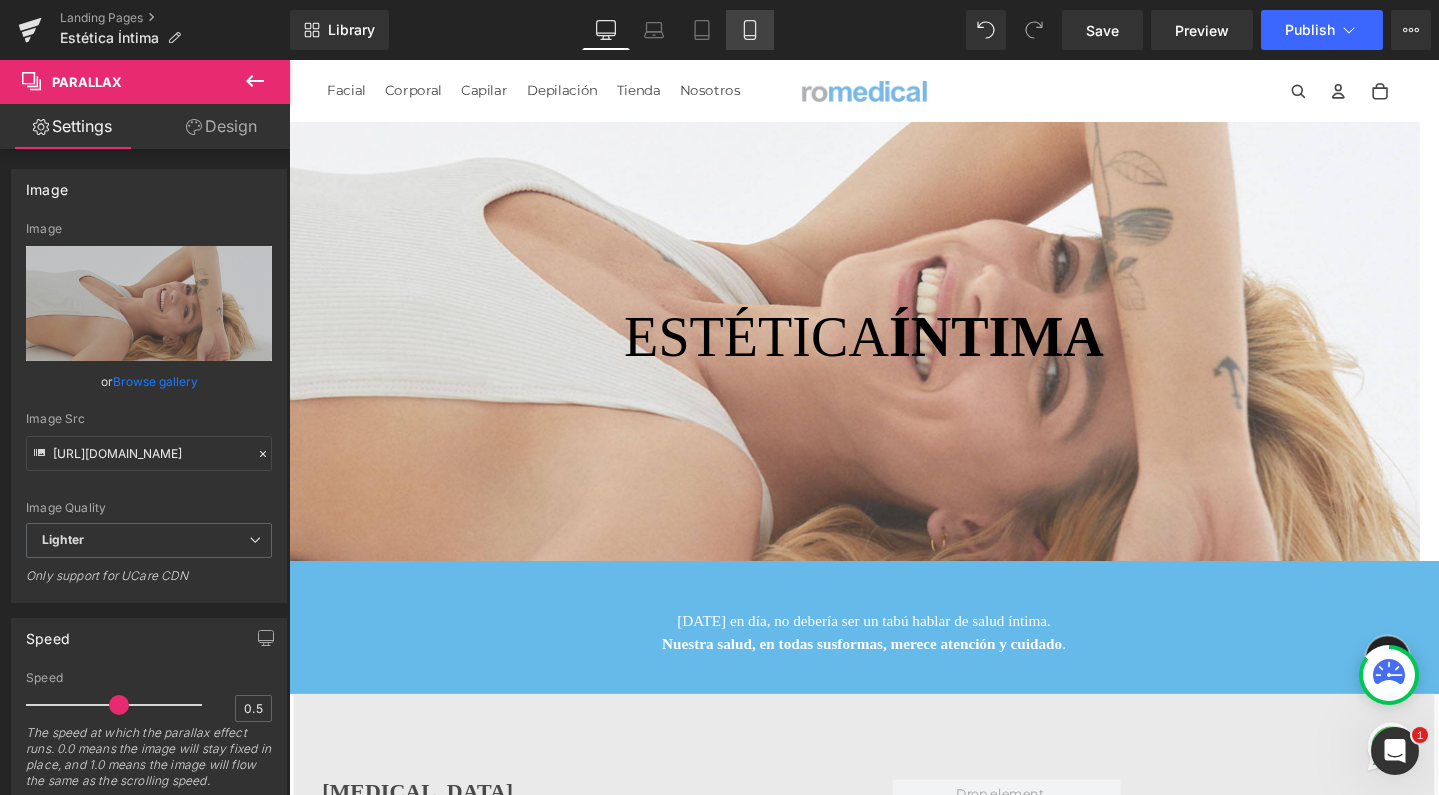 scroll, scrollTop: -2, scrollLeft: 0, axis: vertical 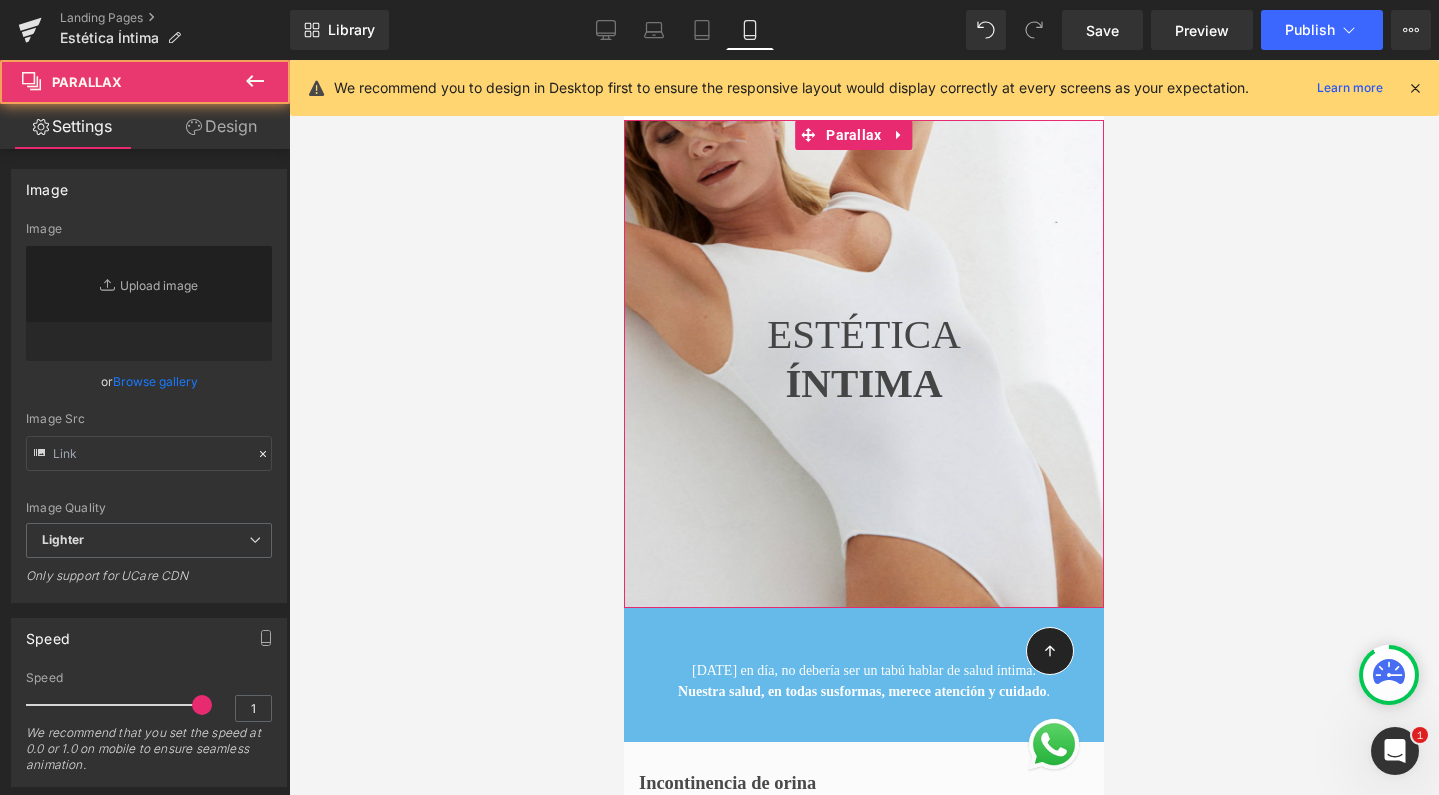 click at bounding box center (864, 427) 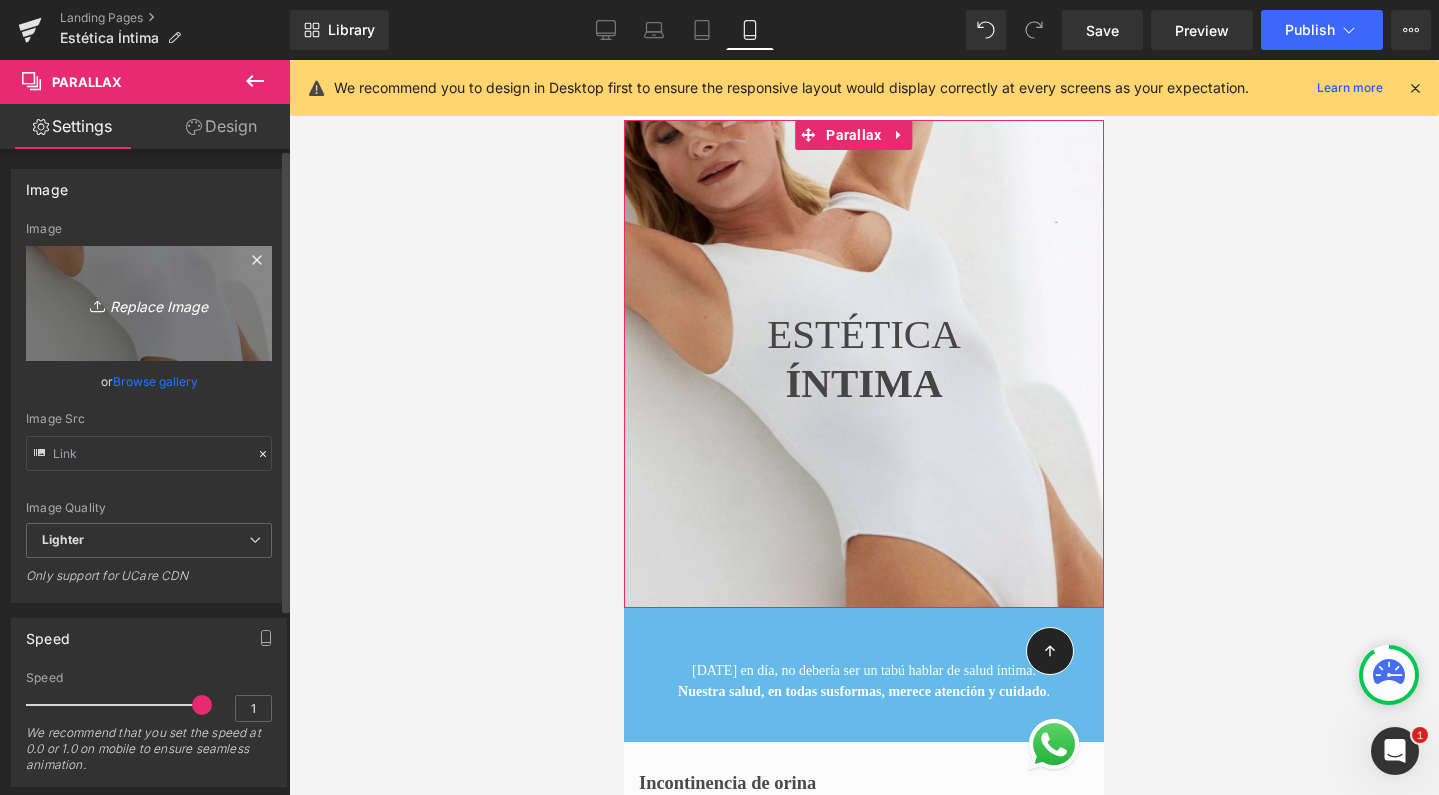 click on "Replace Image" at bounding box center [149, 303] 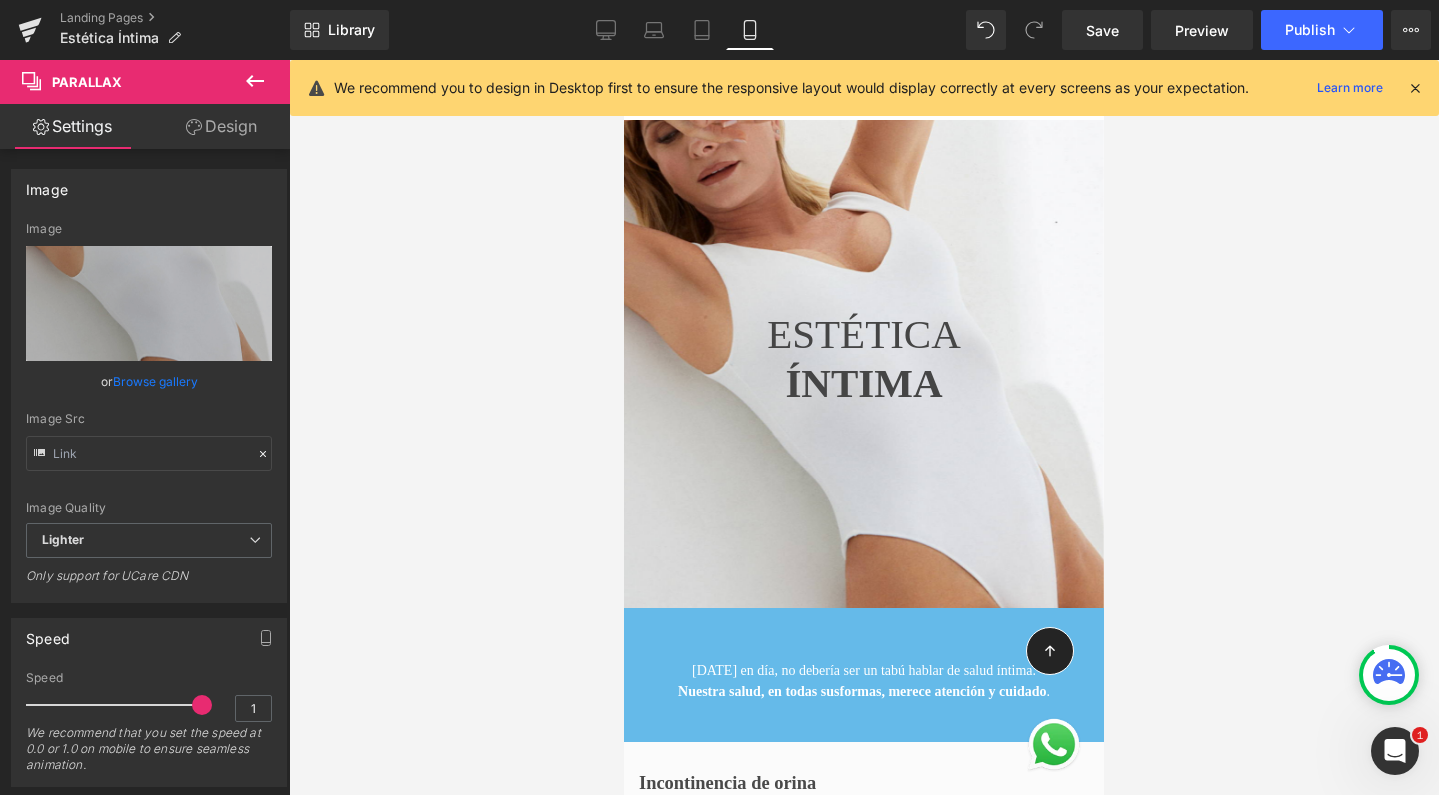 type on "C:\fakepath\parallaxmobile.jpg" 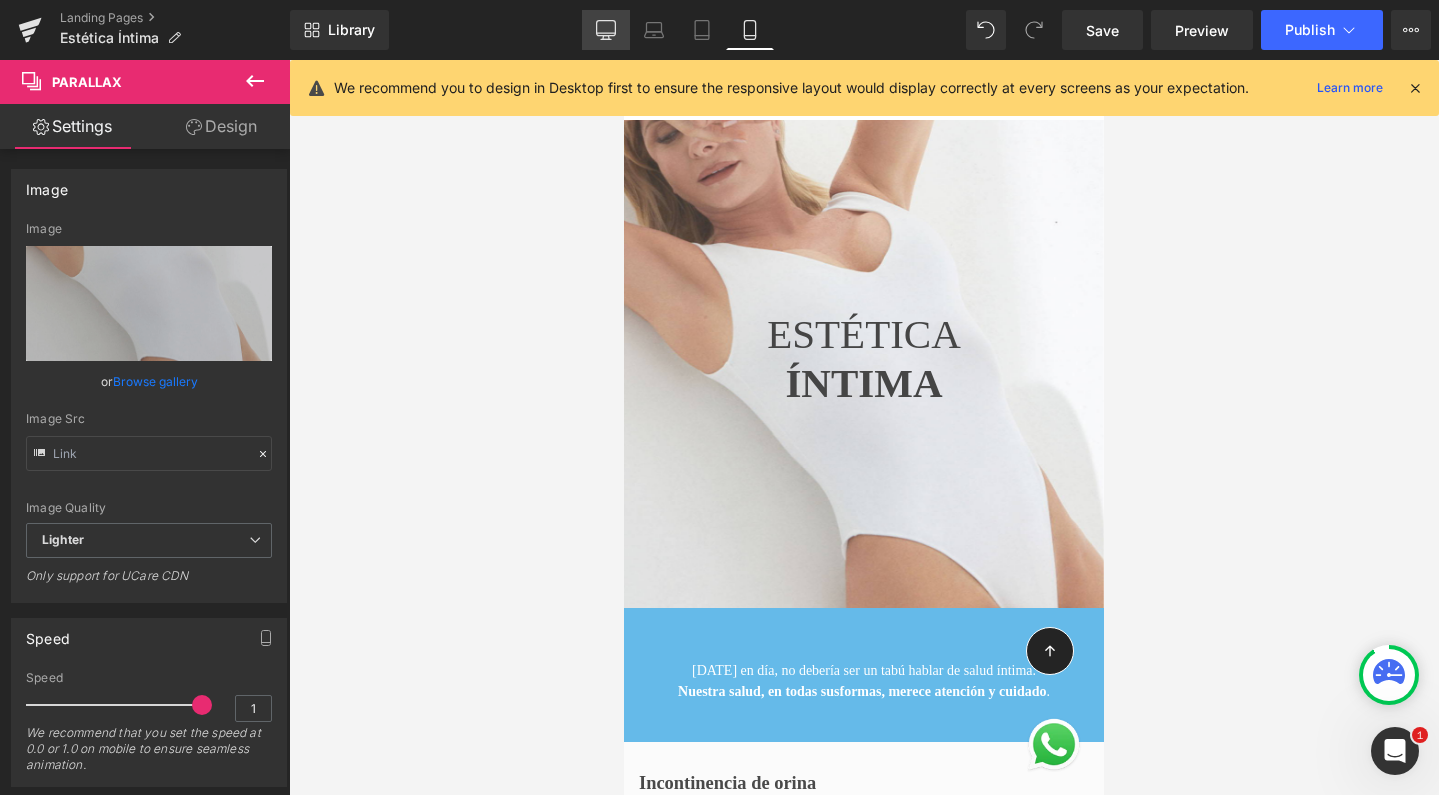 click on "Desktop" at bounding box center (606, 30) 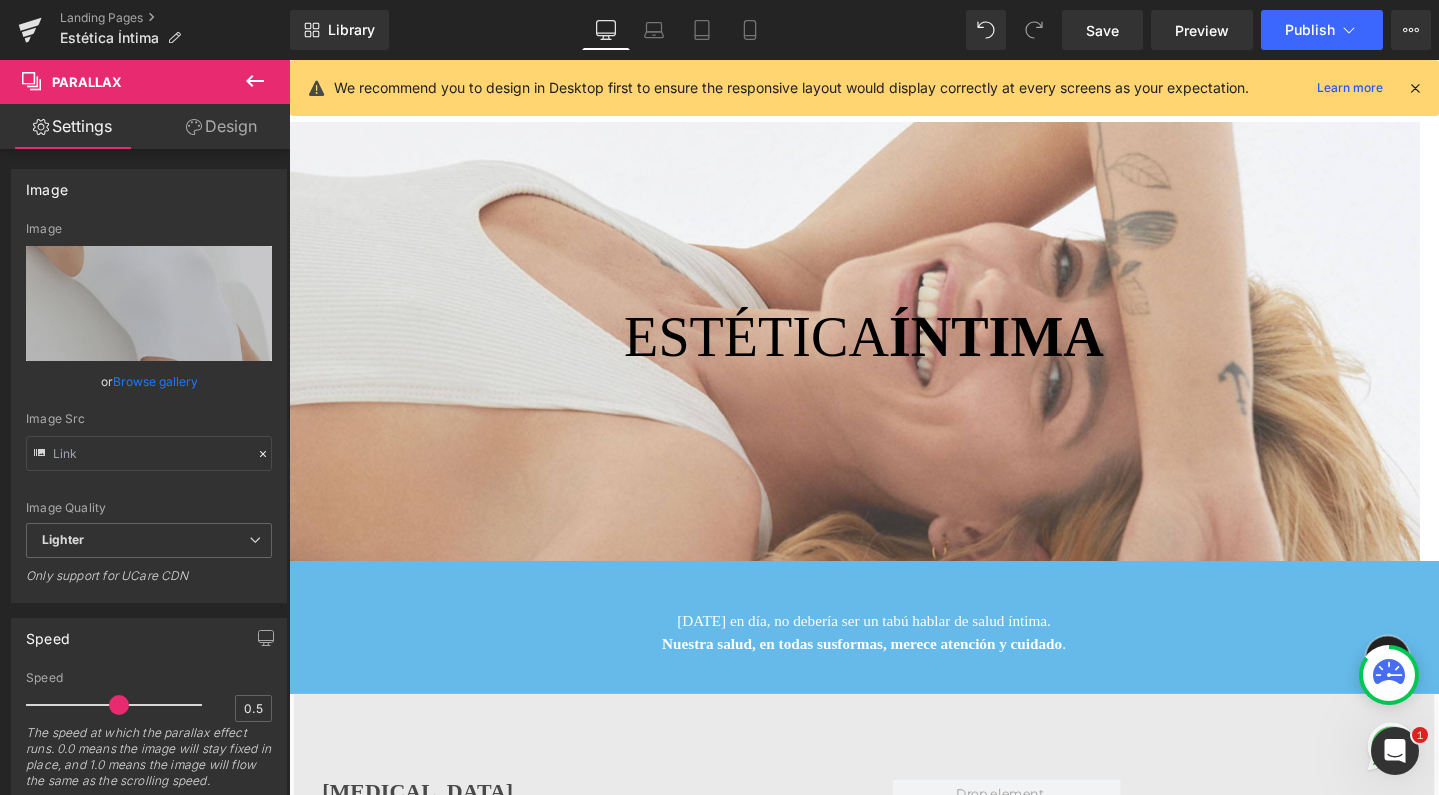 scroll, scrollTop: 8661, scrollLeft: 1190, axis: both 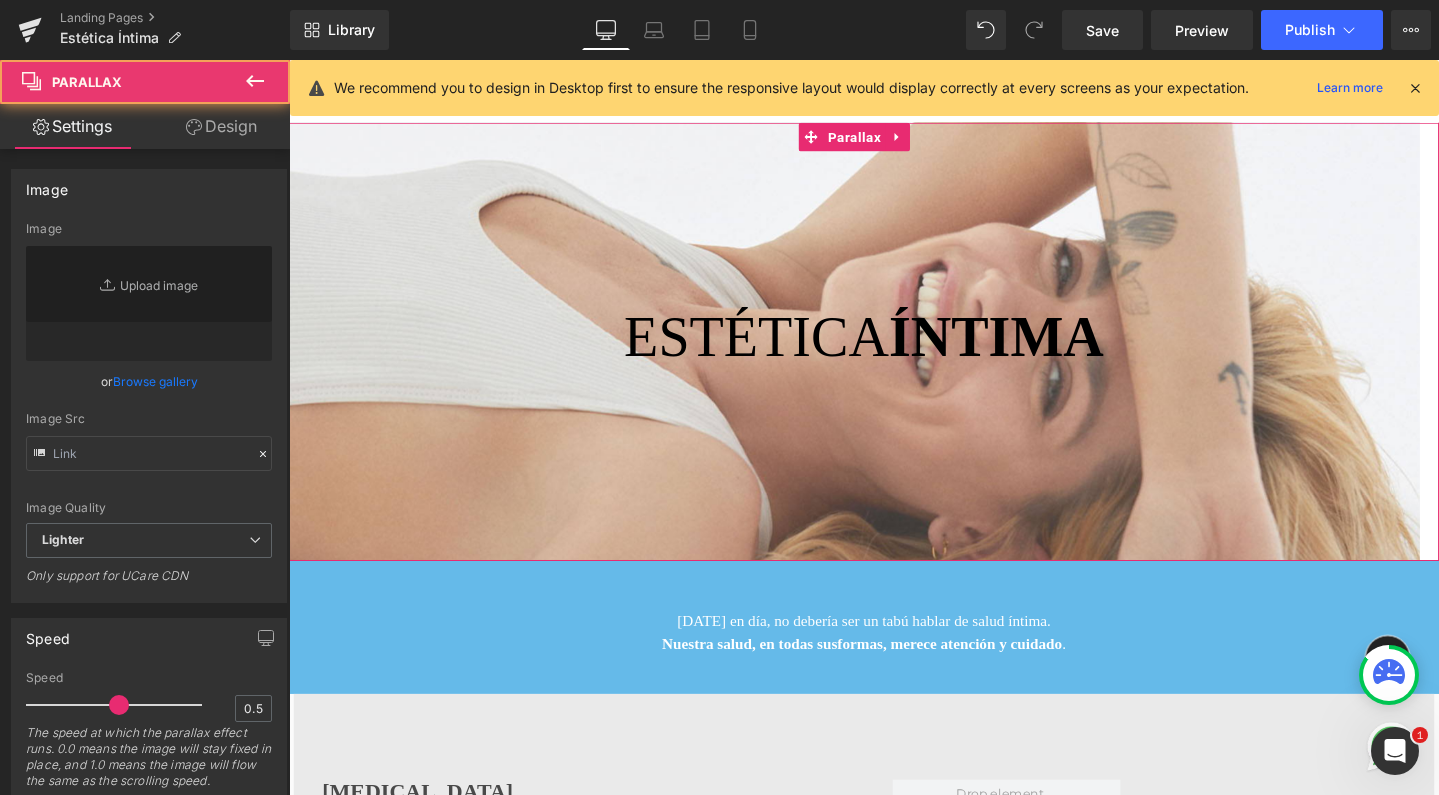 click at bounding box center [884, 356] 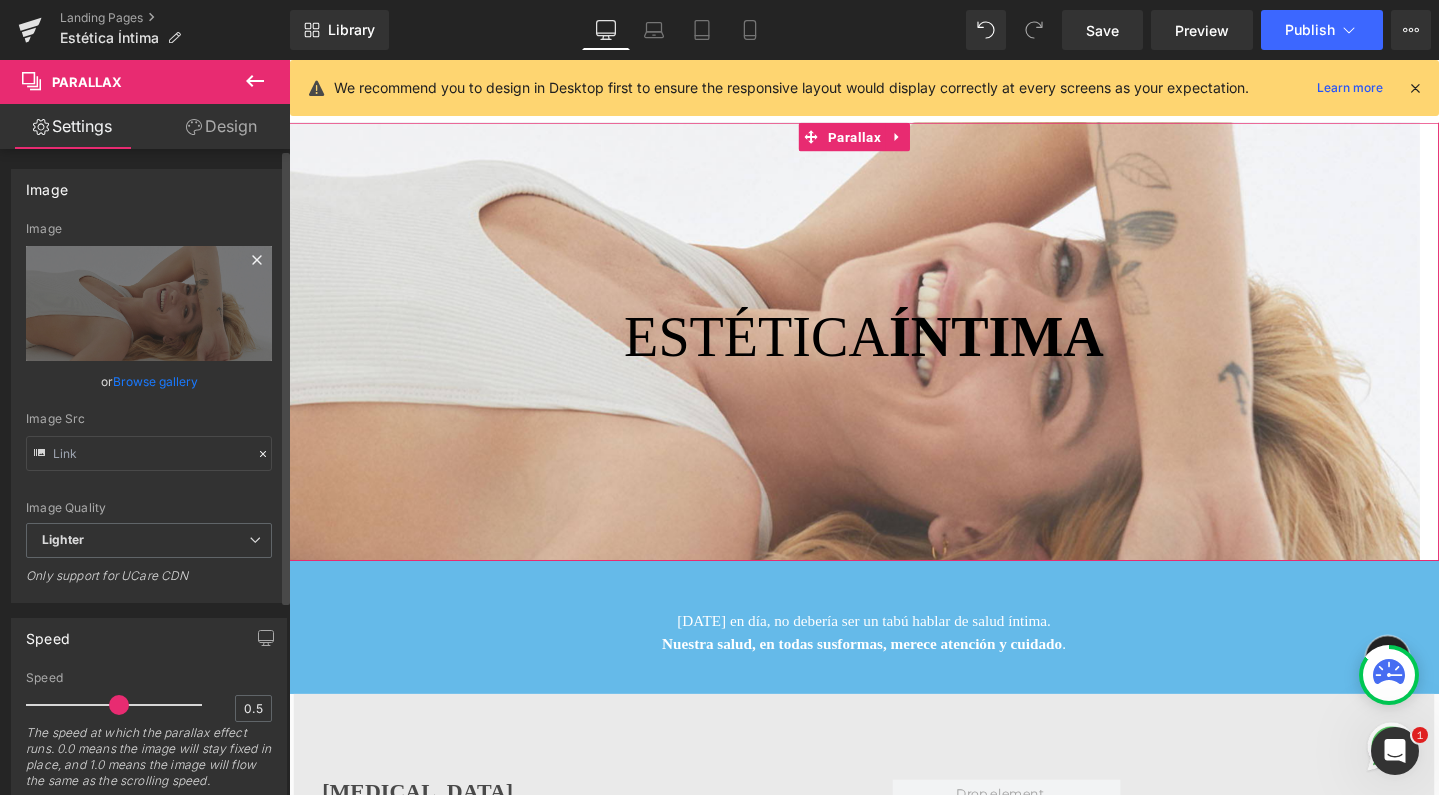 click 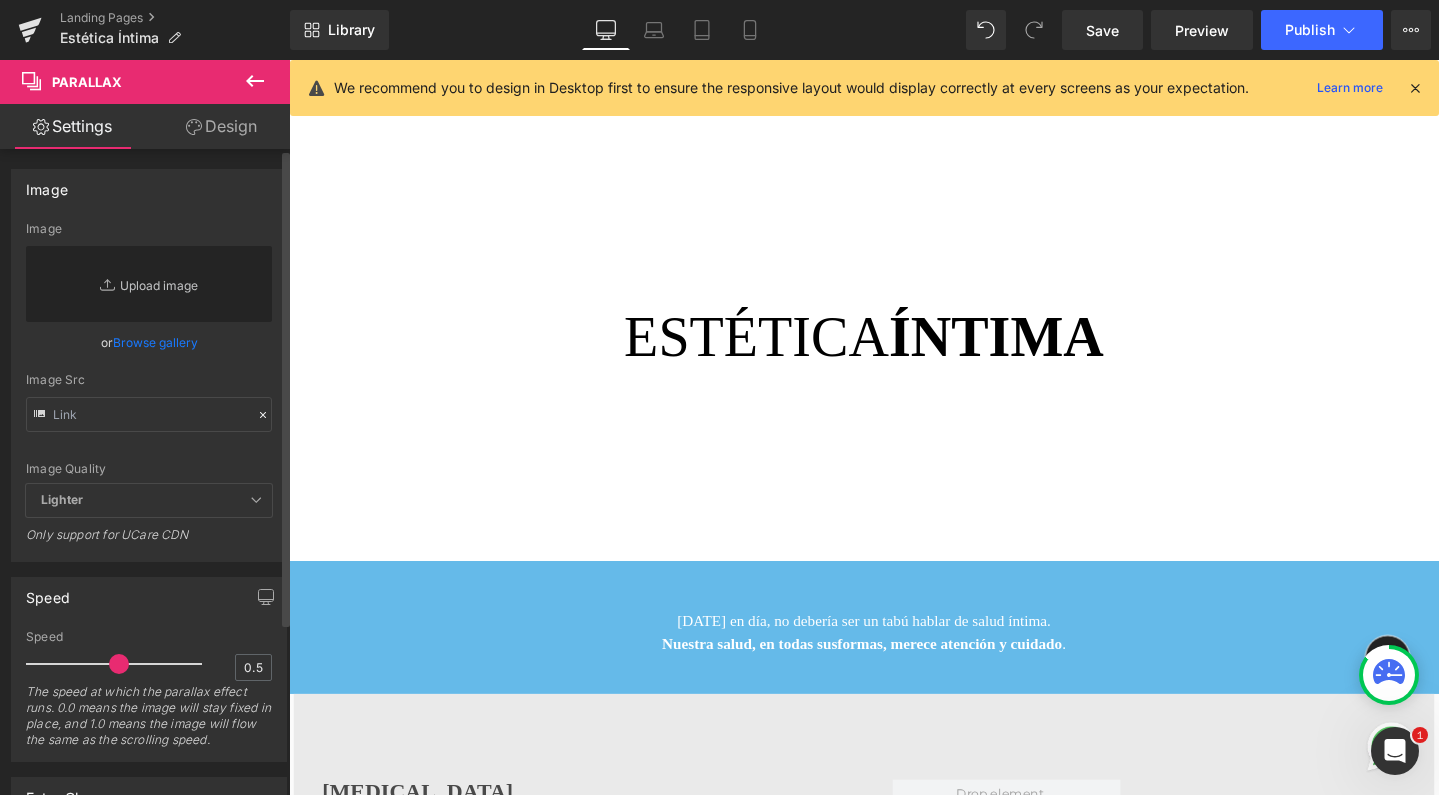 click on "Replace Image" at bounding box center [149, 284] 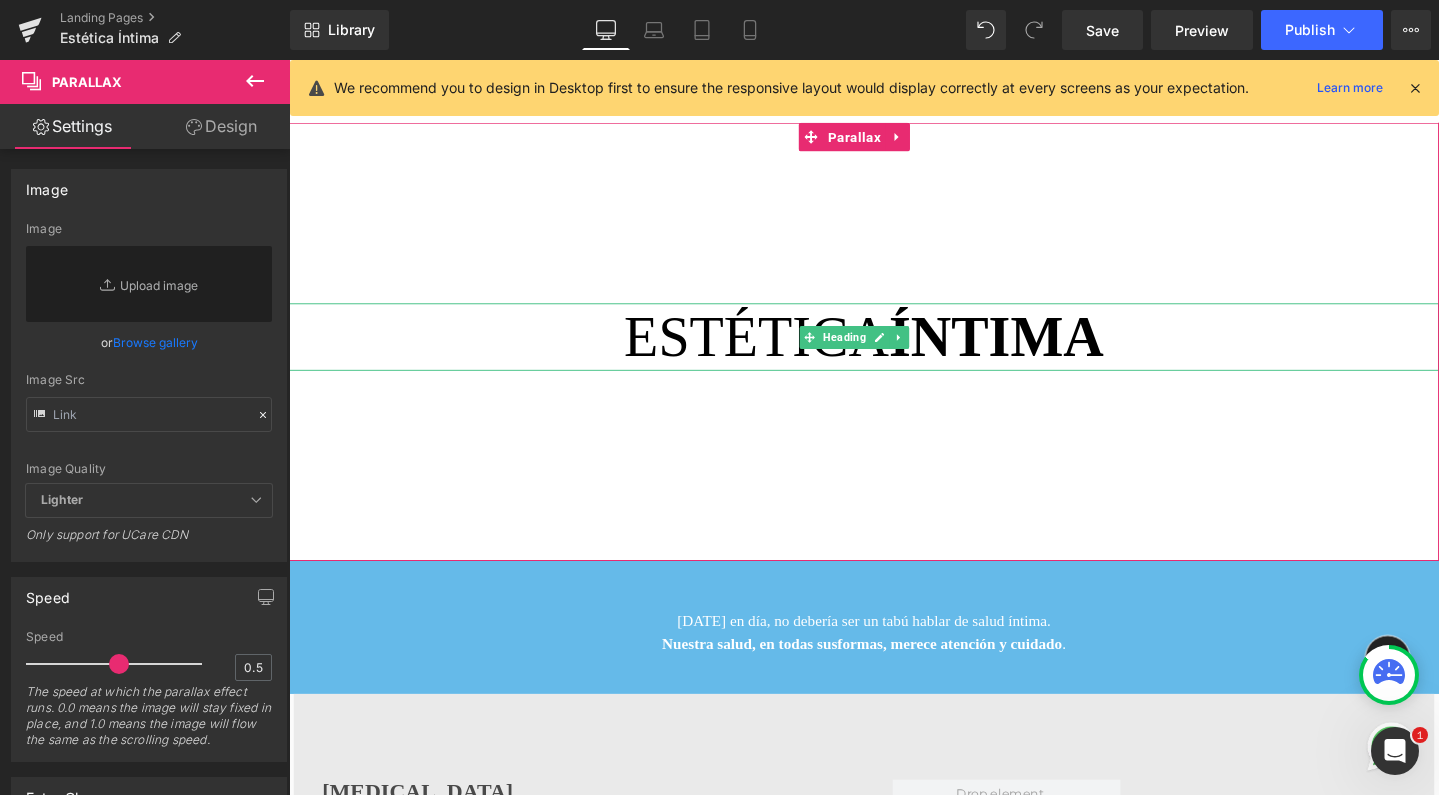 type on "C:\fakepath\parallaxdesktop.jpg" 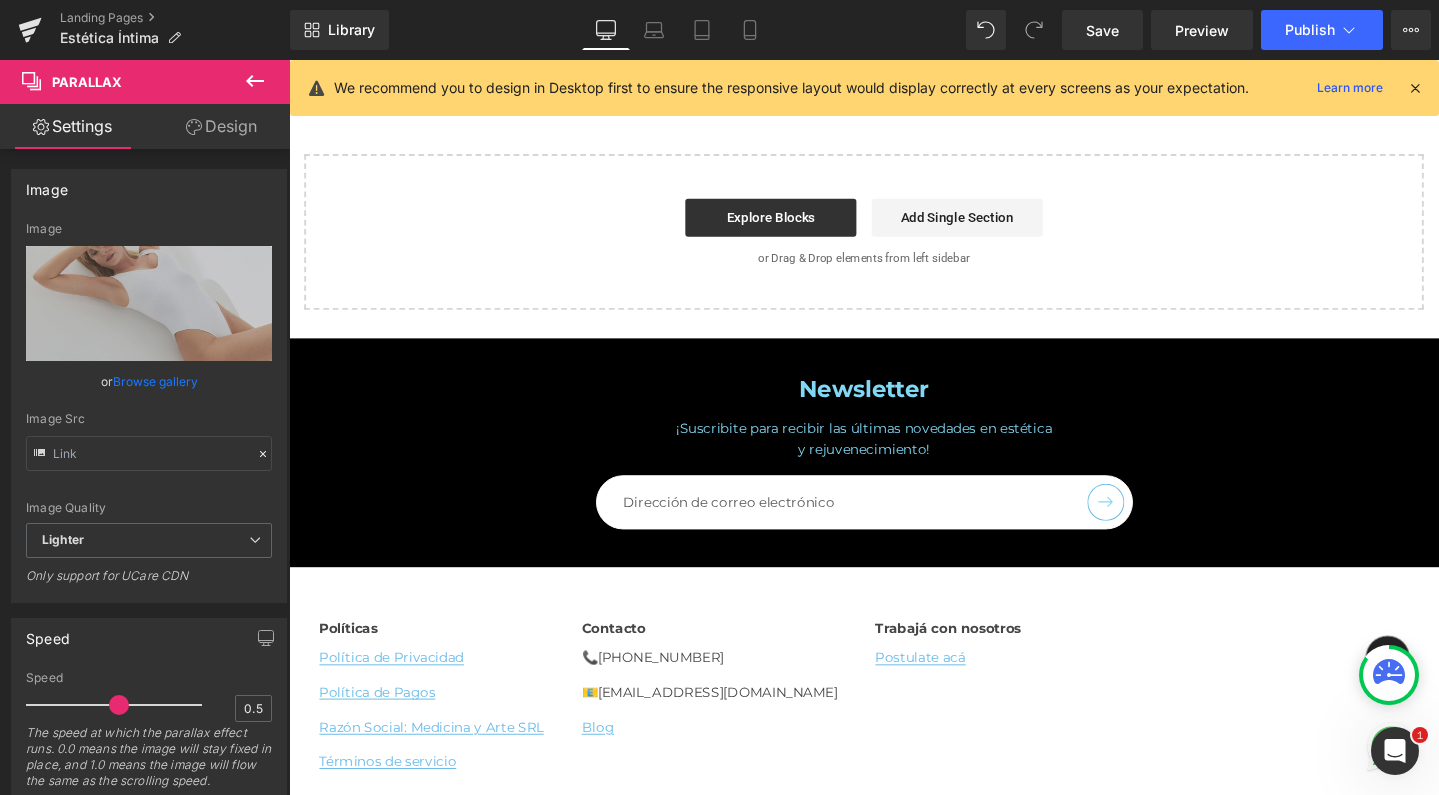 scroll, scrollTop: 7945, scrollLeft: 0, axis: vertical 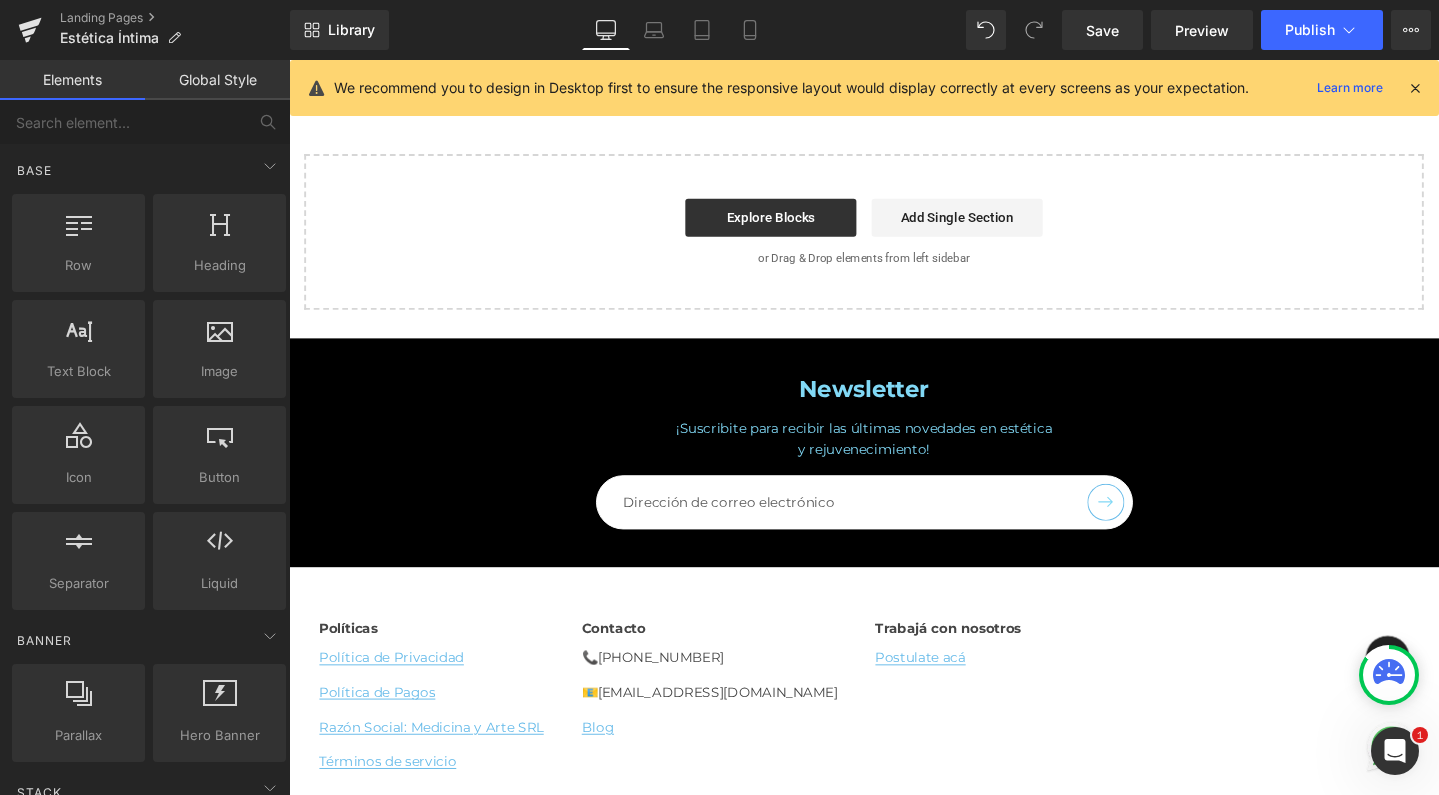 click on "¡Suscribite para recibir las últimas novedades en estética y rejuvenecimiento!" at bounding box center [894, 459] 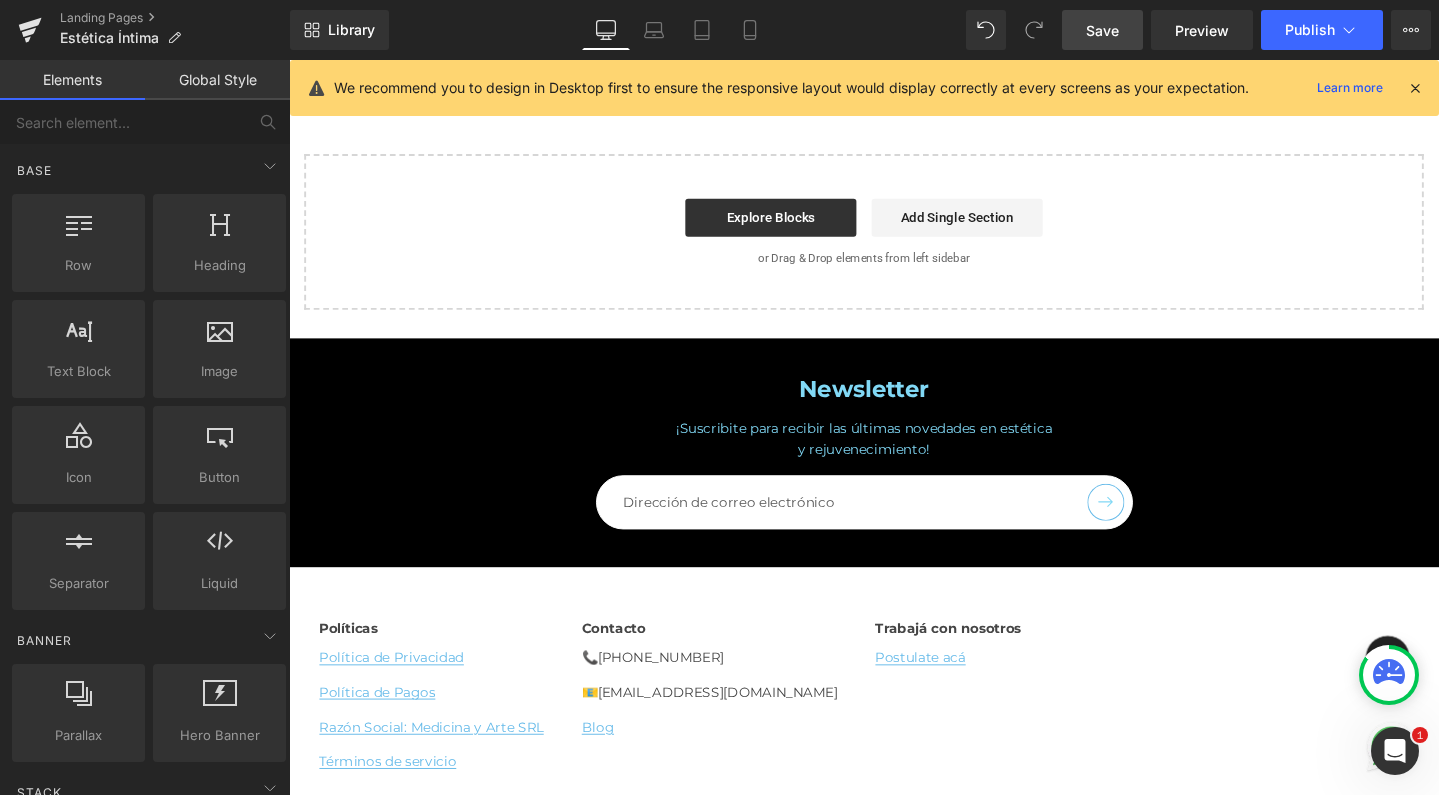 click on "Save" at bounding box center [1102, 30] 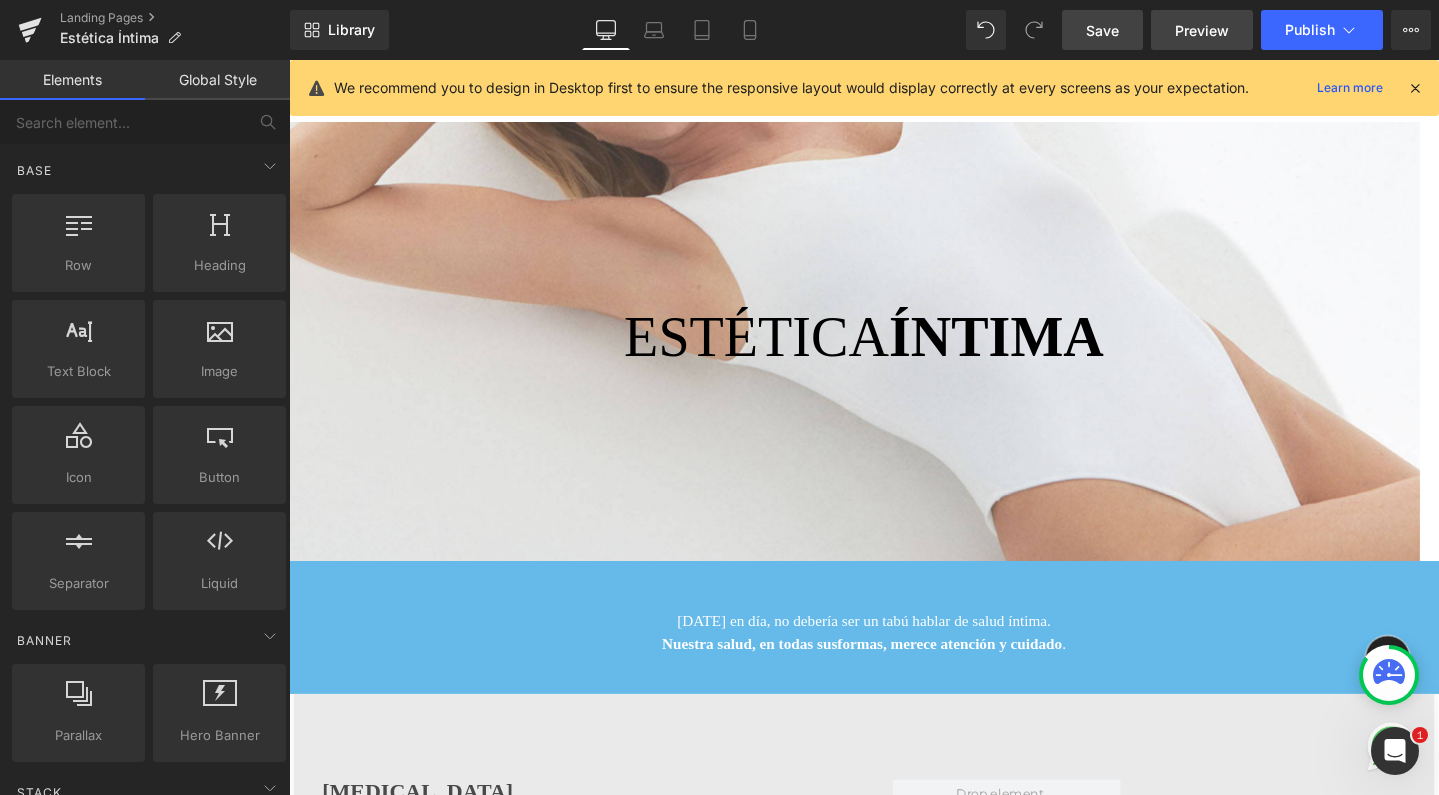 scroll, scrollTop: 0, scrollLeft: 0, axis: both 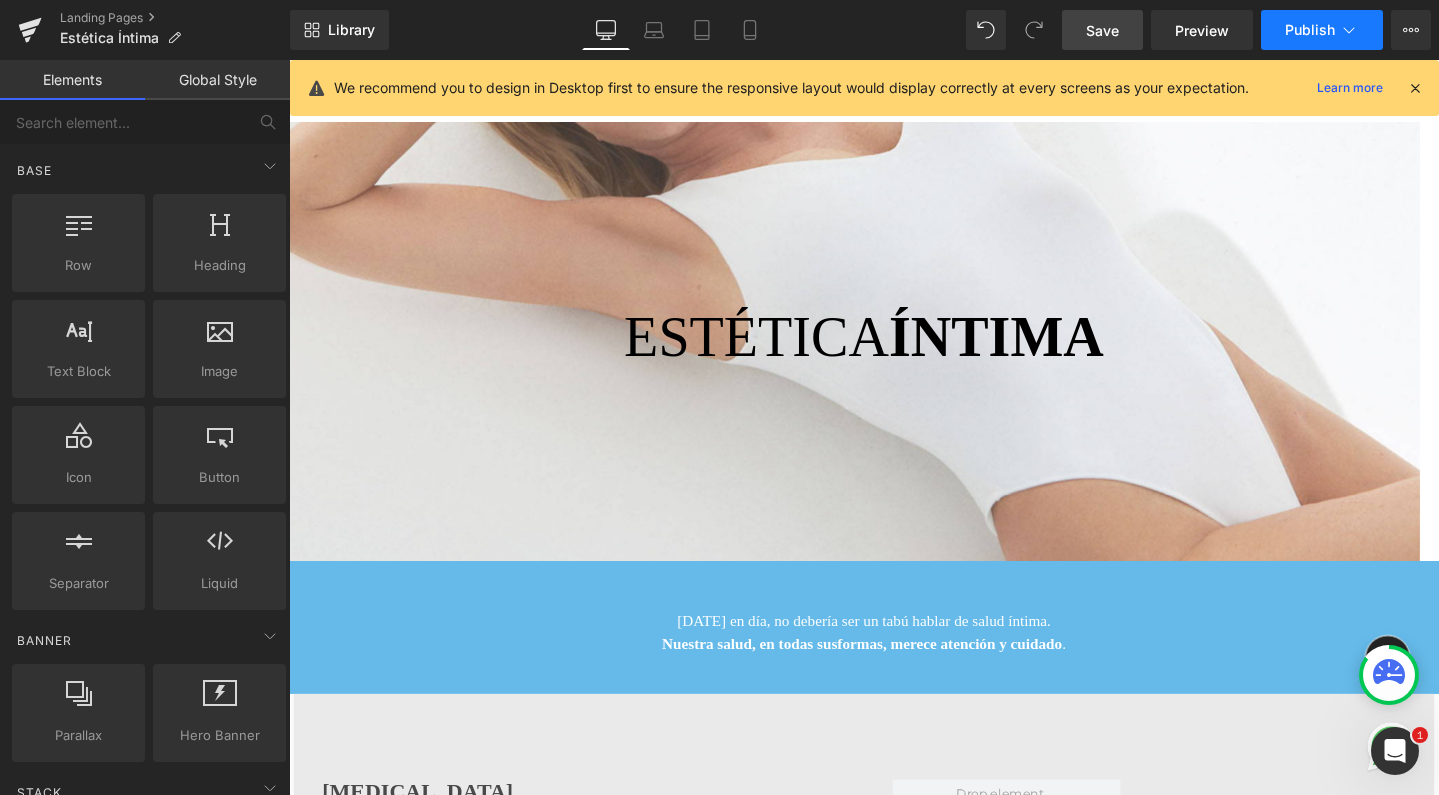 click on "Publish" at bounding box center (1322, 30) 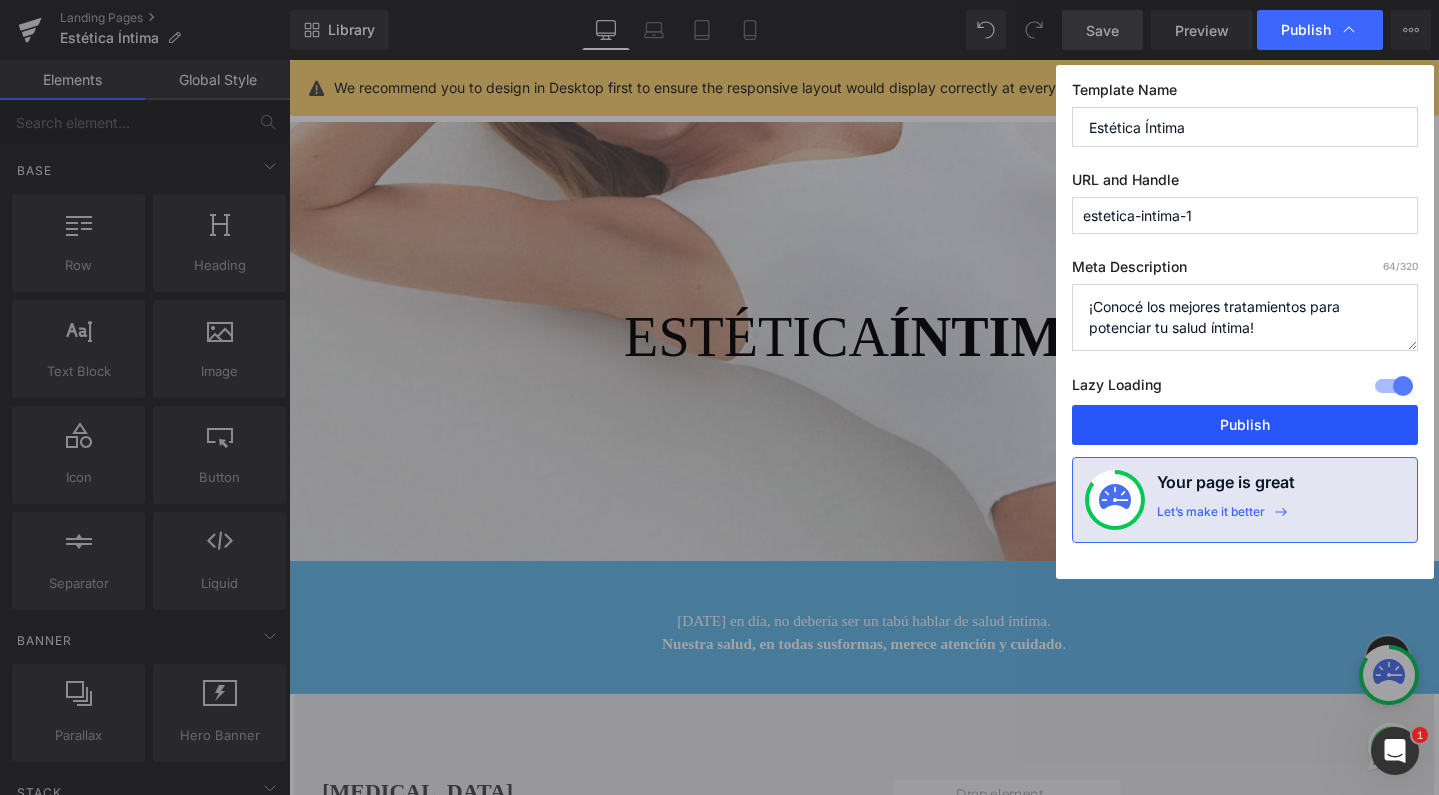 click on "Publish" at bounding box center [1245, 425] 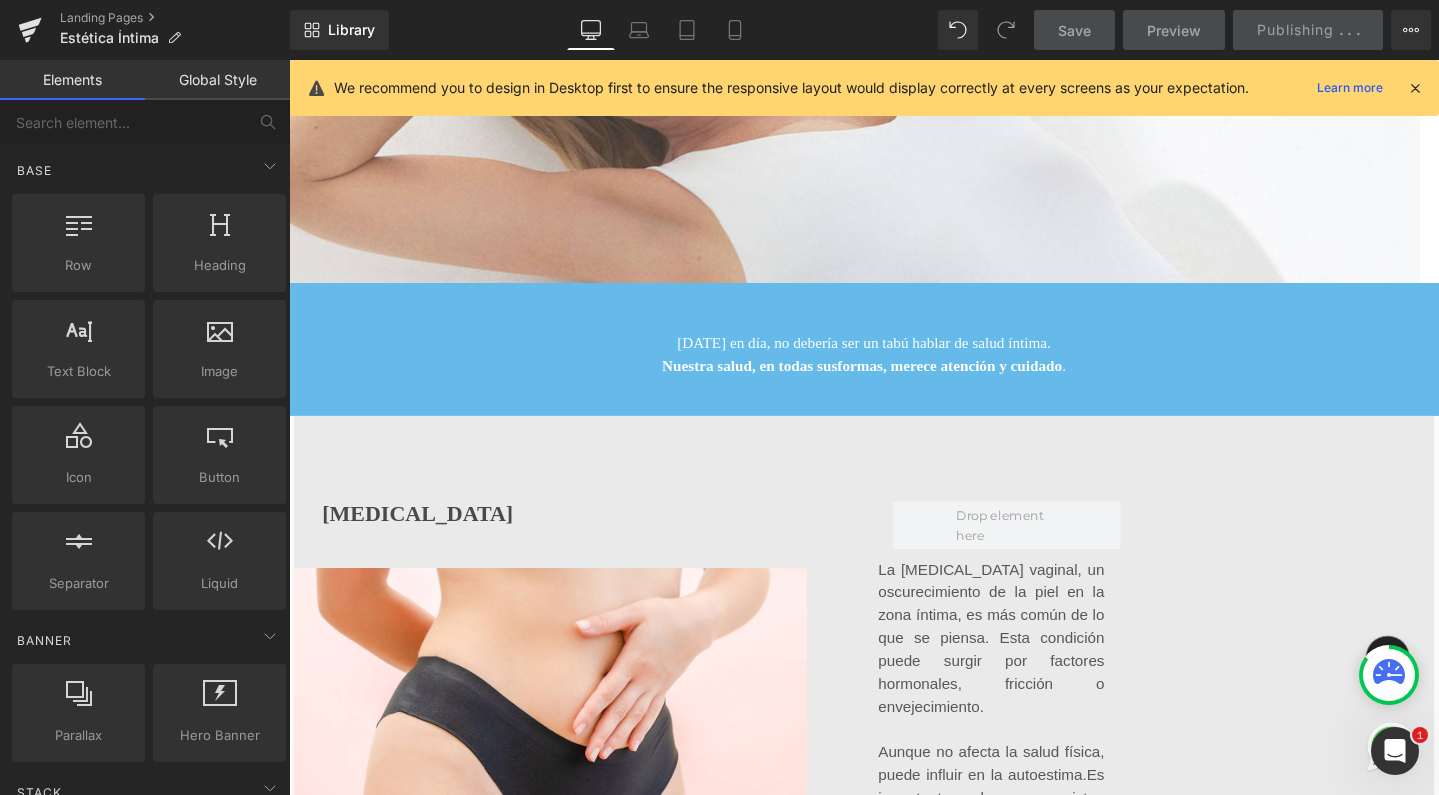 scroll, scrollTop: 539, scrollLeft: 0, axis: vertical 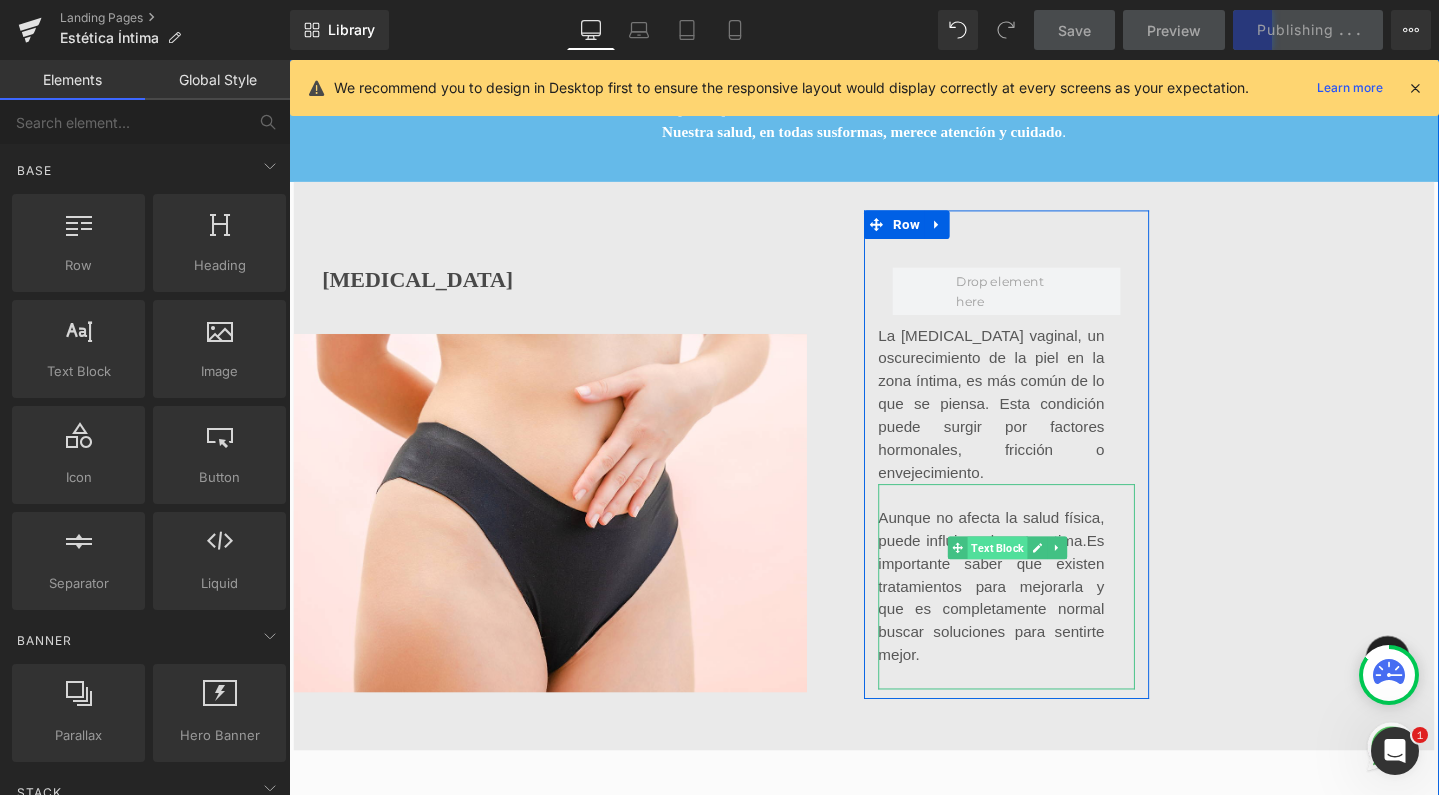 click on "Text Block" at bounding box center (1034, 573) 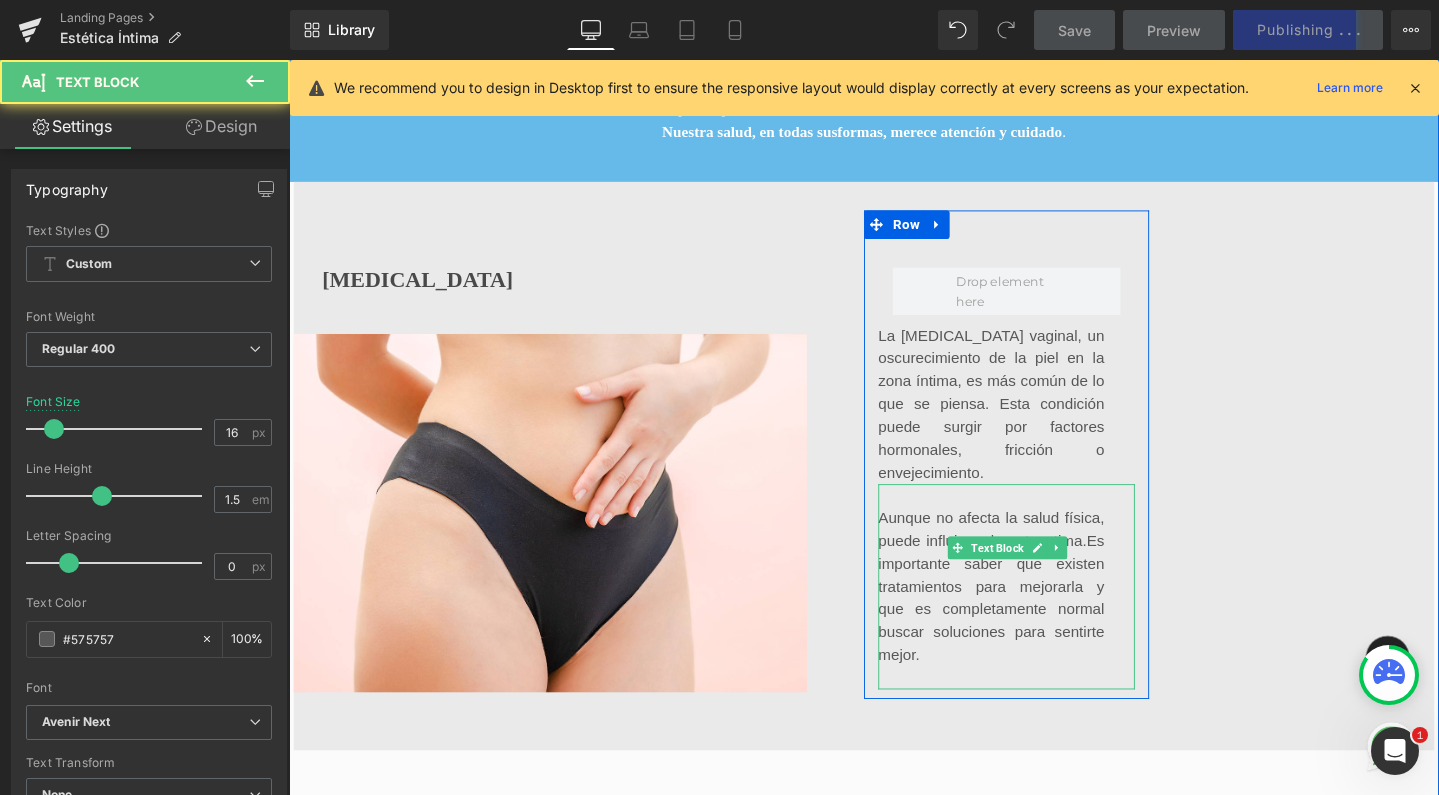 click on "Aunque no afecta la salud física, puede influir en la autoestima.  Es importante saber que existen tratamientos para mejorarla y que es completamente normal buscar soluciones para sentirte mejor." at bounding box center [1028, 614] 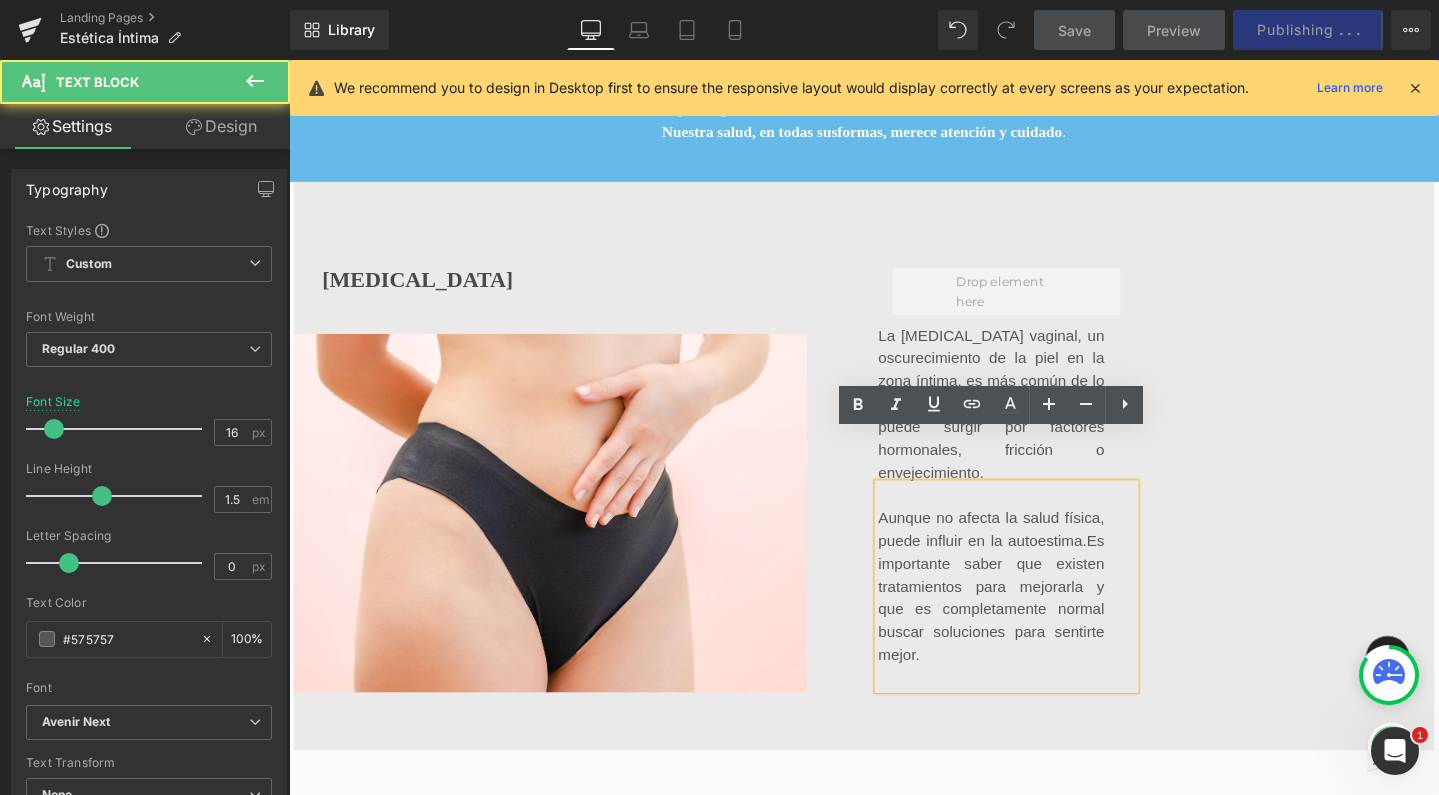 click on "Es importante saber que existen tratamientos para mejorarla y que es completamente normal buscar soluciones para sentirte mejor." at bounding box center [1028, 625] 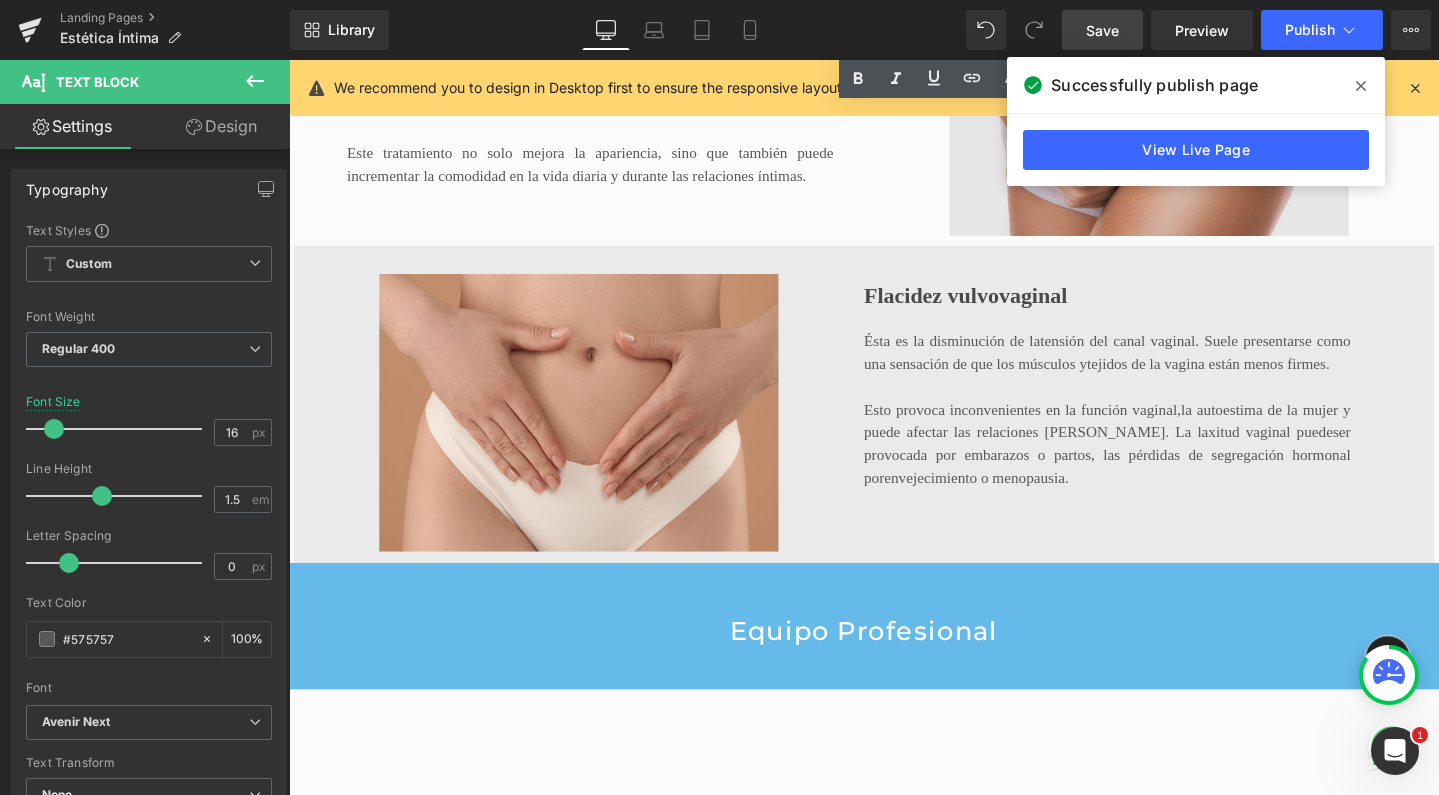 scroll, scrollTop: 2645, scrollLeft: 0, axis: vertical 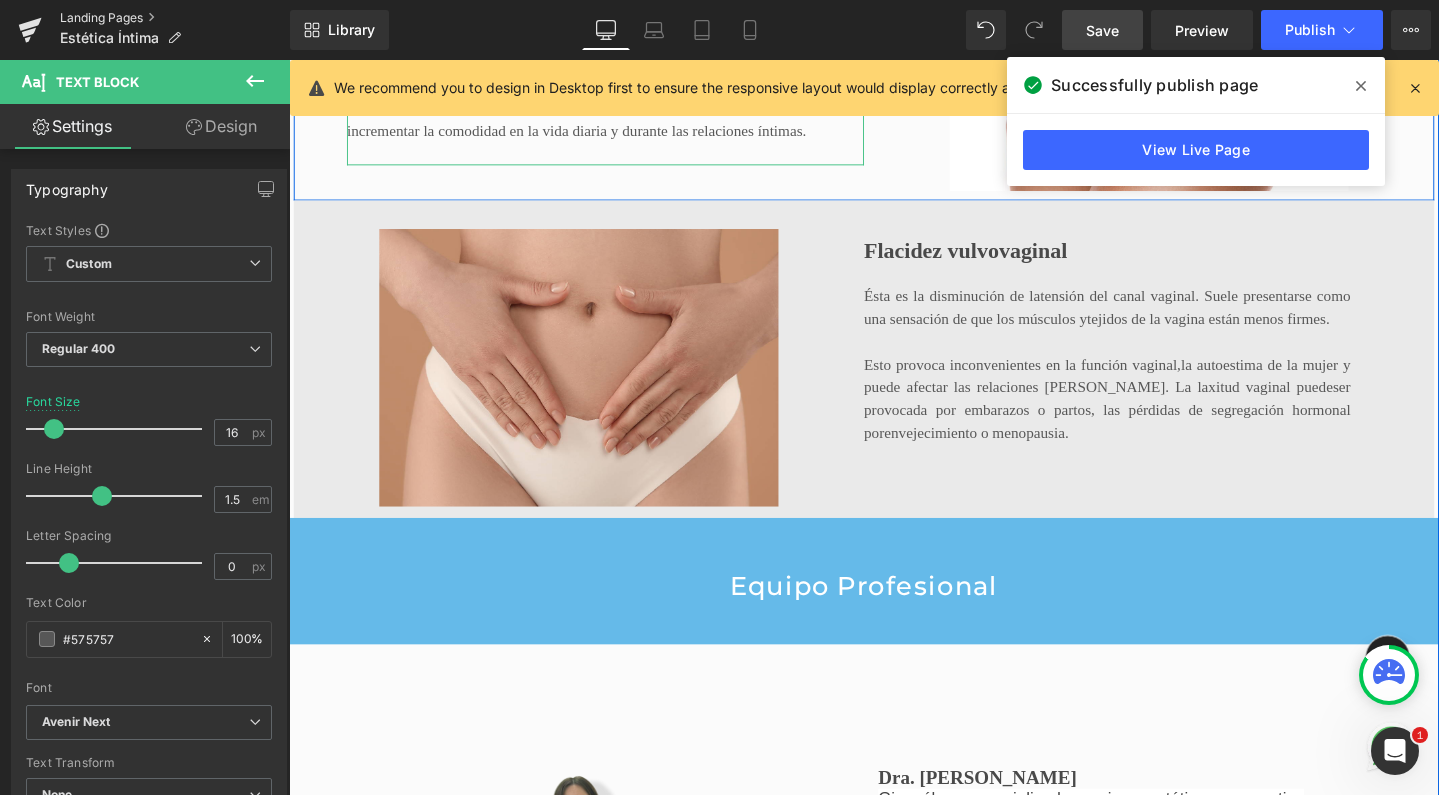 click on "Landing Pages" at bounding box center (175, 18) 